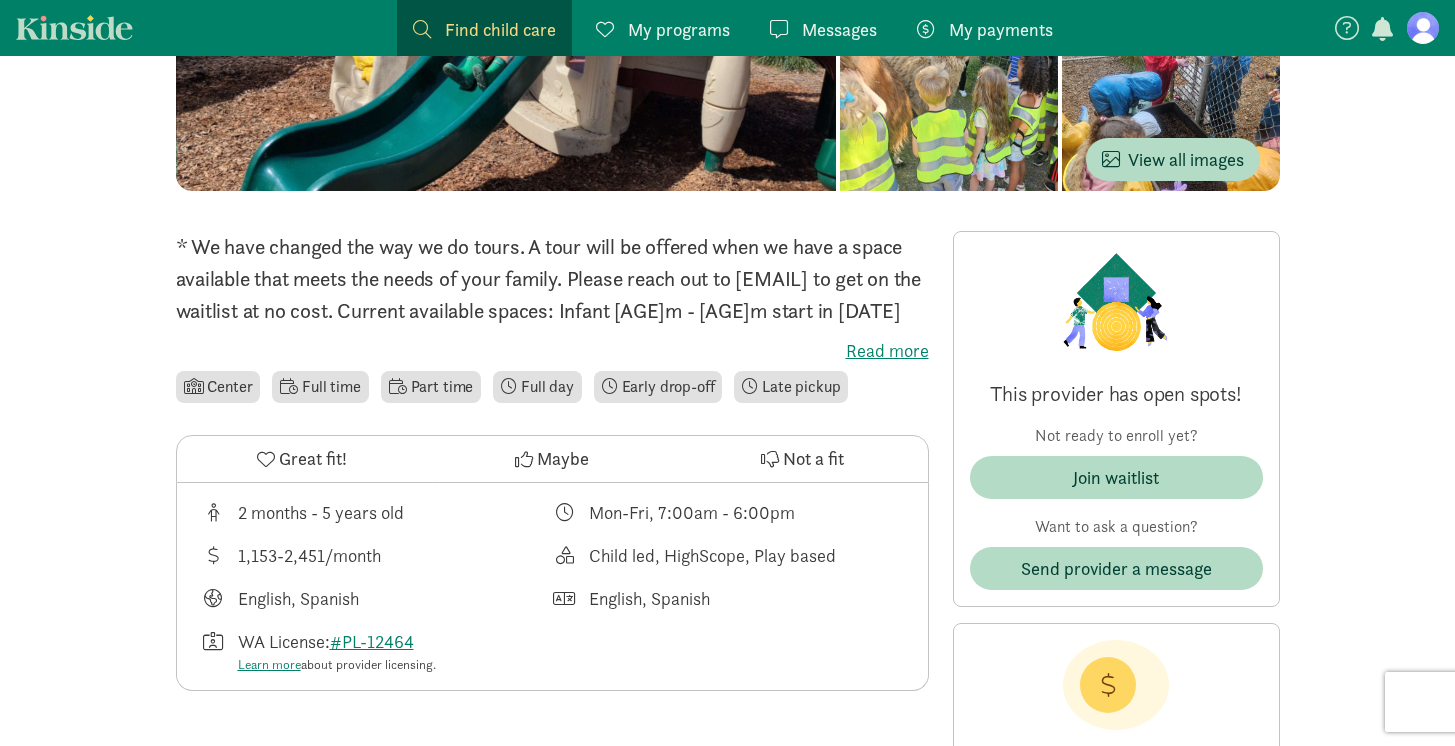 scroll, scrollTop: 350, scrollLeft: 0, axis: vertical 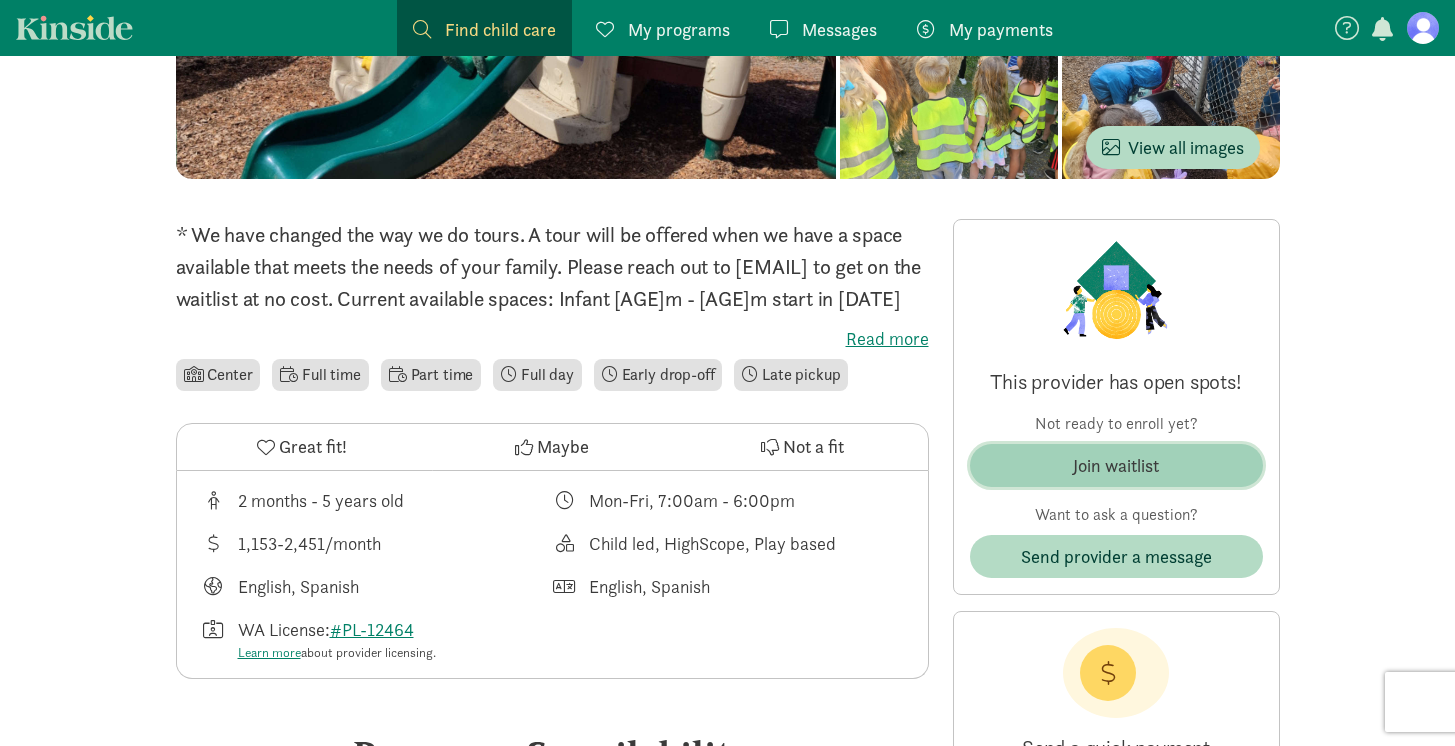 click on "Join waitlist" at bounding box center (1116, 465) 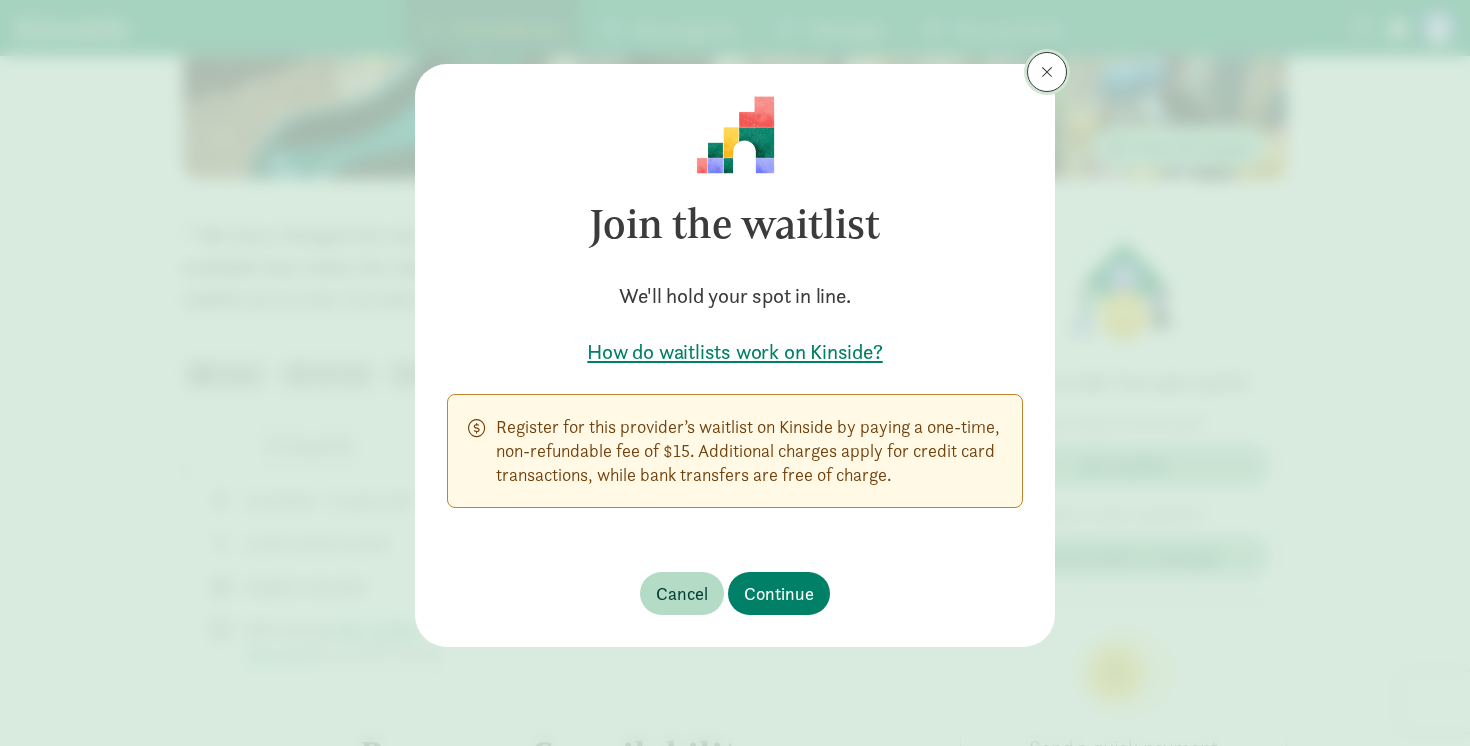 click at bounding box center [1047, 72] 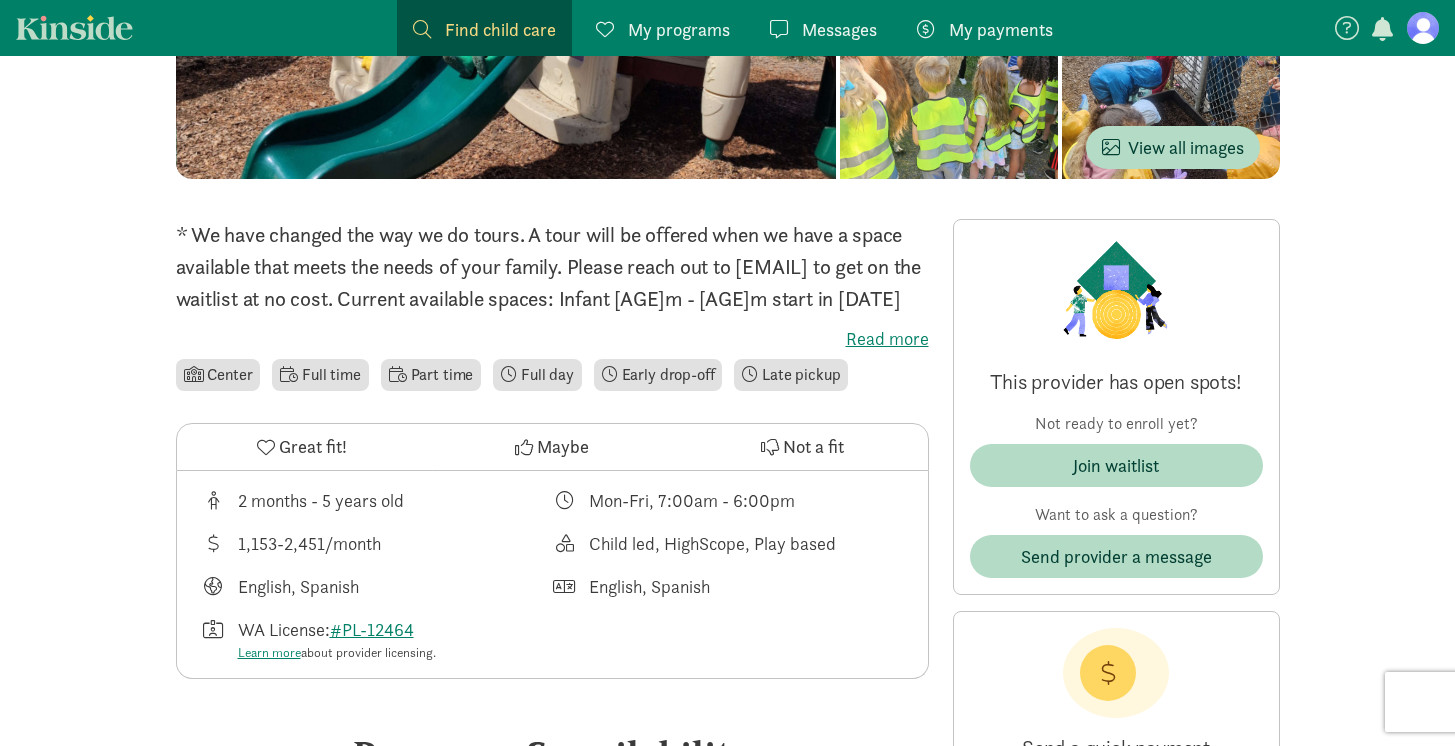 click on "Find child care" at bounding box center (500, 29) 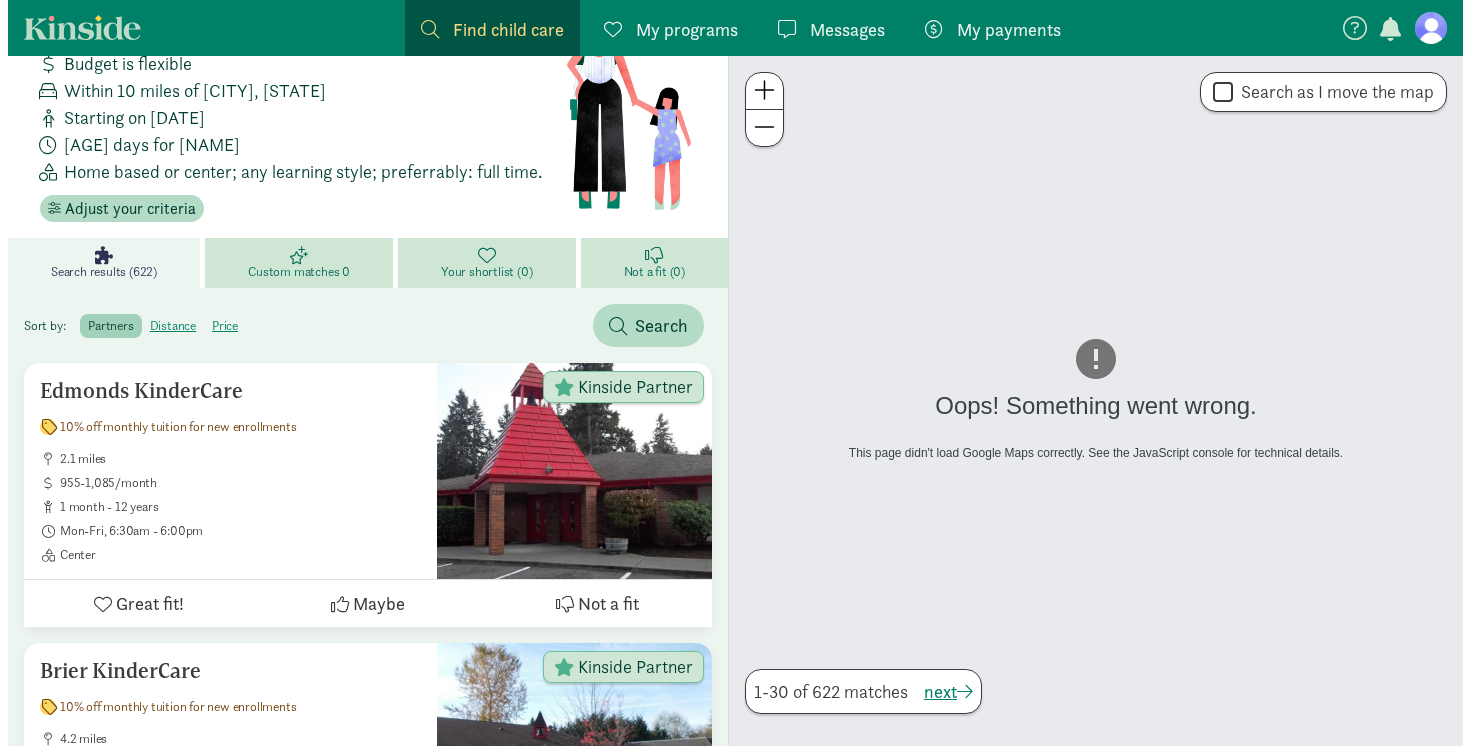 scroll, scrollTop: 0, scrollLeft: 0, axis: both 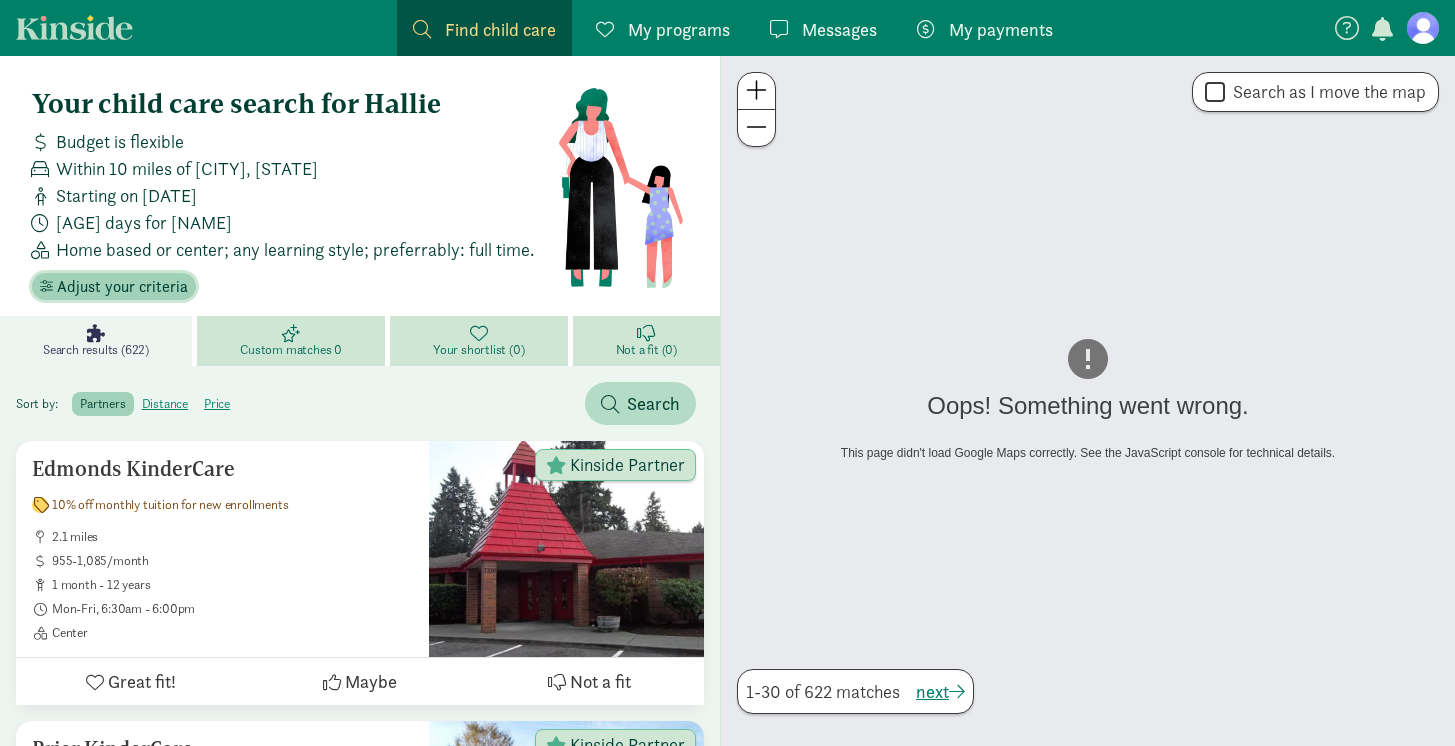click on "Adjust your criteria" at bounding box center (122, 287) 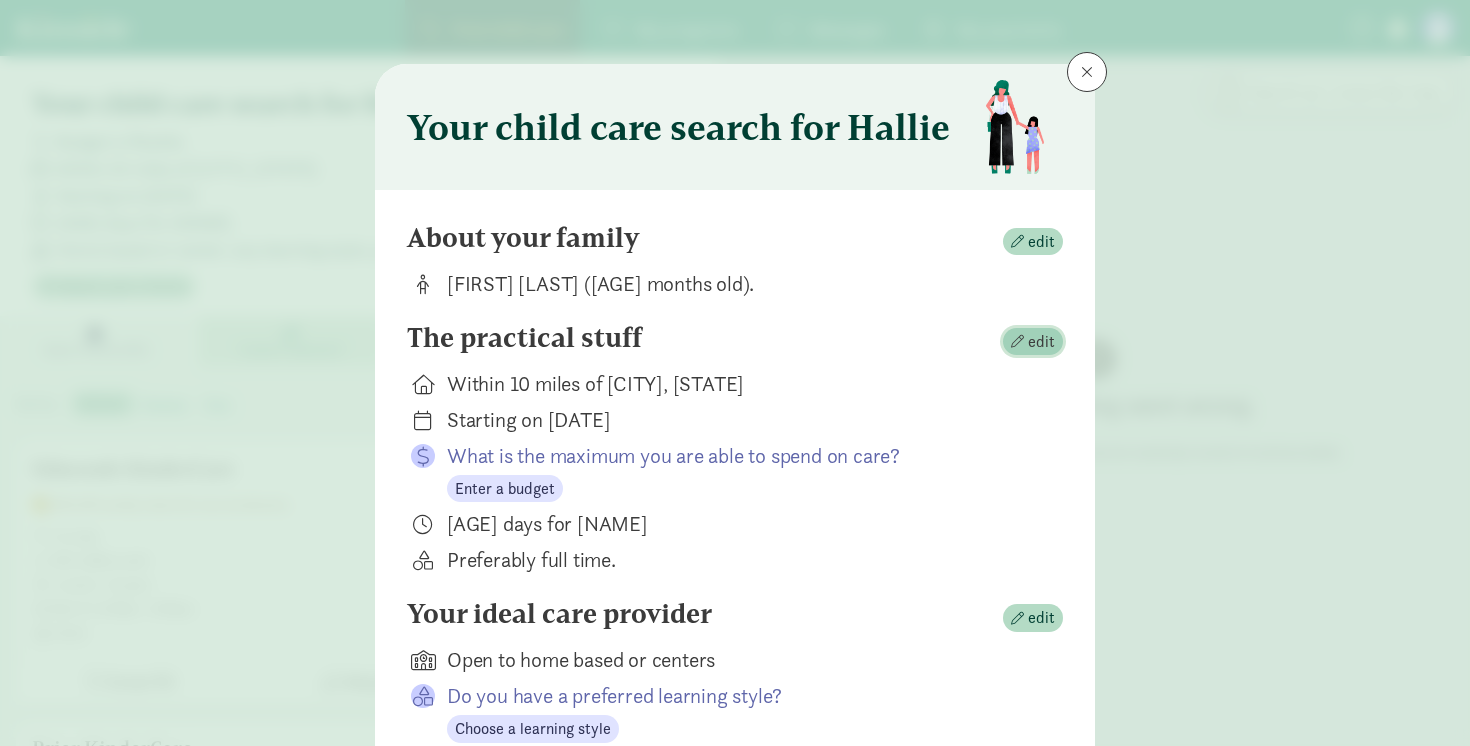 click on "edit" at bounding box center [1041, 342] 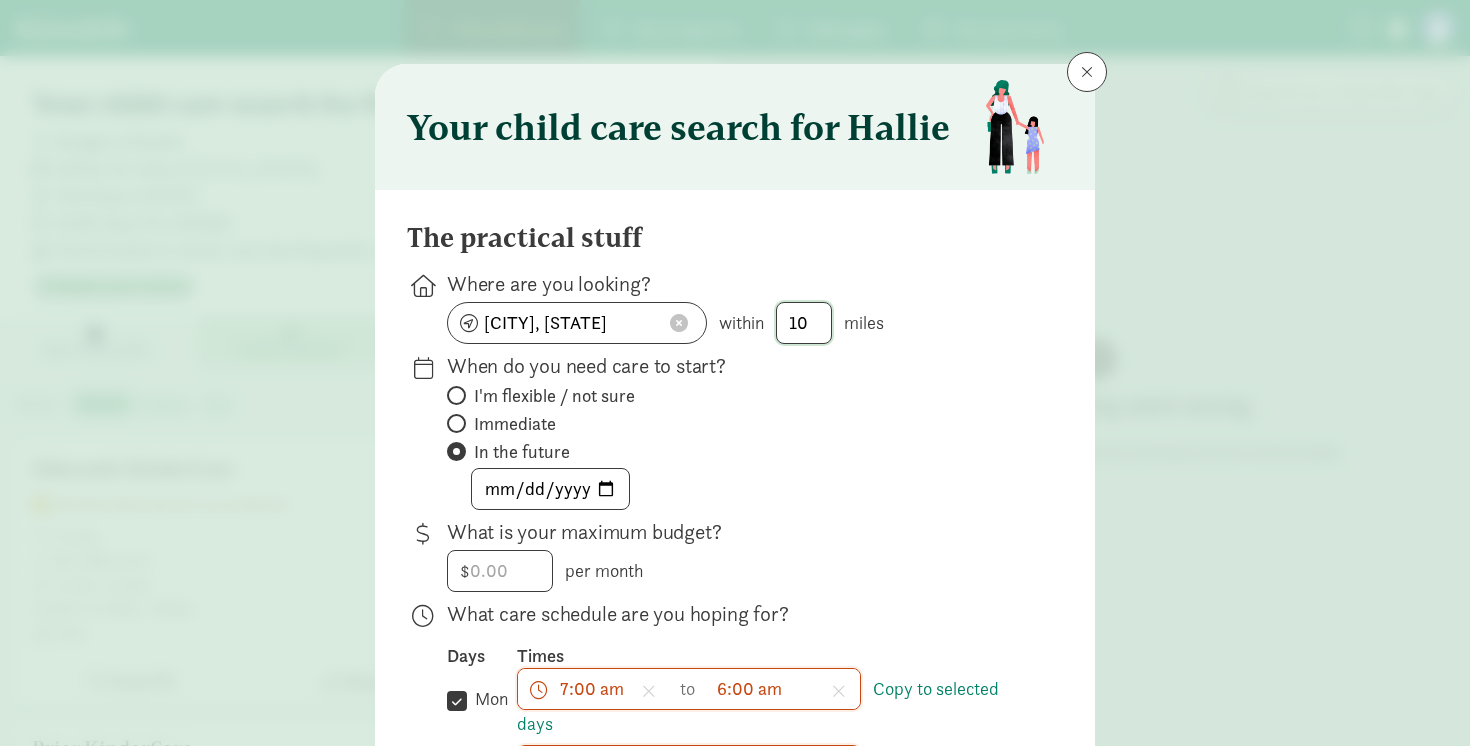 click on "10" 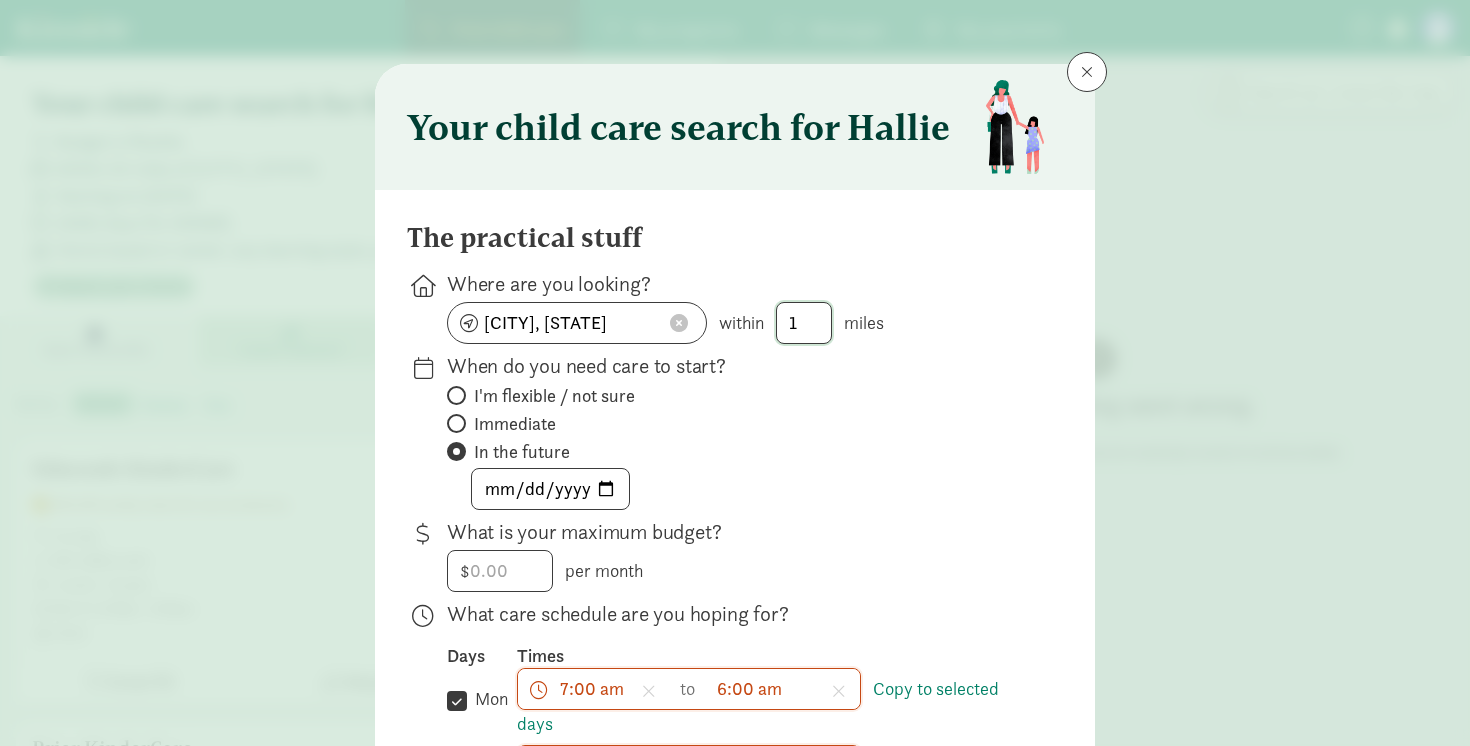 type on "10" 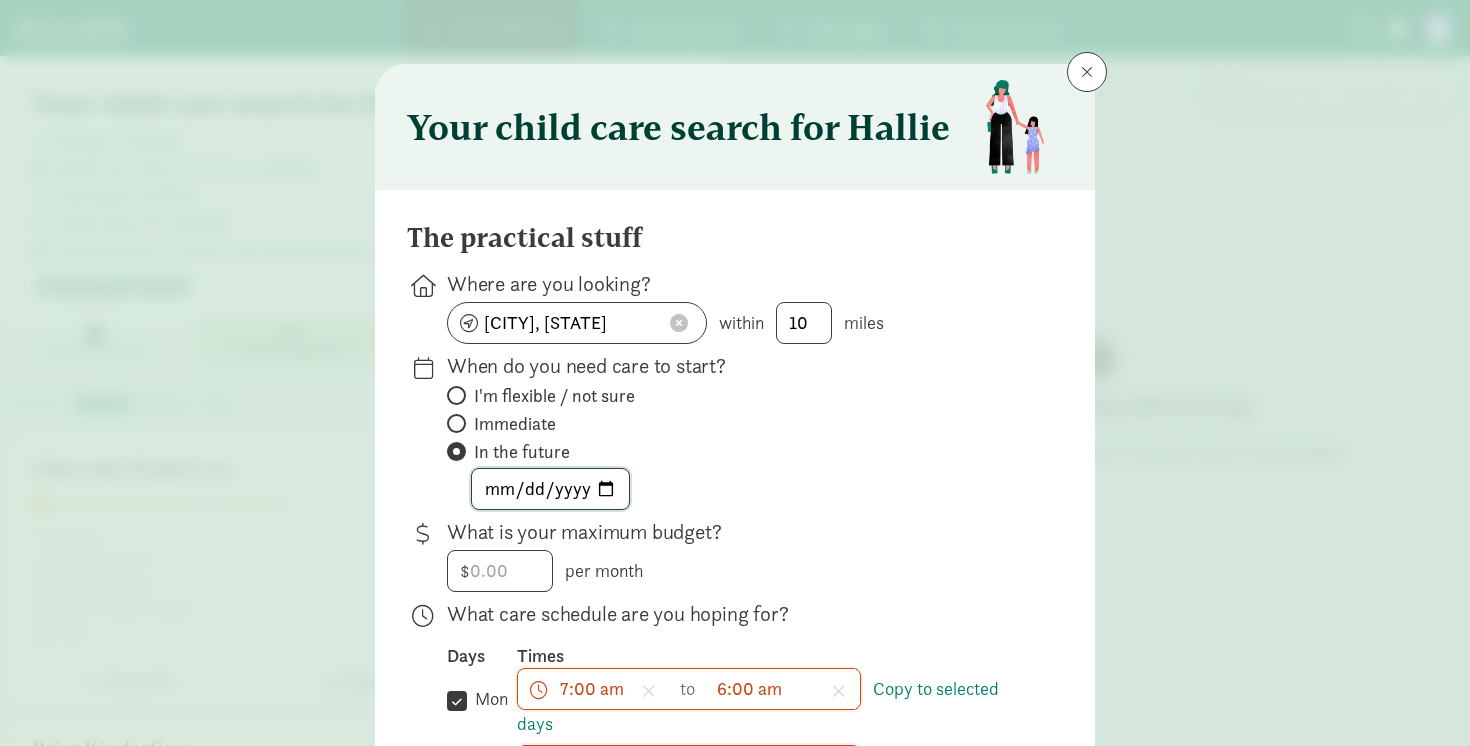 click on "2025-11-03" 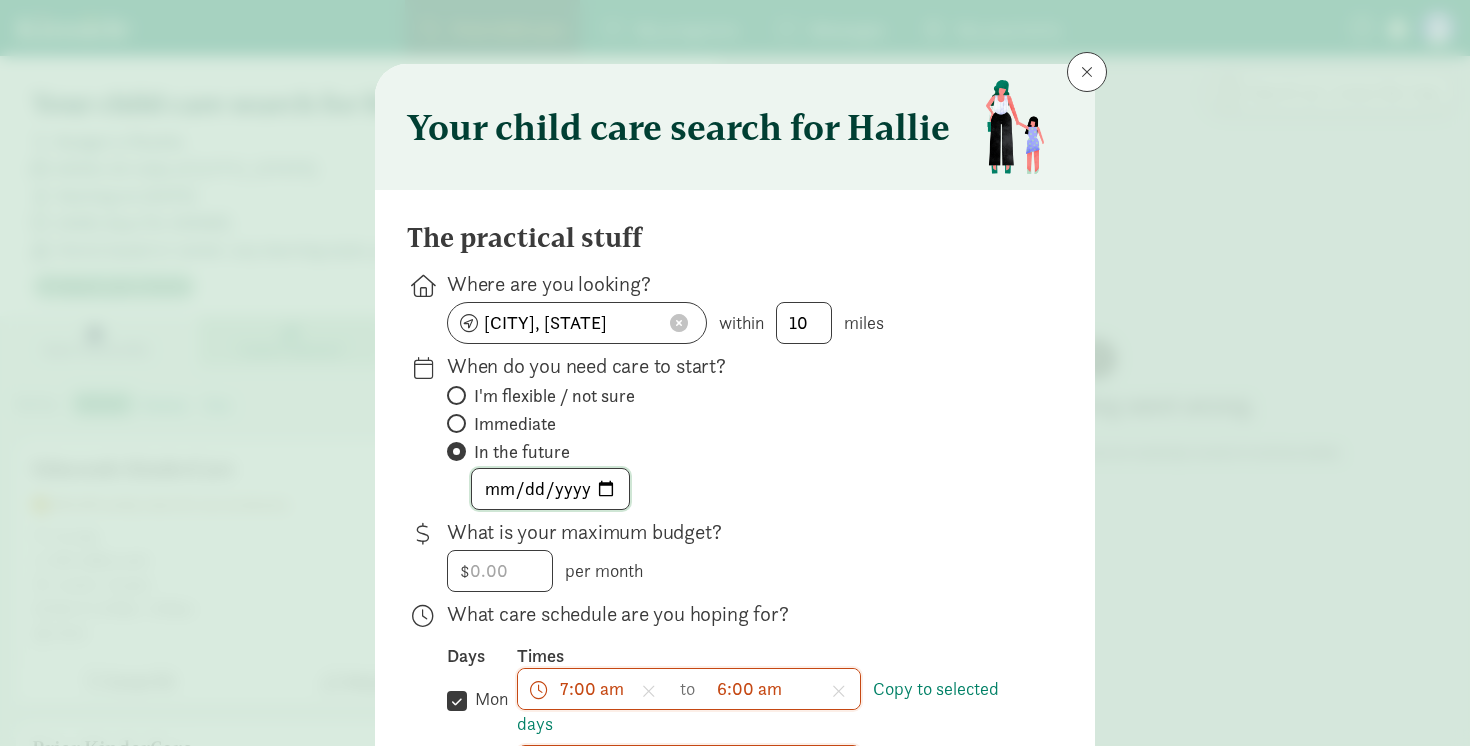 type on "2025-10-15" 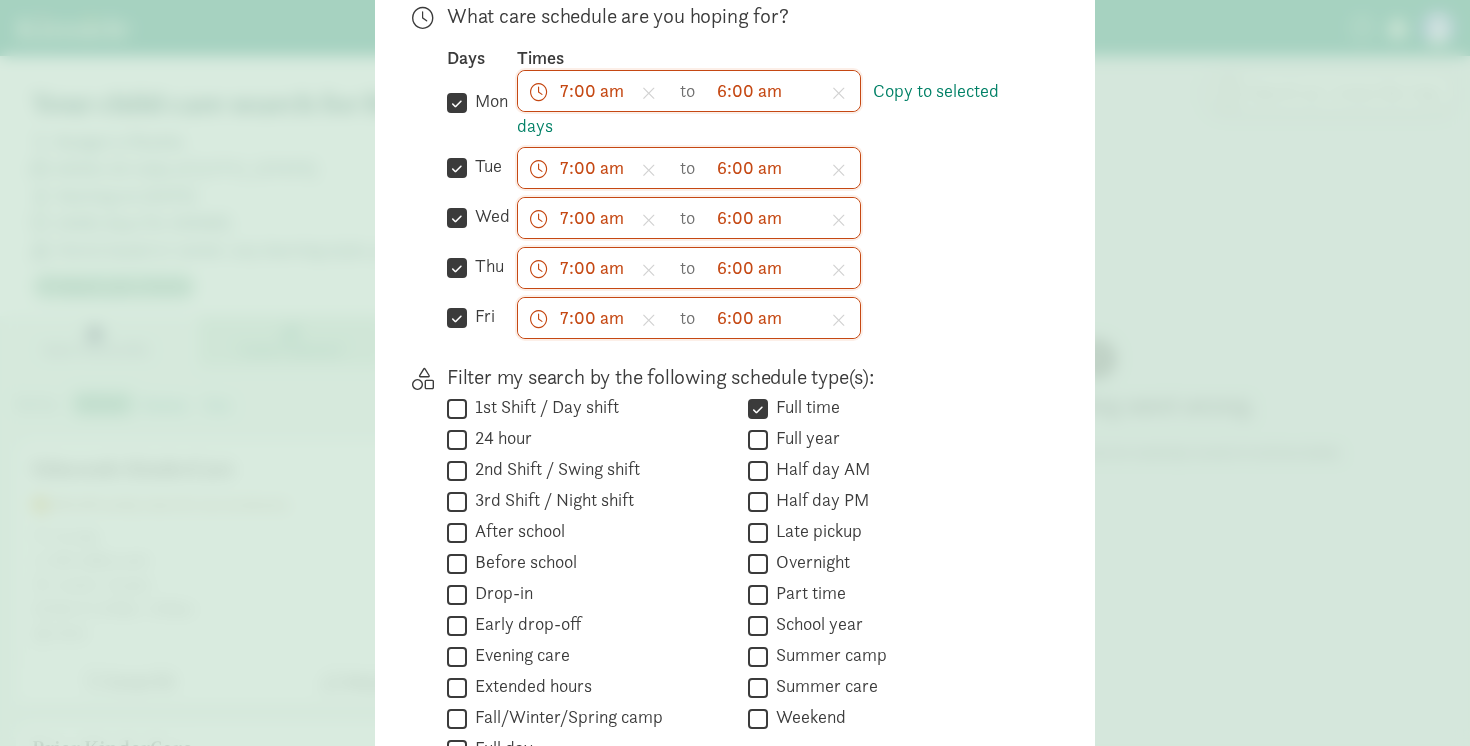 scroll, scrollTop: 793, scrollLeft: 0, axis: vertical 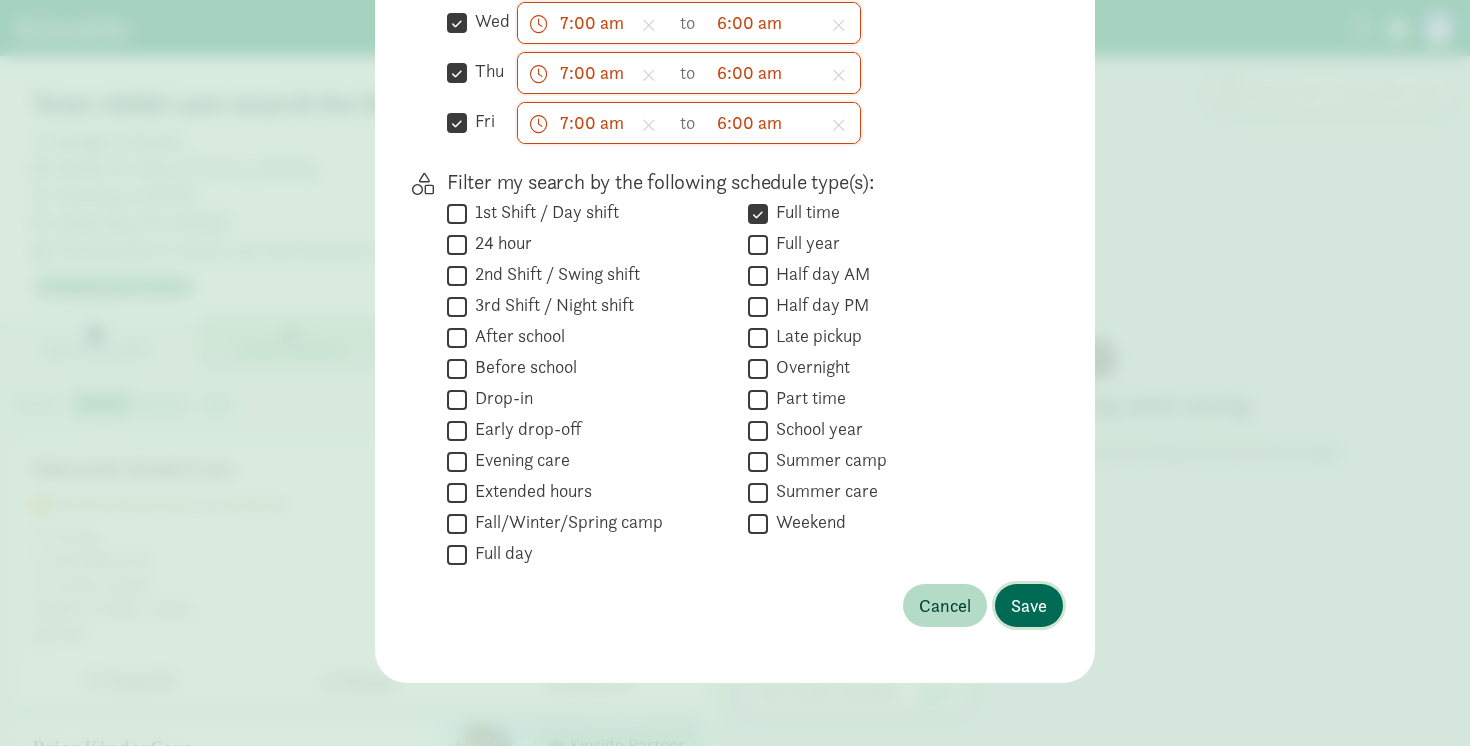 click on "Save" at bounding box center (1029, 605) 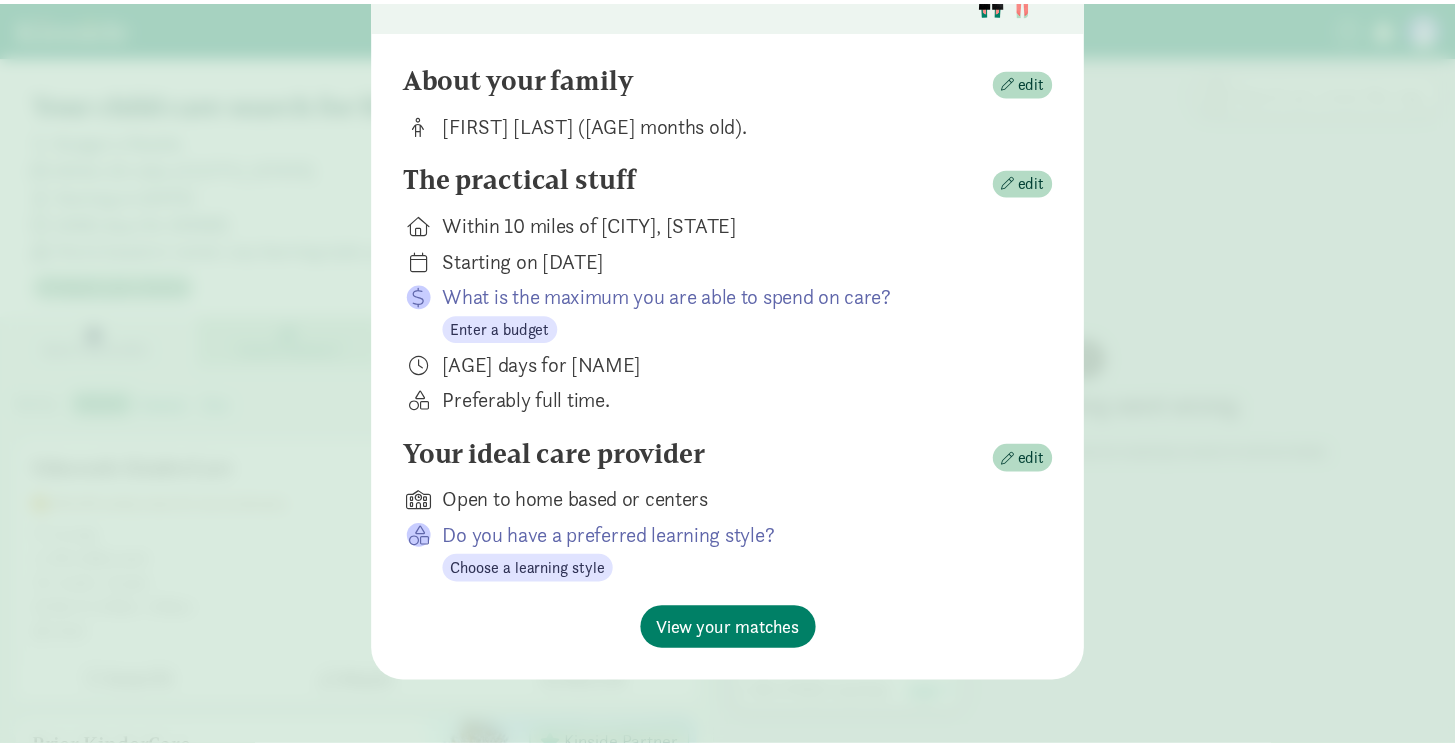 scroll, scrollTop: 159, scrollLeft: 0, axis: vertical 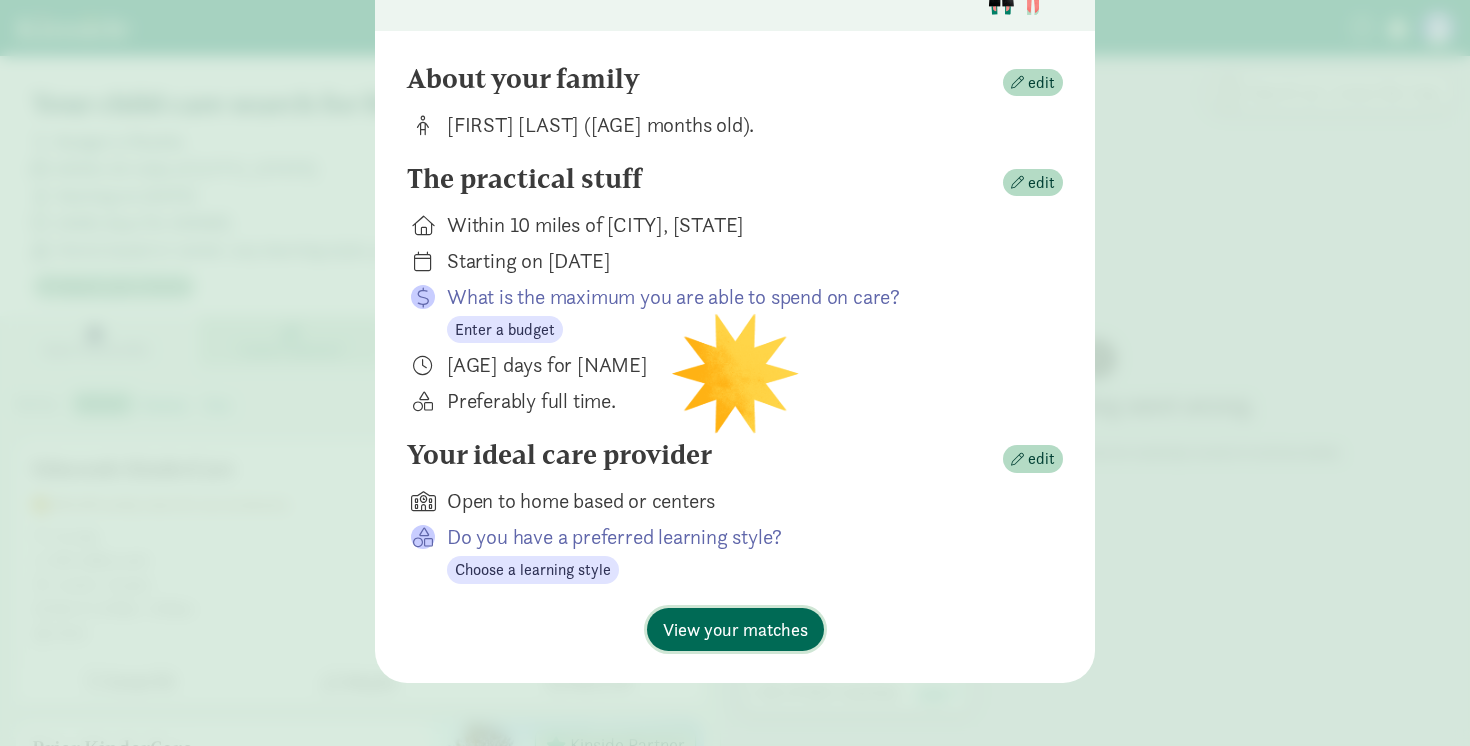 click on "View your matches" at bounding box center [735, 629] 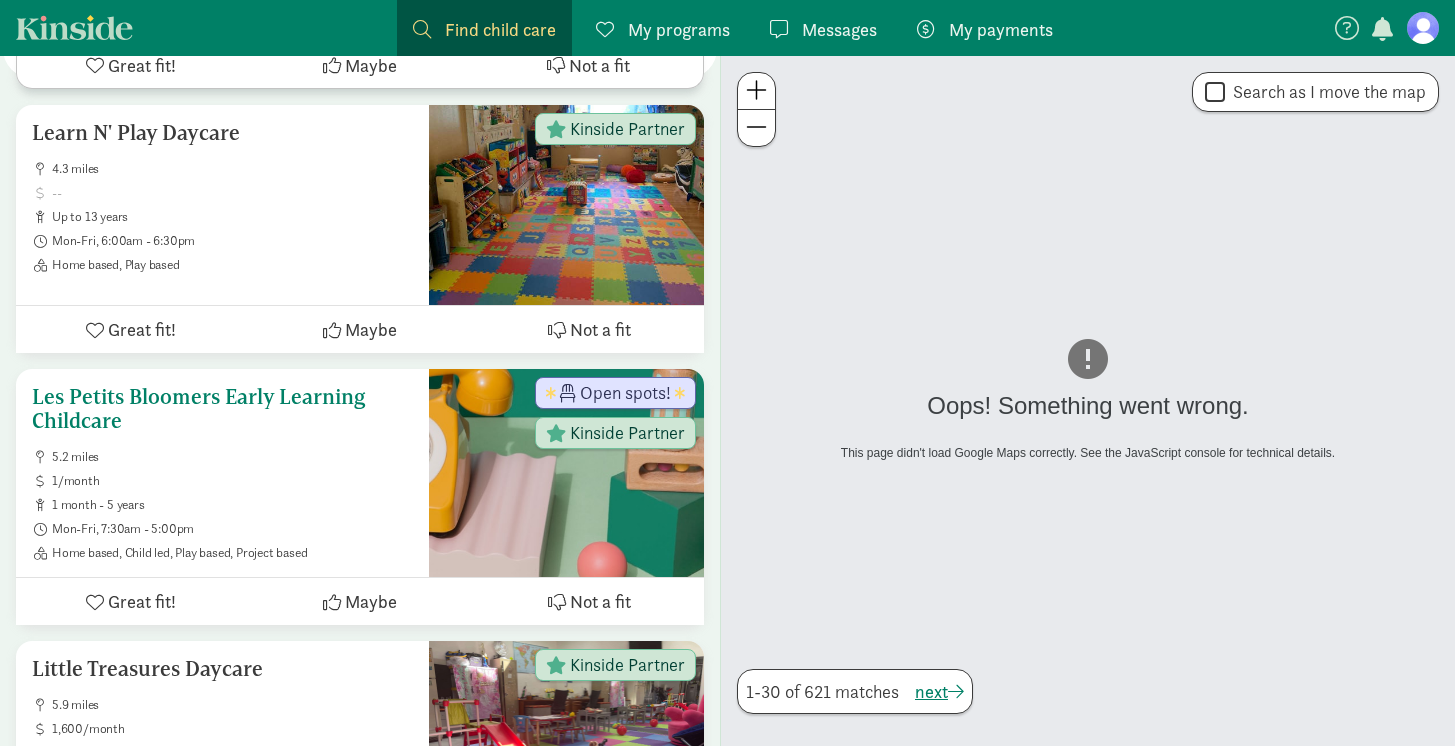 scroll, scrollTop: 3073, scrollLeft: 0, axis: vertical 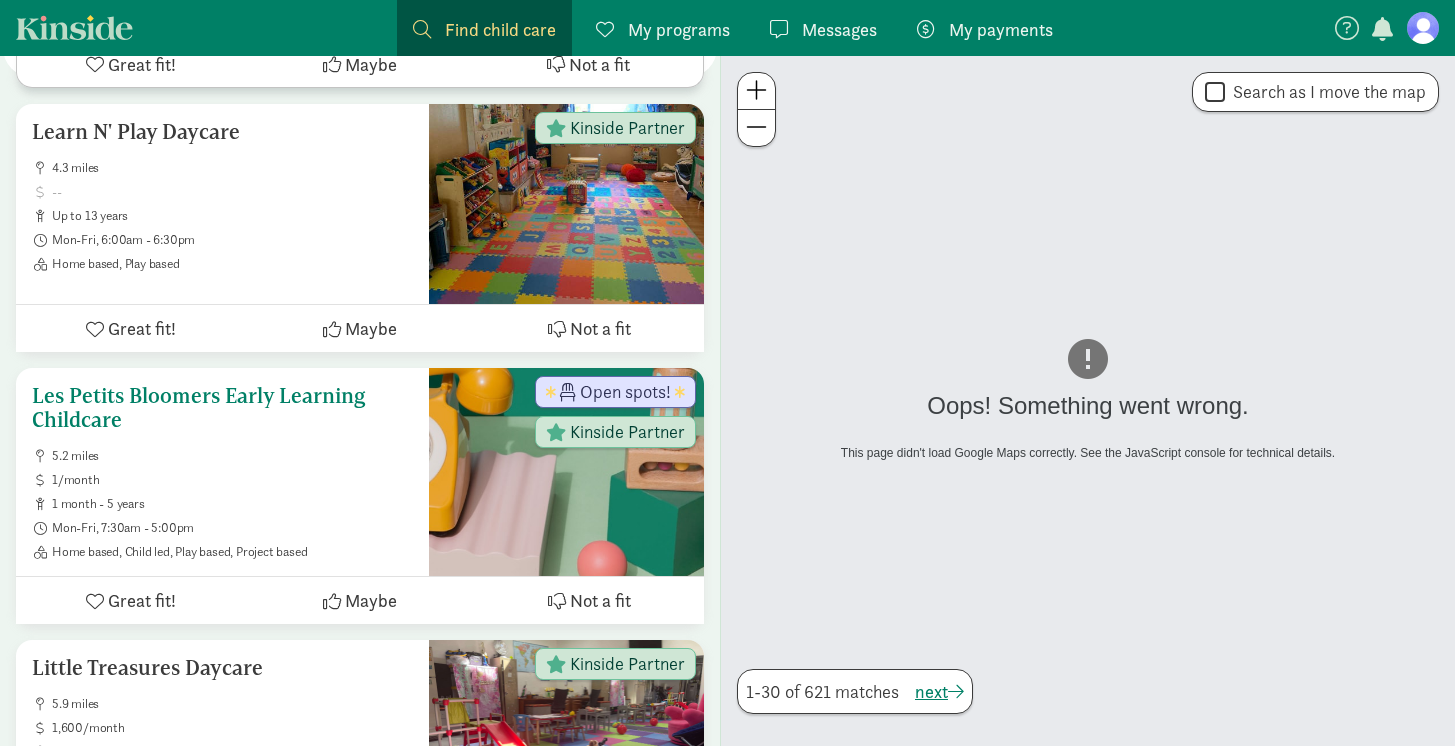 click on "Les Petits Bloomers Early Learning Childcare" at bounding box center (222, 408) 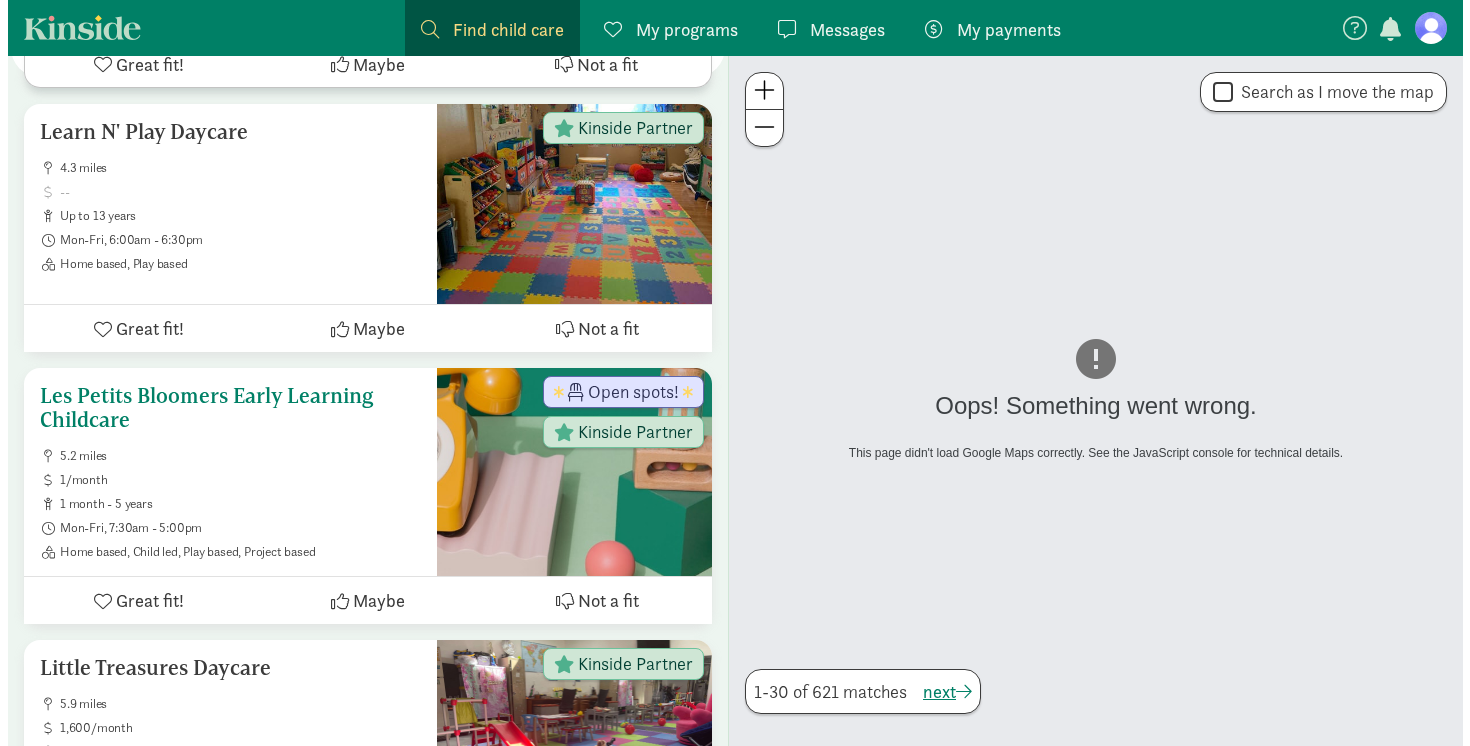 scroll, scrollTop: 0, scrollLeft: 0, axis: both 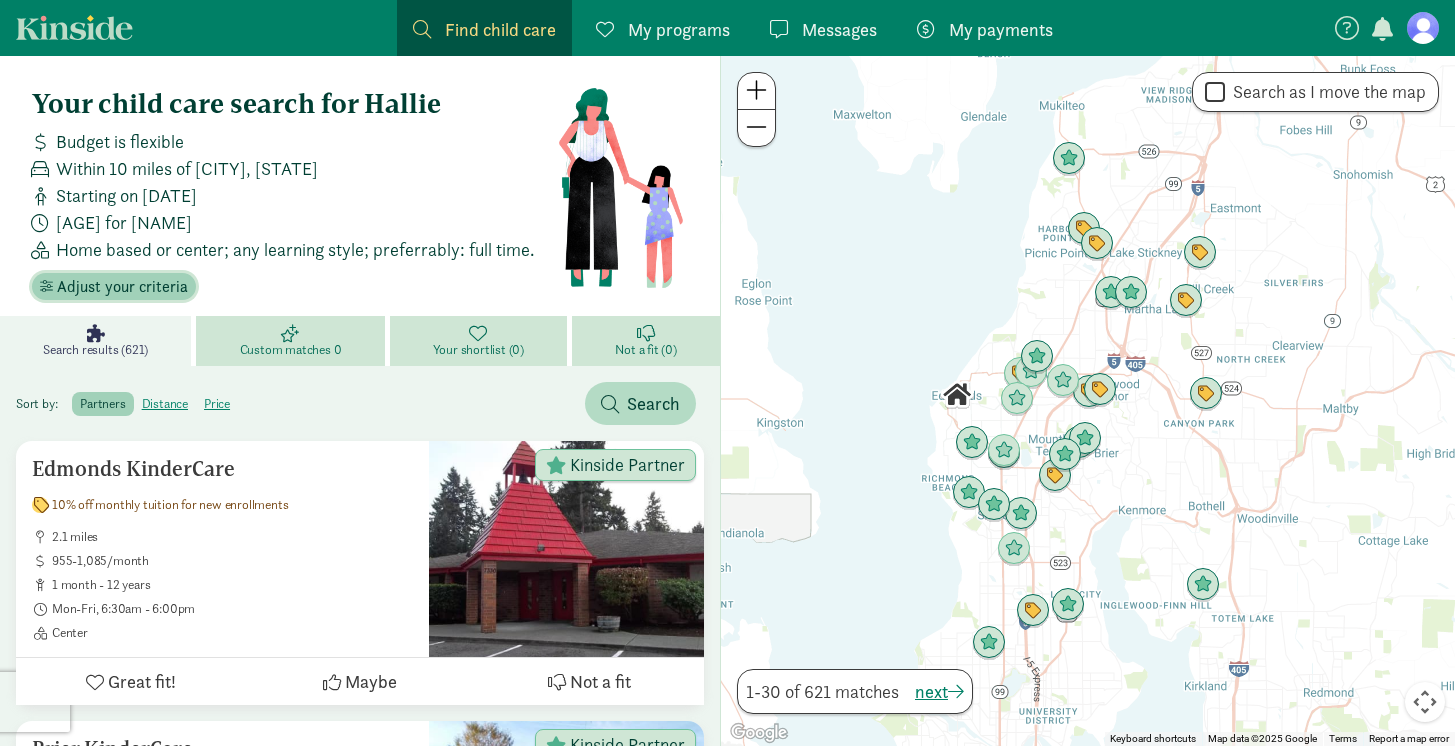 click on "Adjust your criteria" at bounding box center (122, 287) 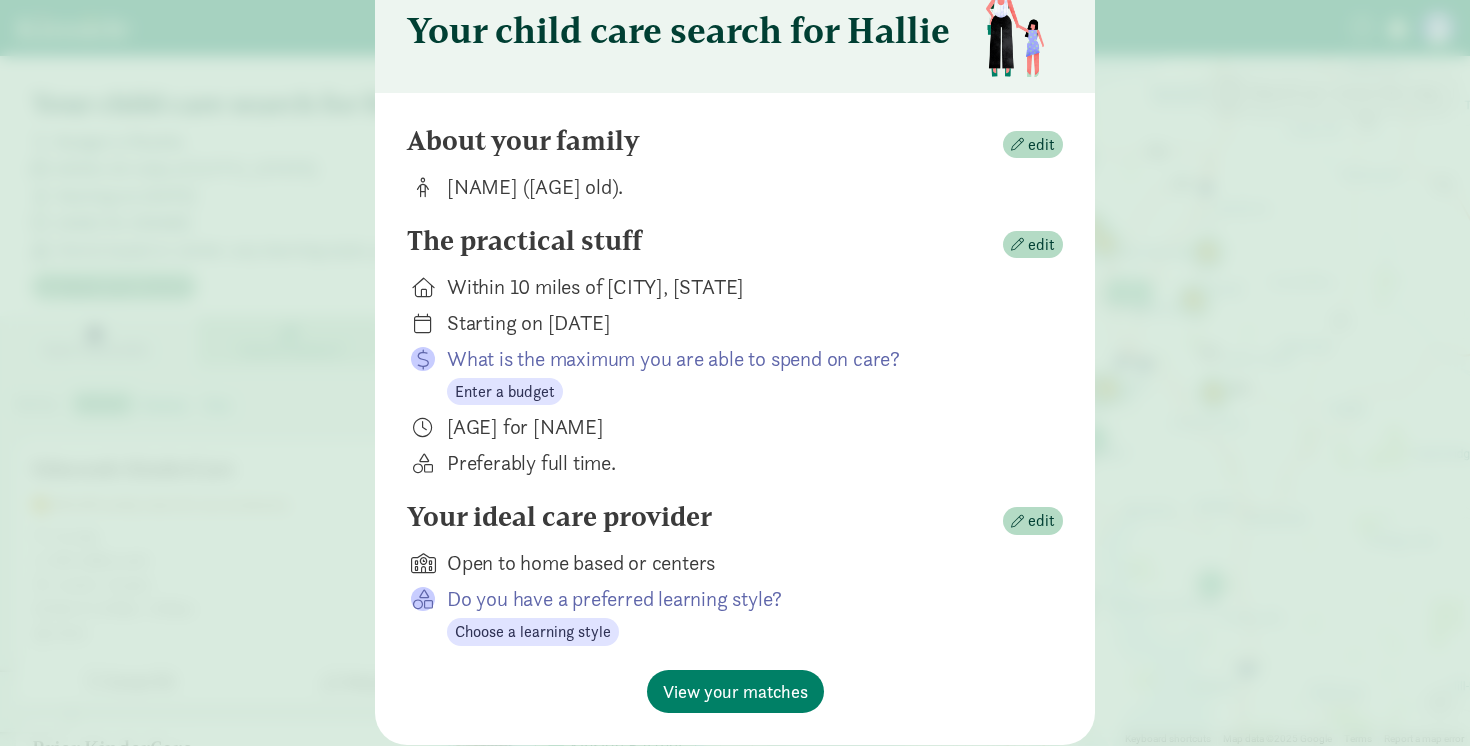 scroll, scrollTop: 159, scrollLeft: 0, axis: vertical 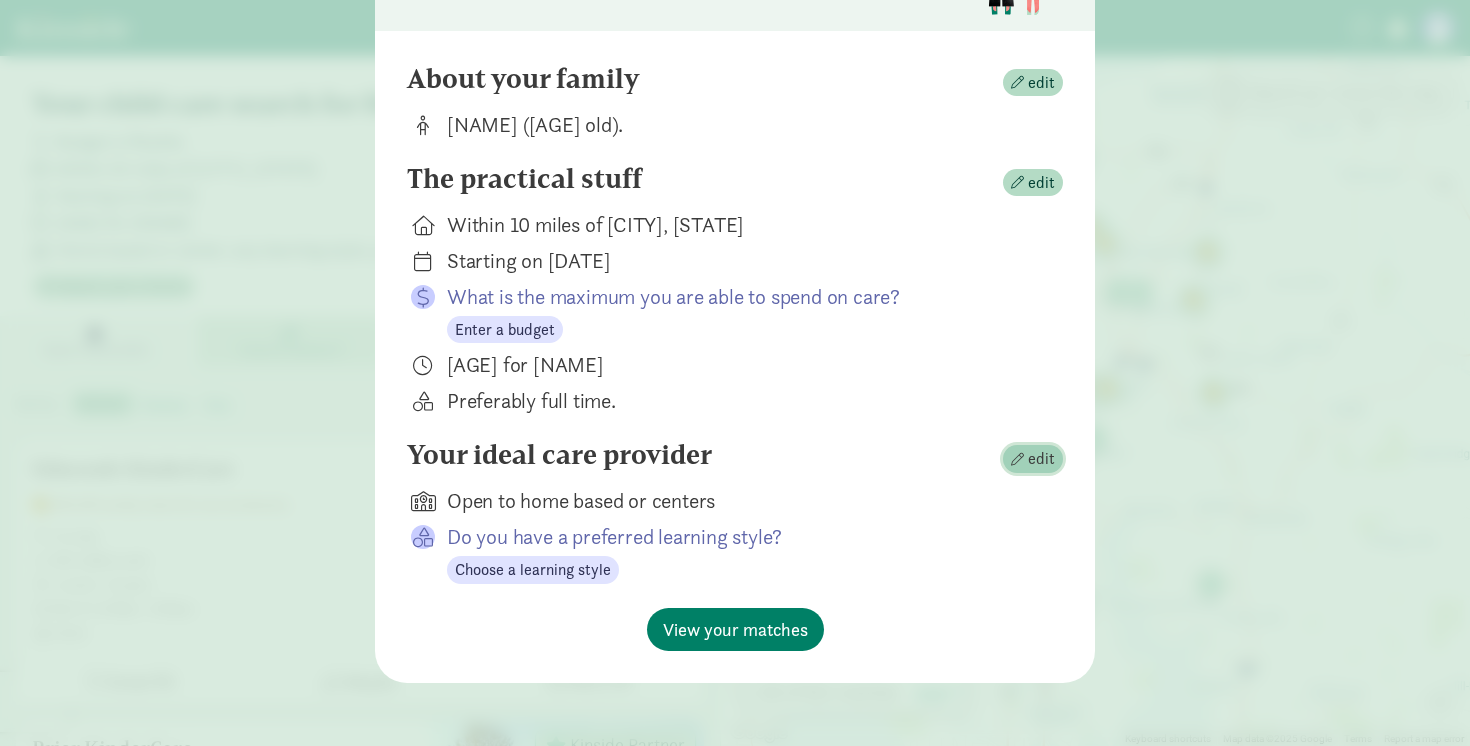 click on "edit" at bounding box center (1033, 459) 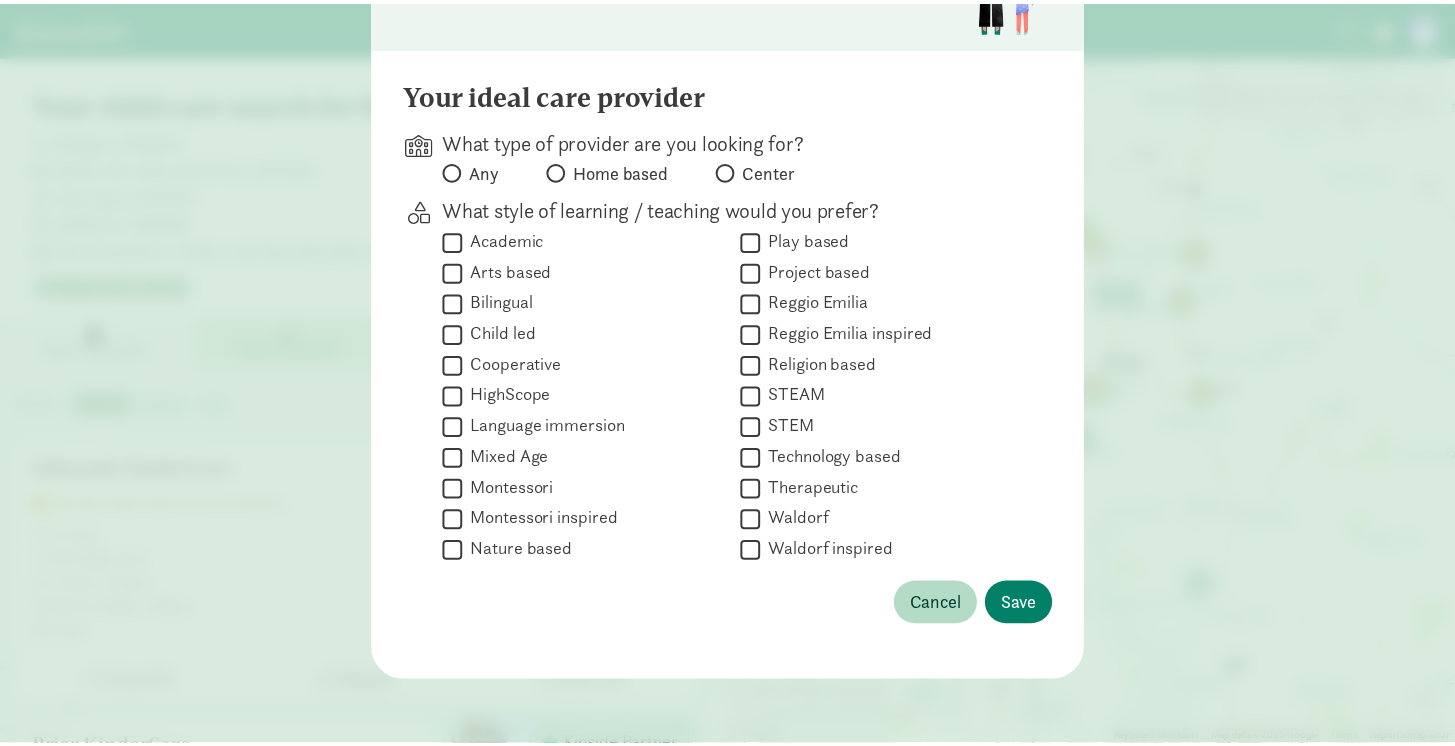scroll, scrollTop: 141, scrollLeft: 0, axis: vertical 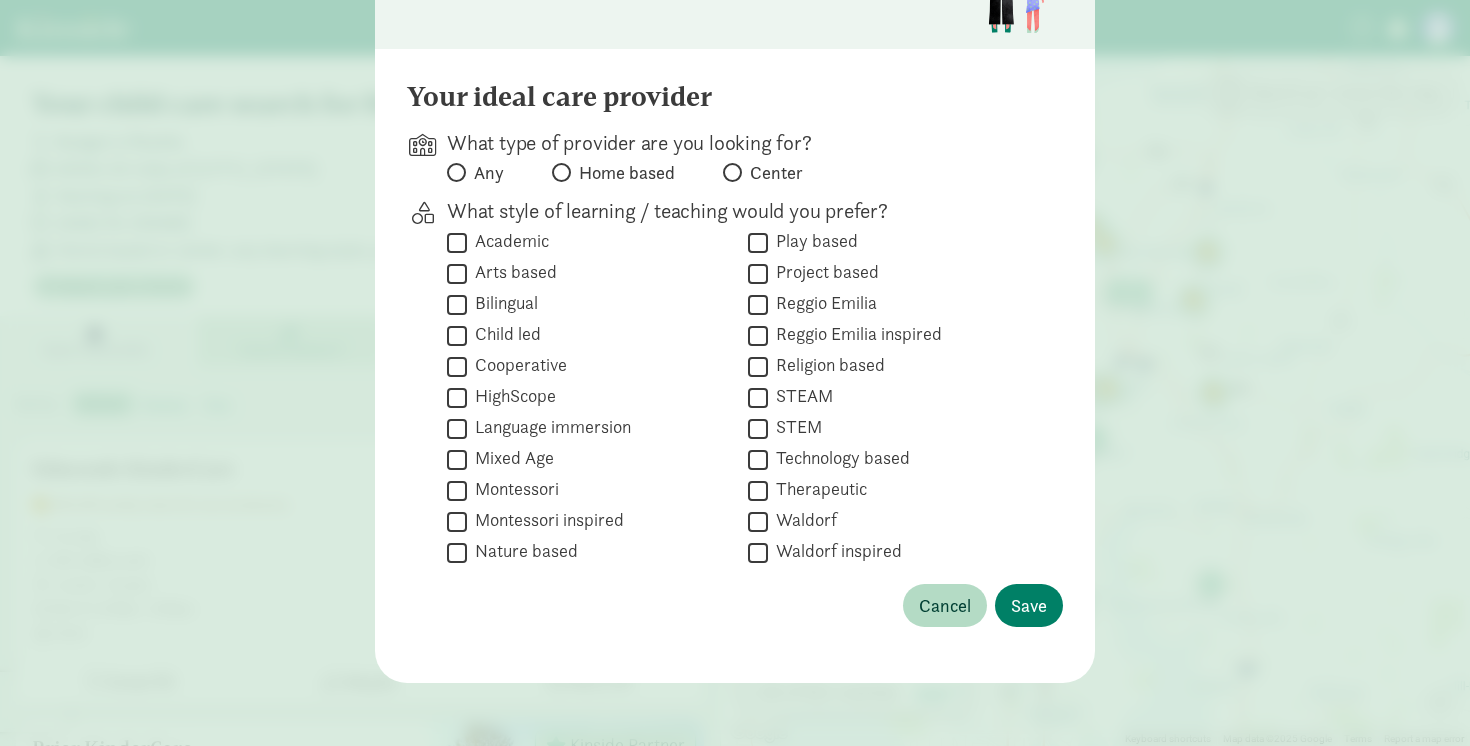 click at bounding box center (732, 172) 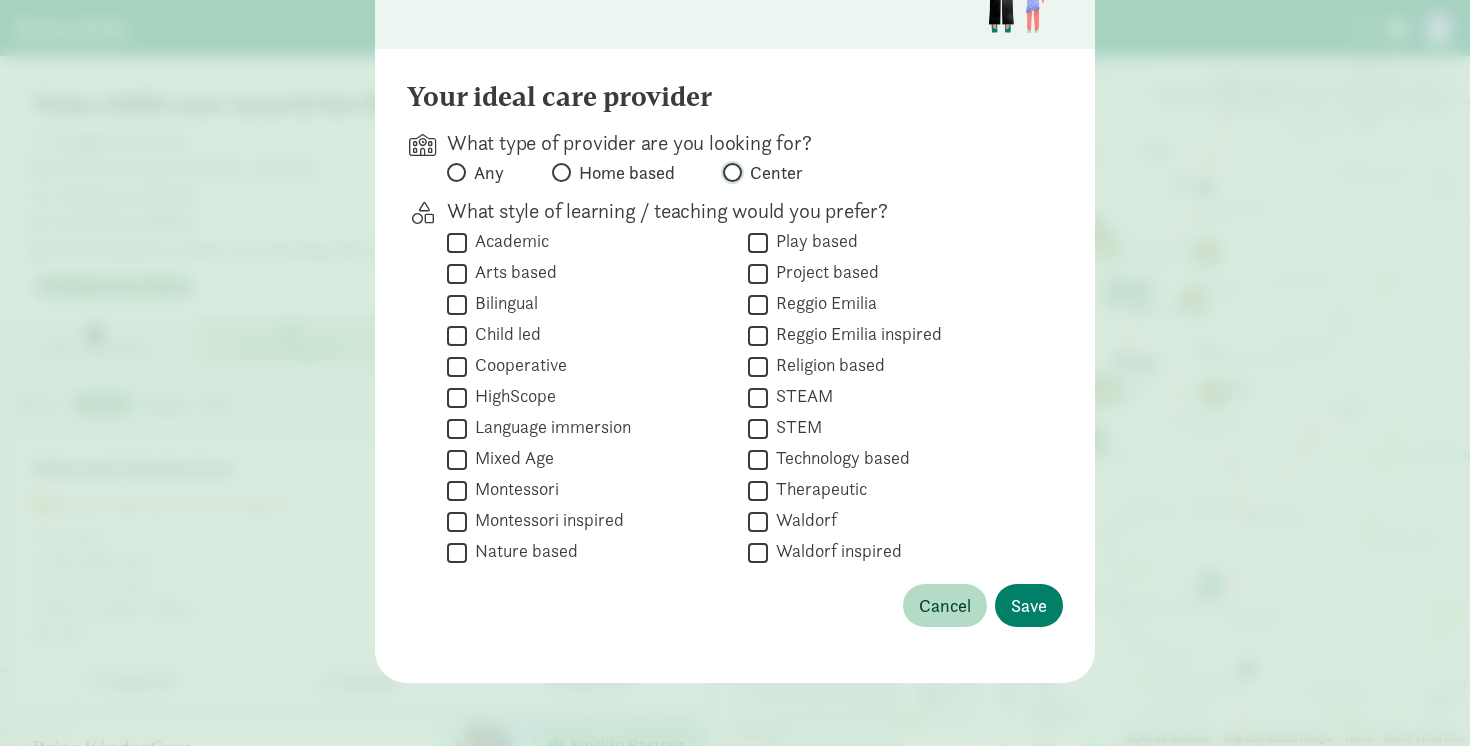 click on "Center" at bounding box center (729, 172) 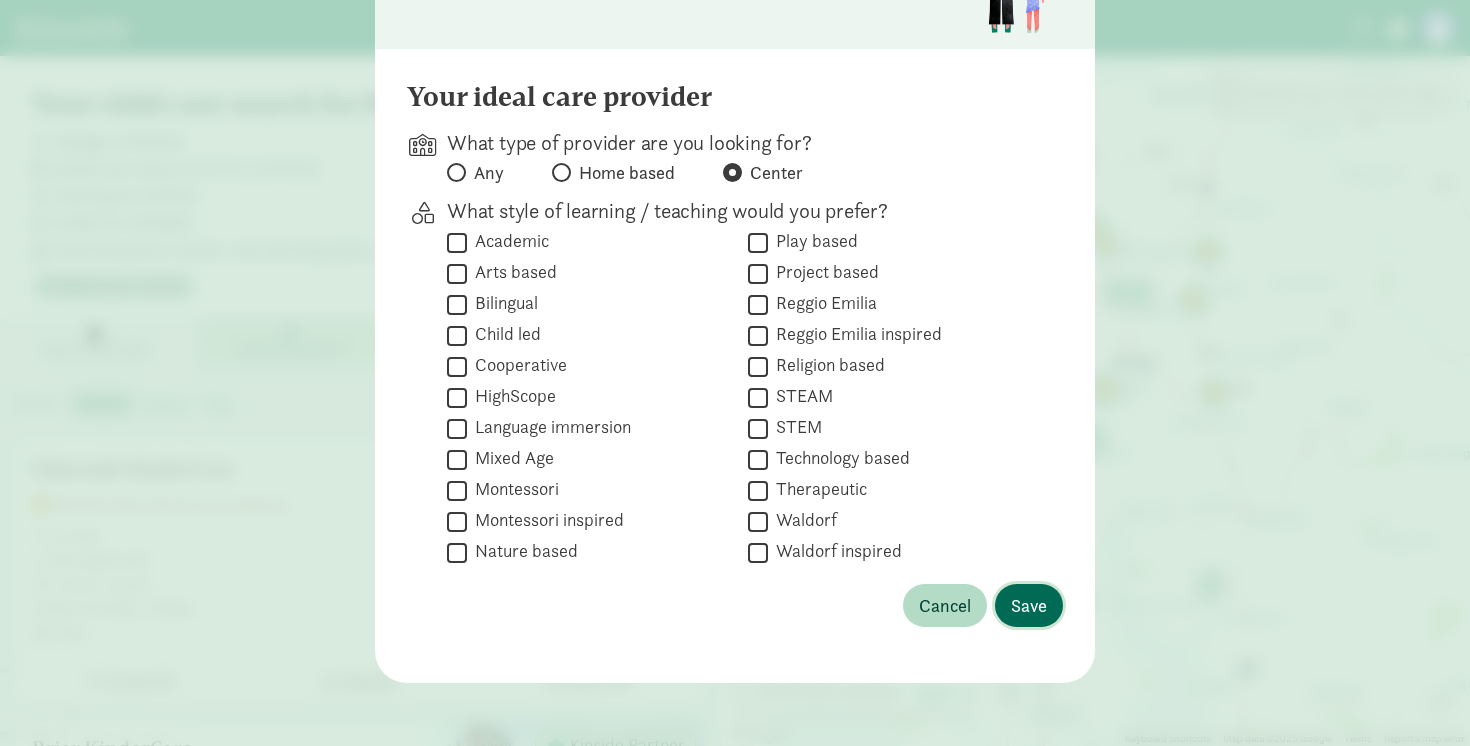 click on "Save" at bounding box center [1029, 605] 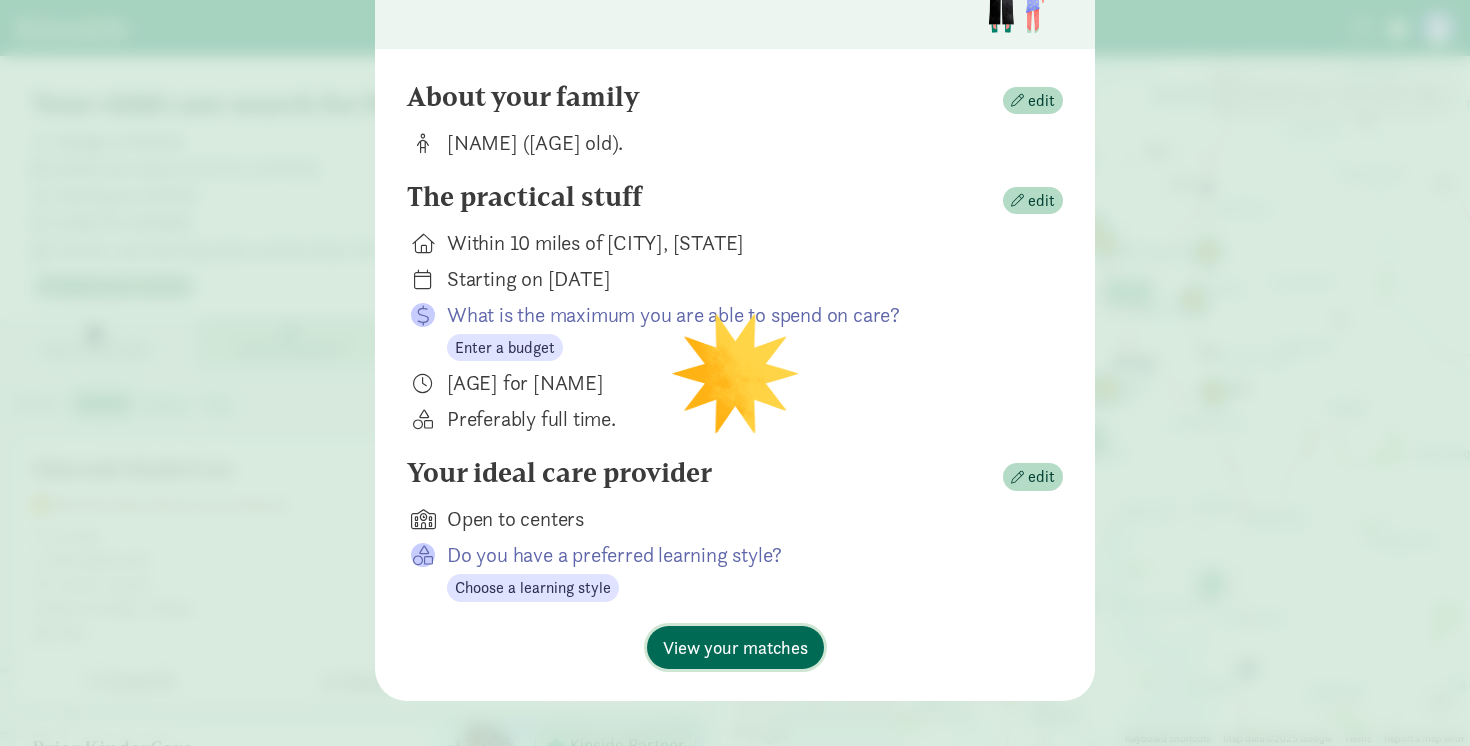 click on "View your matches" at bounding box center [735, 647] 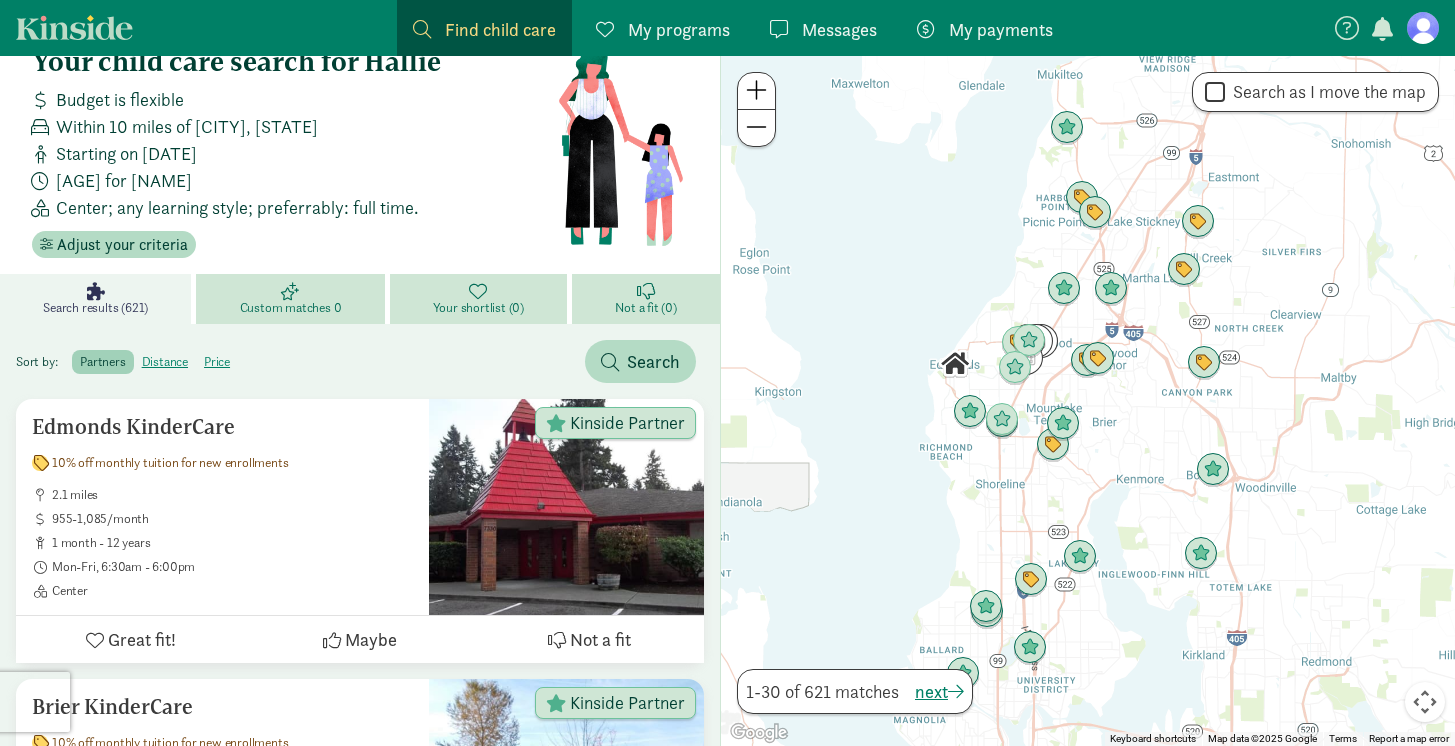 scroll, scrollTop: 44, scrollLeft: 0, axis: vertical 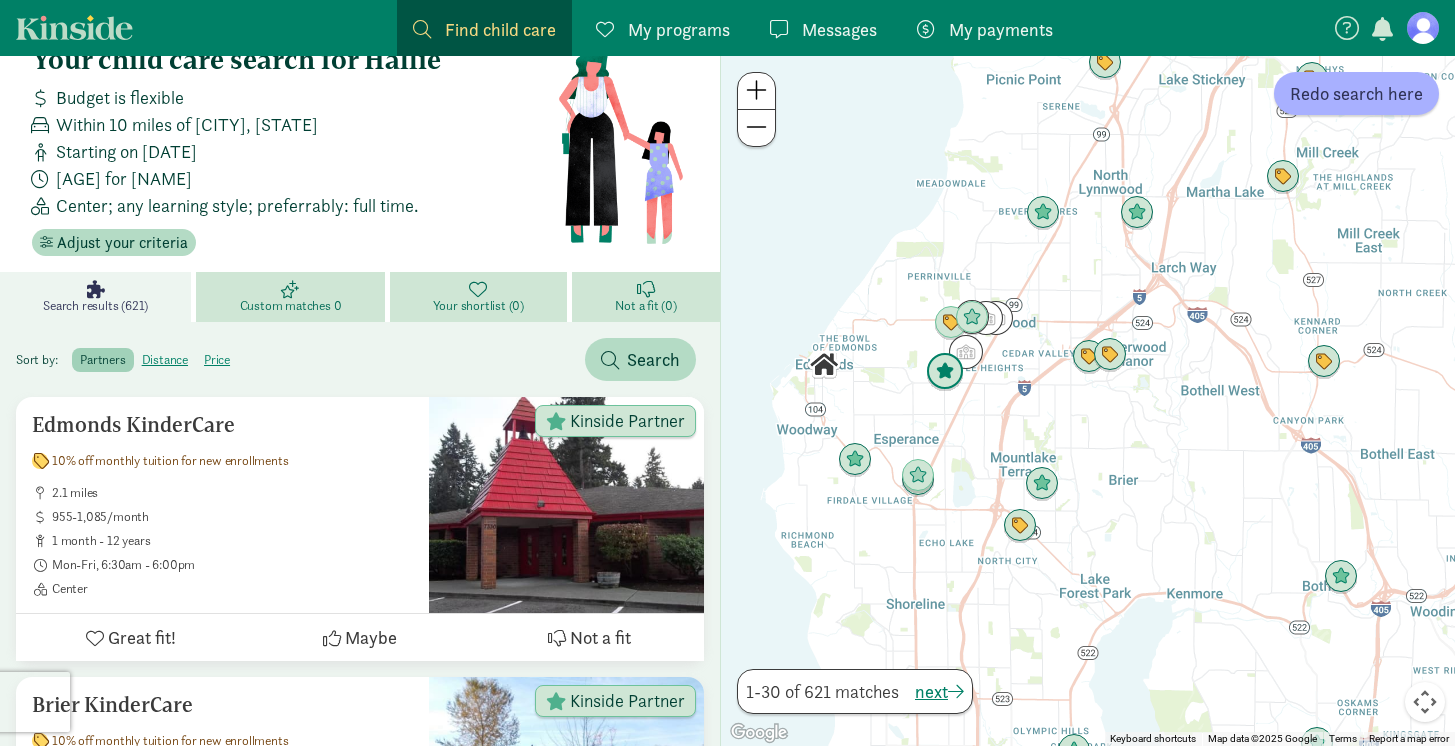 click at bounding box center [945, 372] 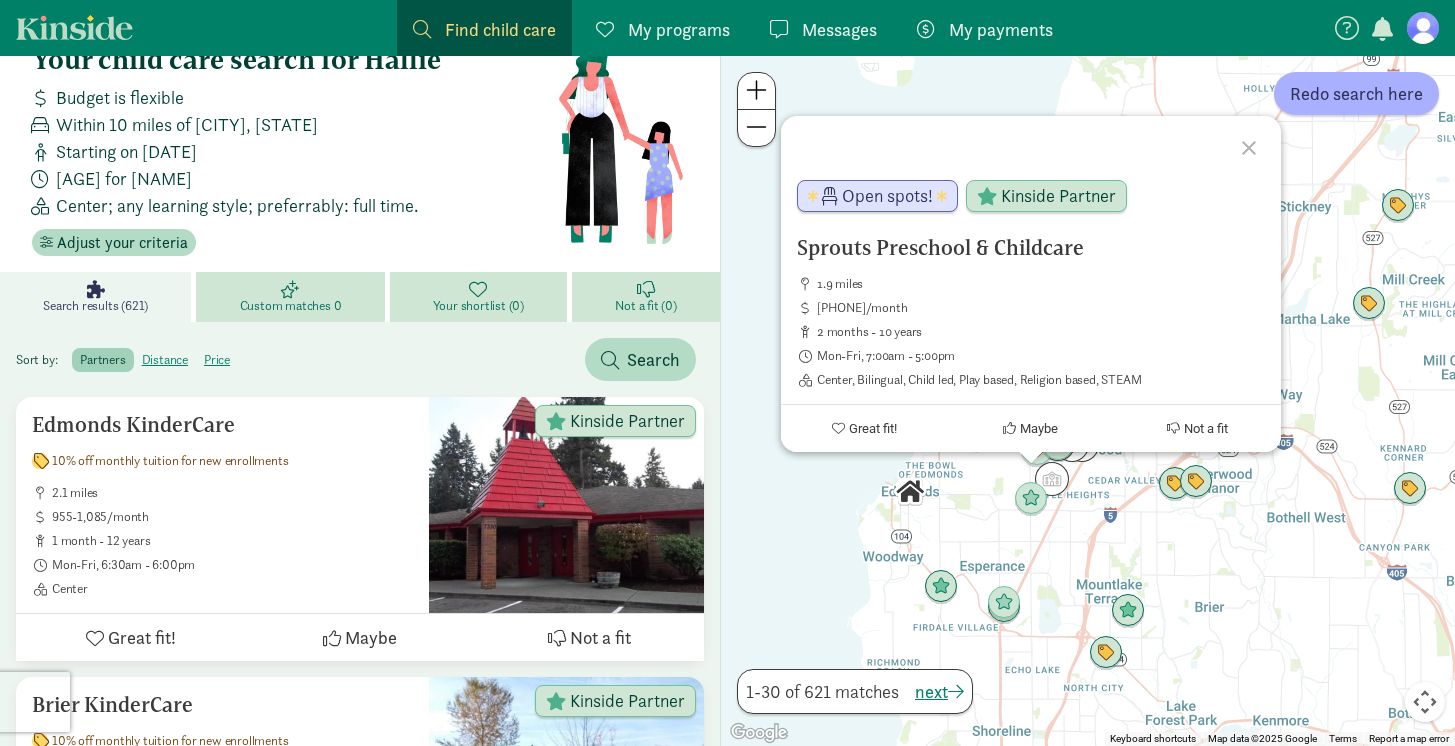 click on "[PROGRAM_NAME]           [MILES]   [PRICE]/month   [AGE]   [DAYS], [TIME]   [LOCATION_TYPE], [STYLE], [STYLE], [STYLE], [STYLE], [STYLE]         Open spots!         Kinside Partner               Great fit!       Maybe       Not a fit" at bounding box center [1088, 401] 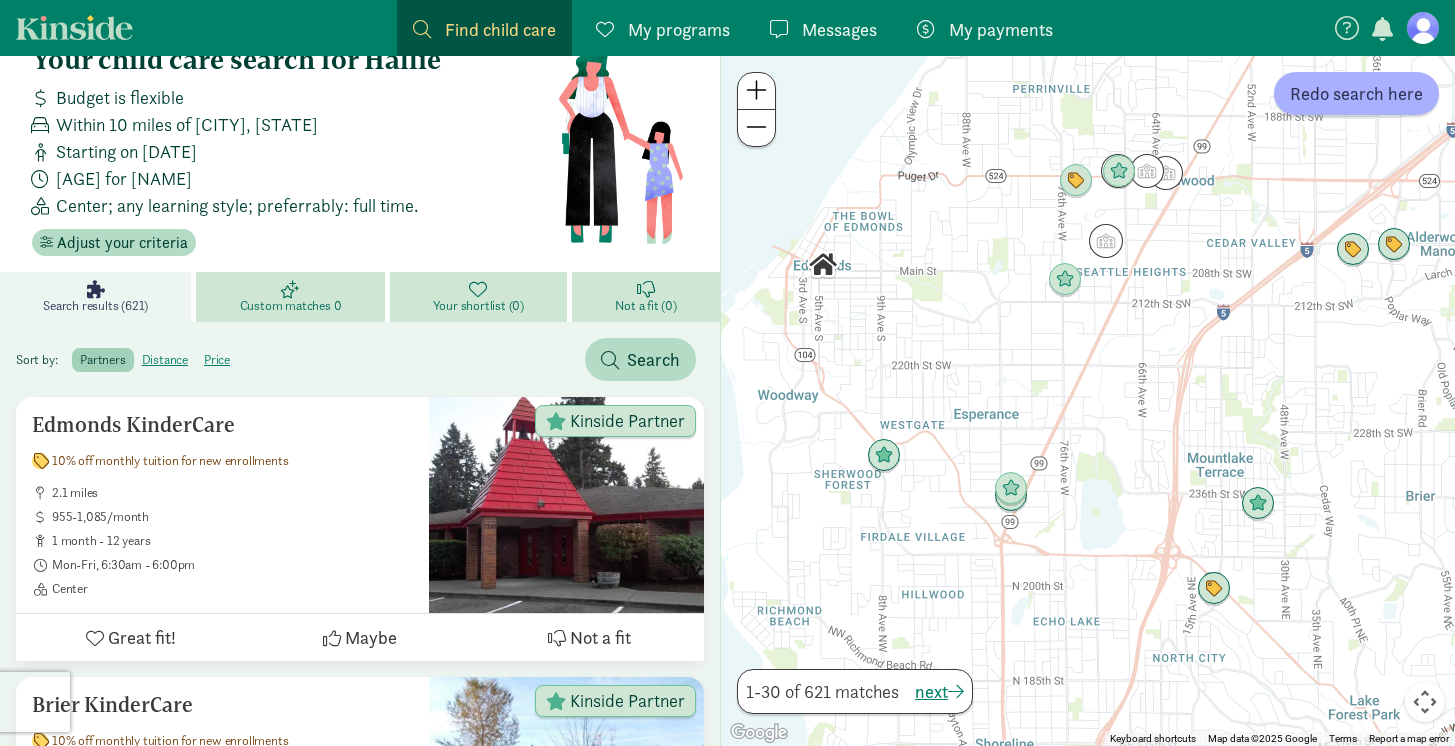 drag, startPoint x: 1000, startPoint y: 569, endPoint x: 1000, endPoint y: 391, distance: 178 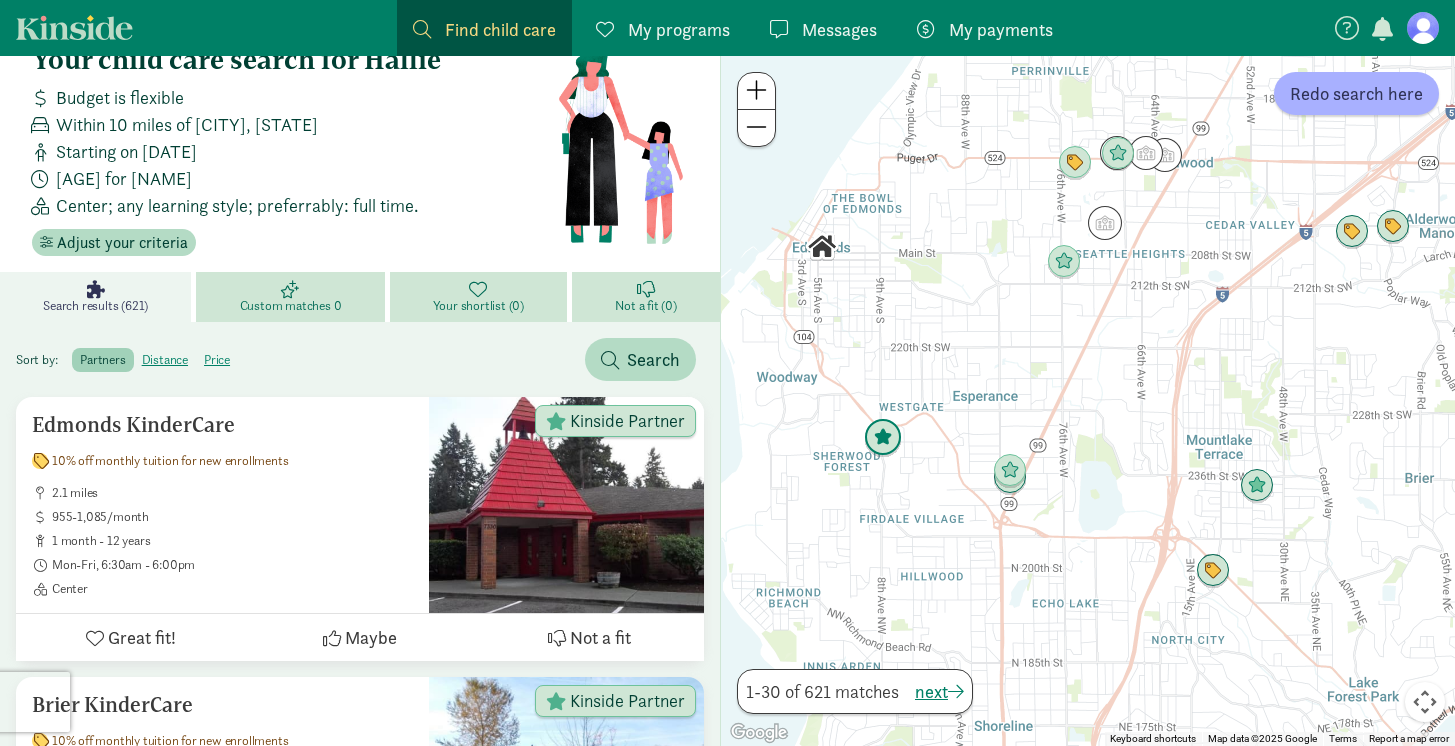 click at bounding box center [883, 438] 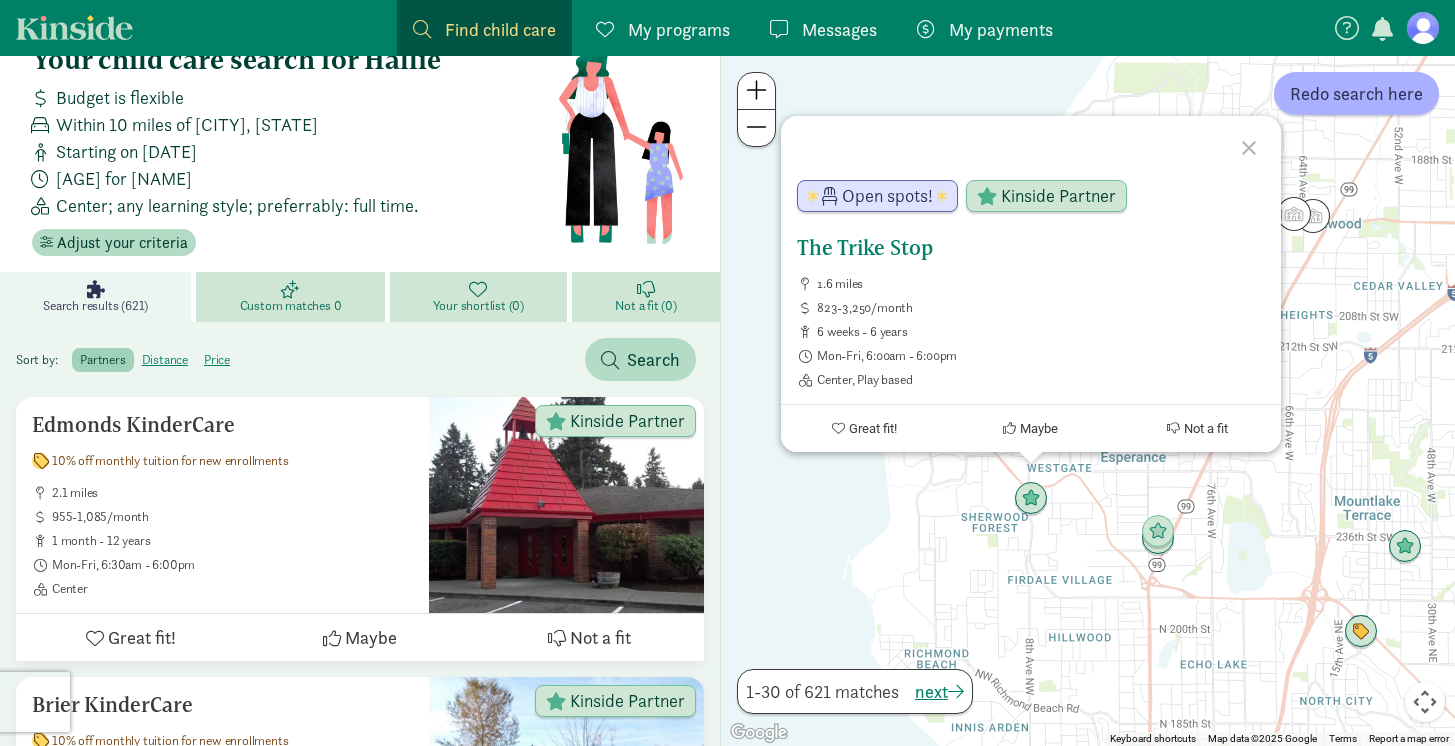 click on "The Trike Stop" at bounding box center (1031, 248) 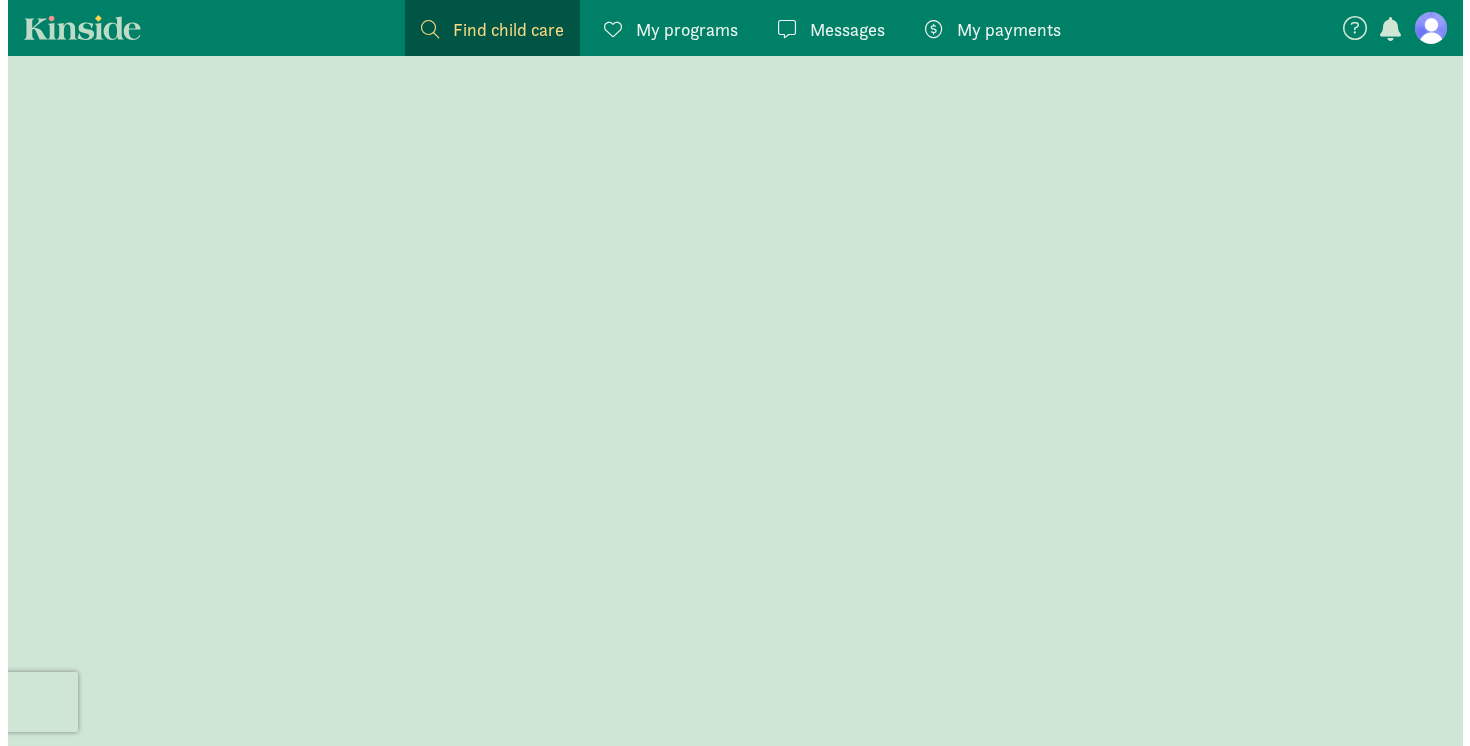 scroll, scrollTop: 0, scrollLeft: 0, axis: both 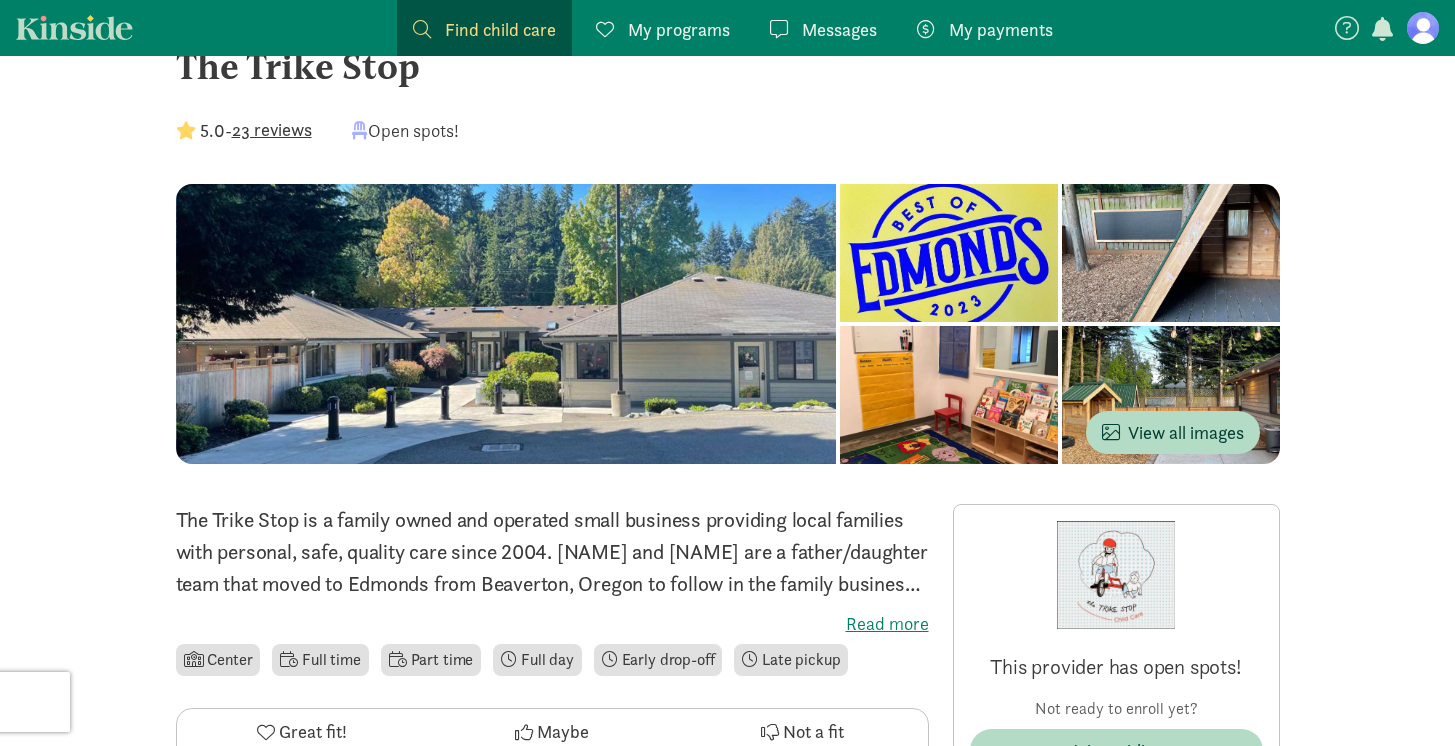 click on "Read more" at bounding box center [552, 624] 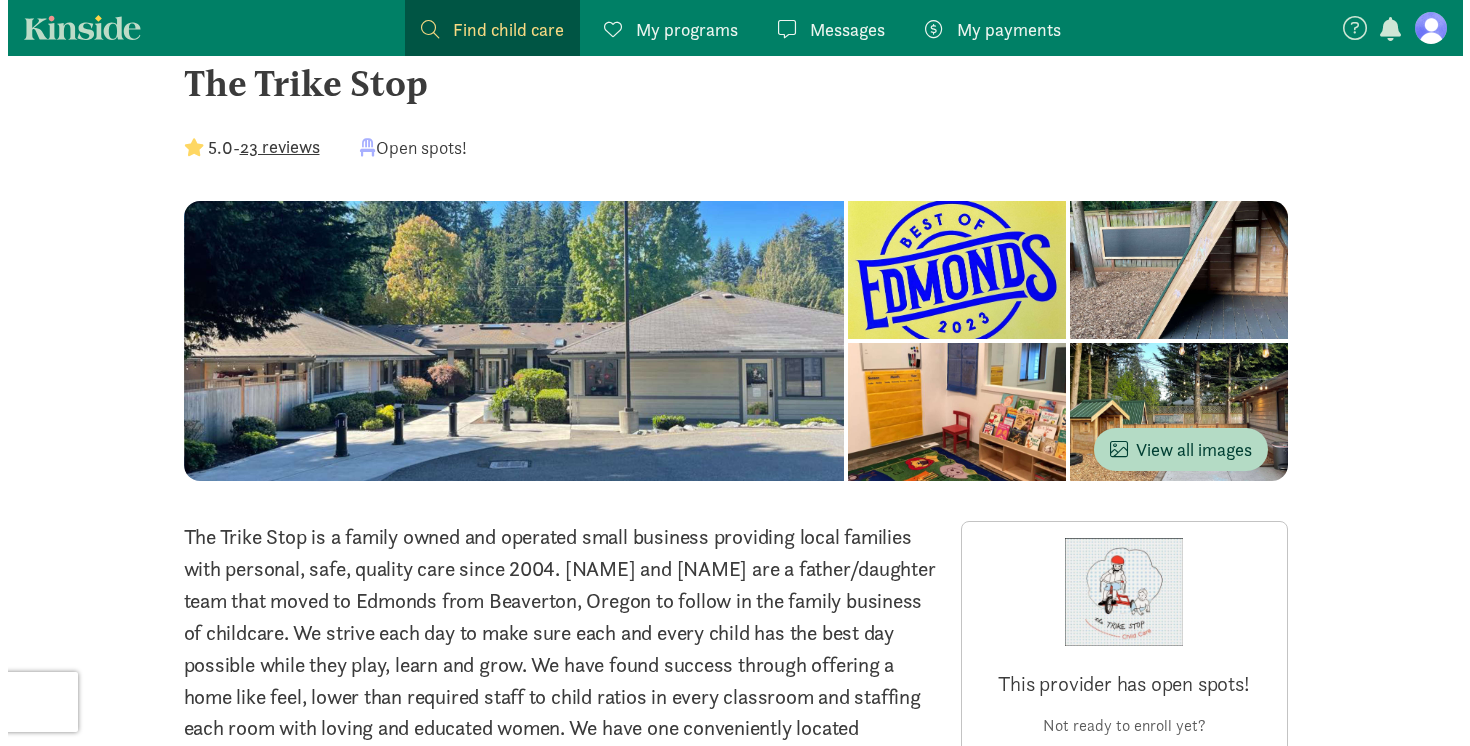 scroll, scrollTop: 0, scrollLeft: 0, axis: both 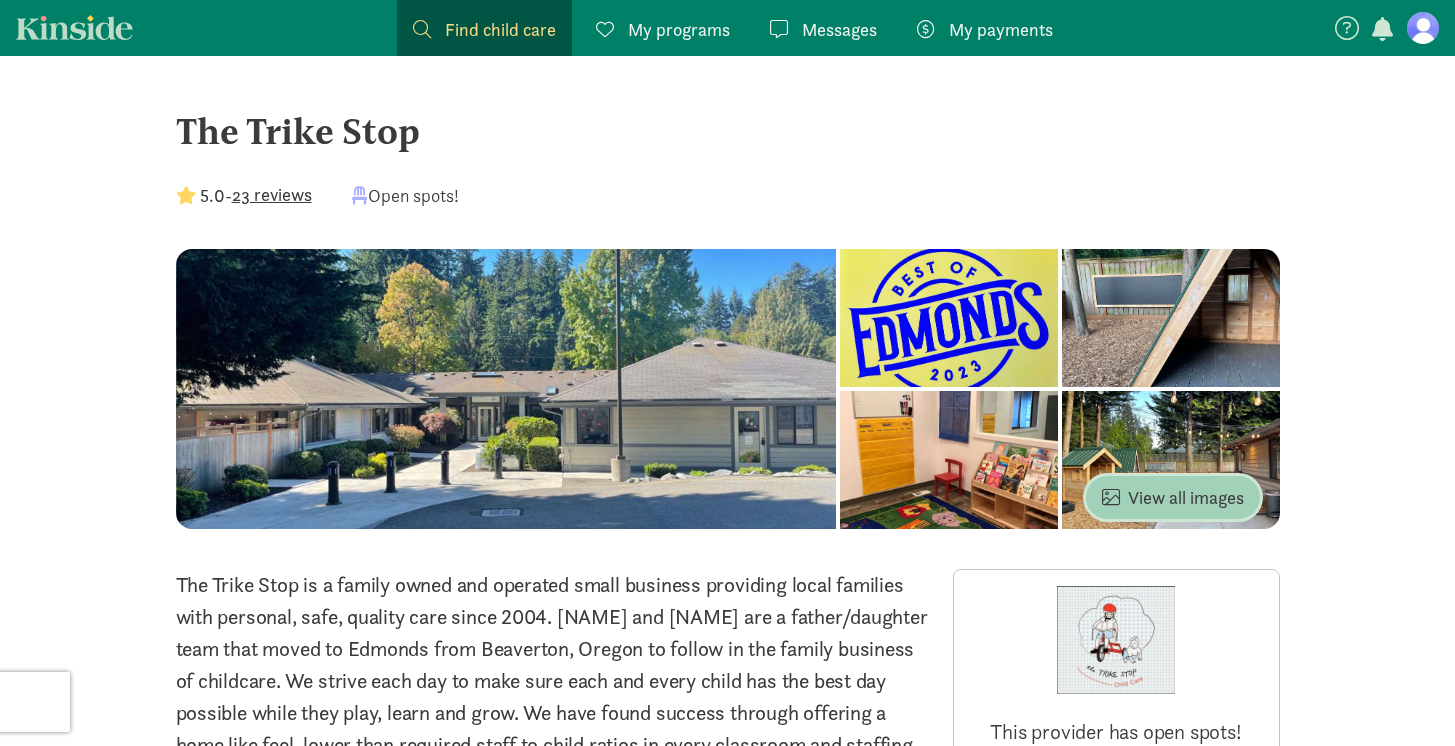 click on "View all images" at bounding box center [1173, 497] 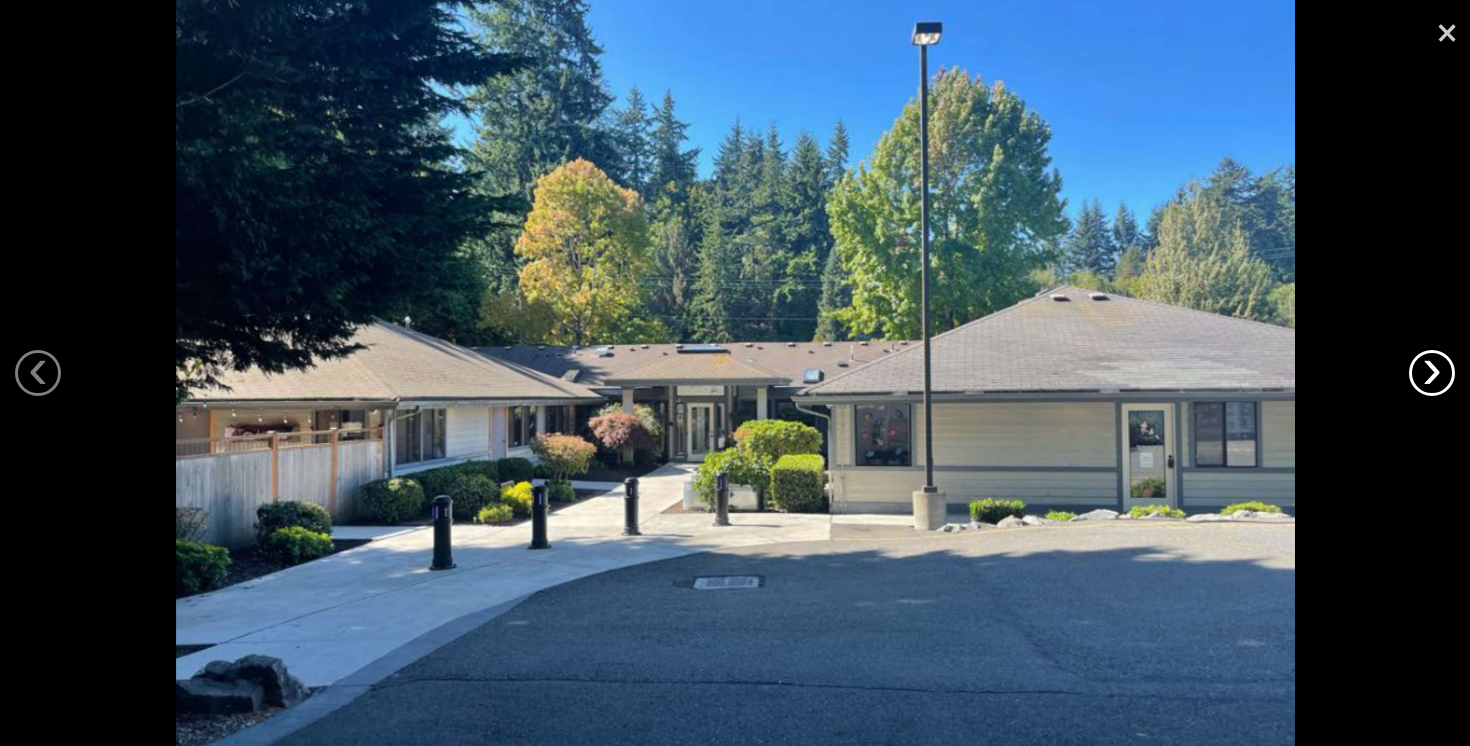 click on "›" at bounding box center [1432, 373] 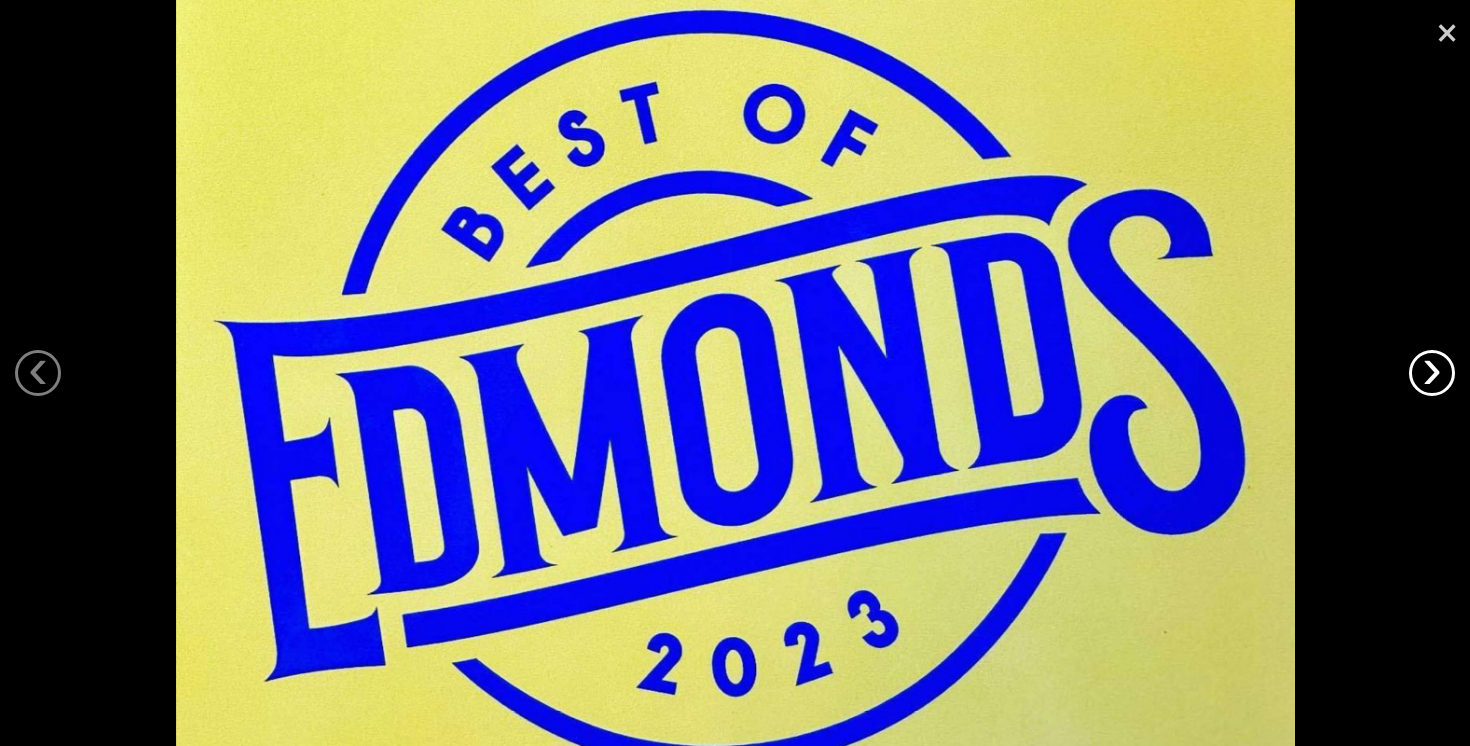click on "›" at bounding box center (1432, 373) 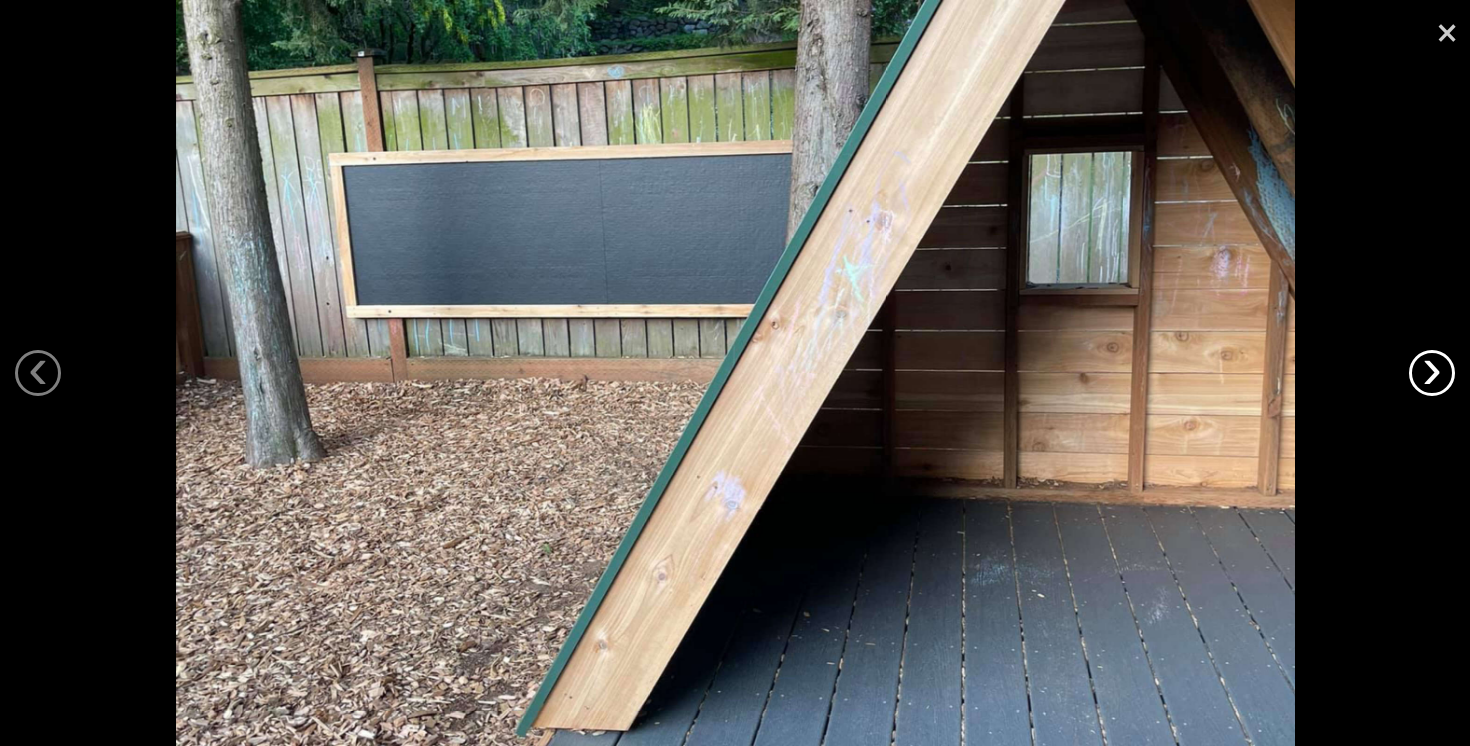 click on "›" at bounding box center [1432, 373] 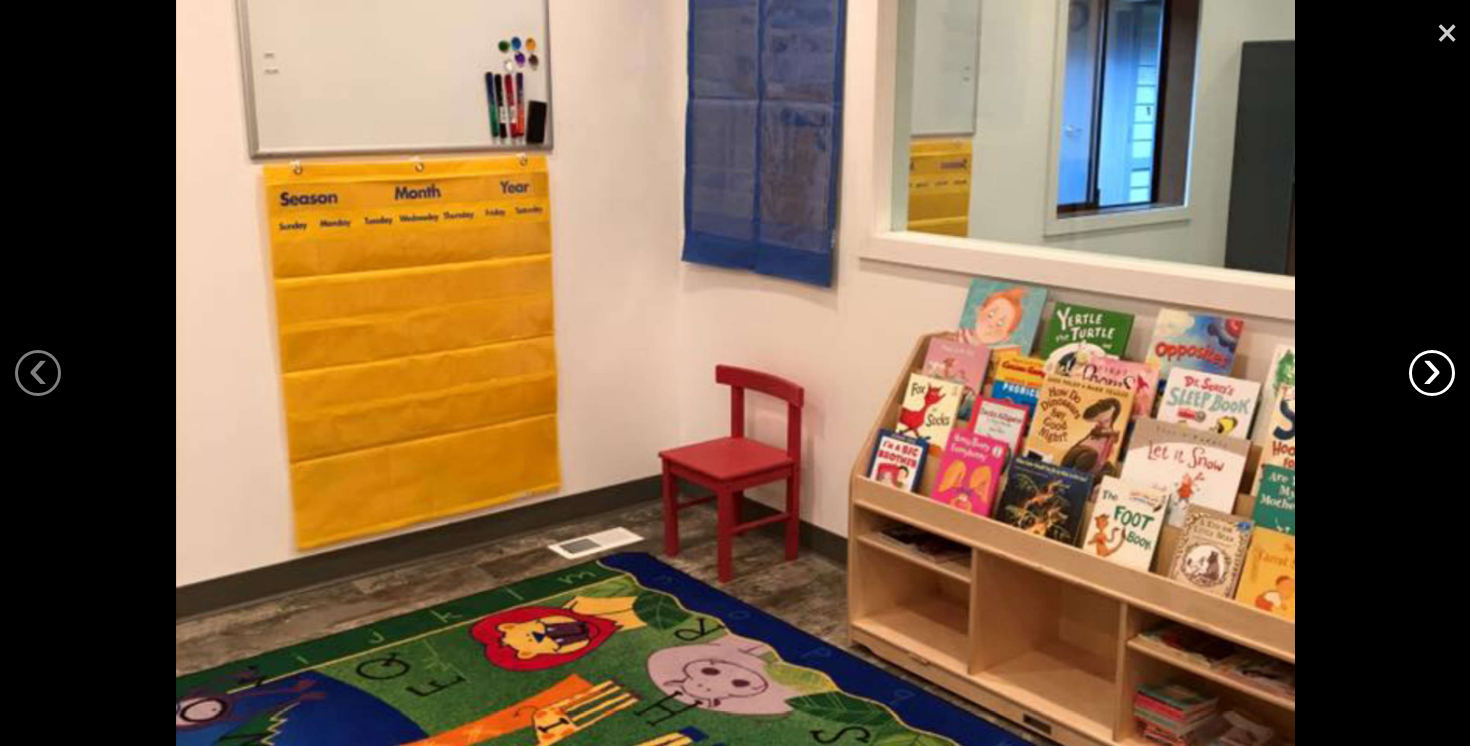 click on "›" at bounding box center [1432, 373] 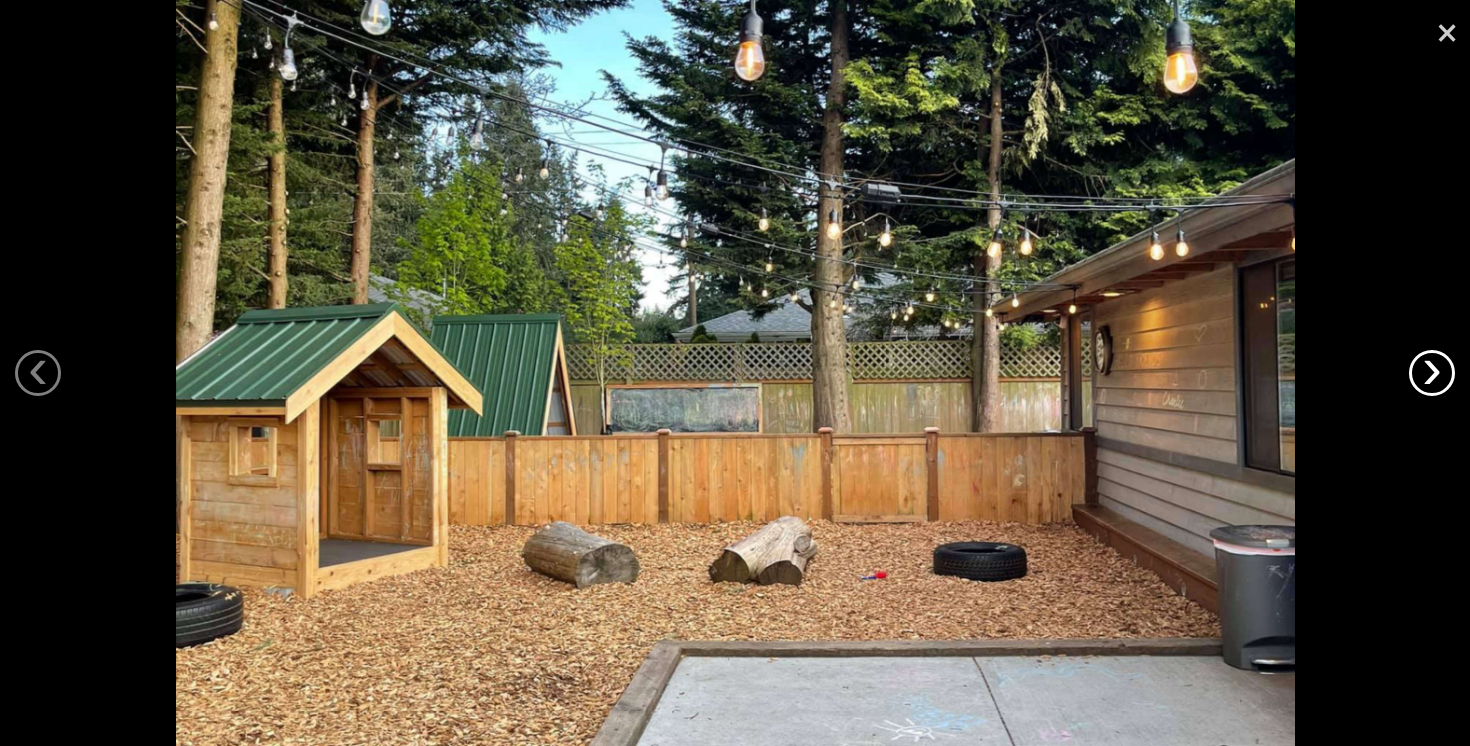 click on "›" at bounding box center (1432, 373) 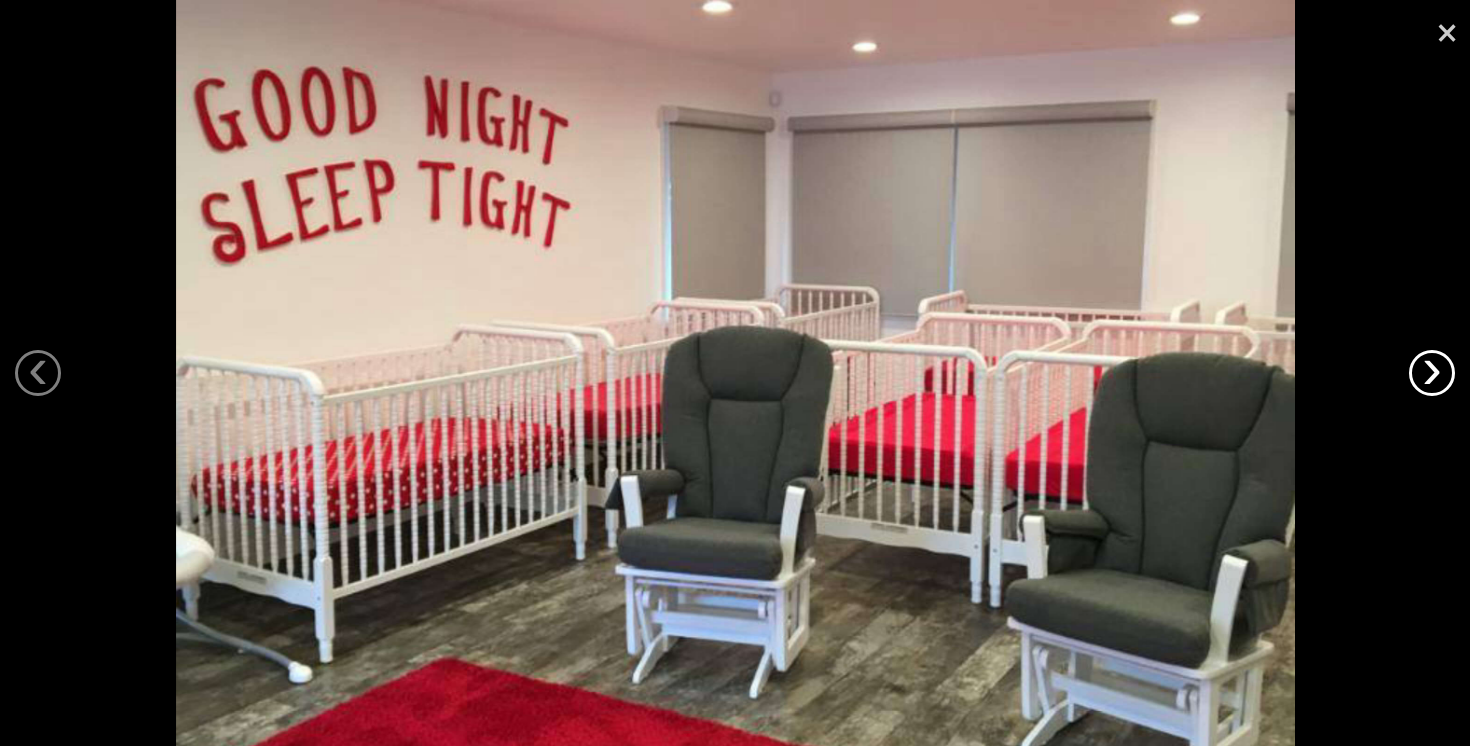 click on "›" at bounding box center [1432, 373] 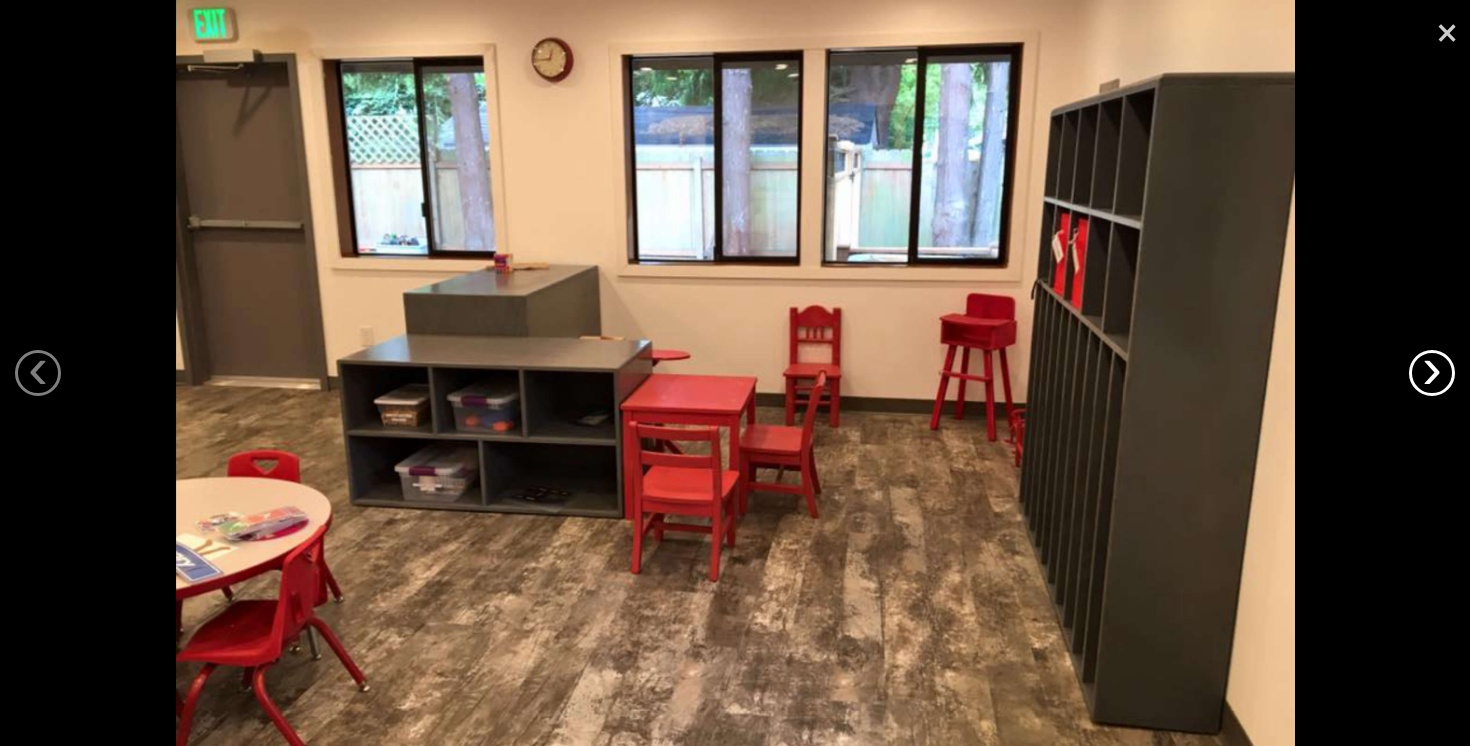 click on "›" at bounding box center [1432, 373] 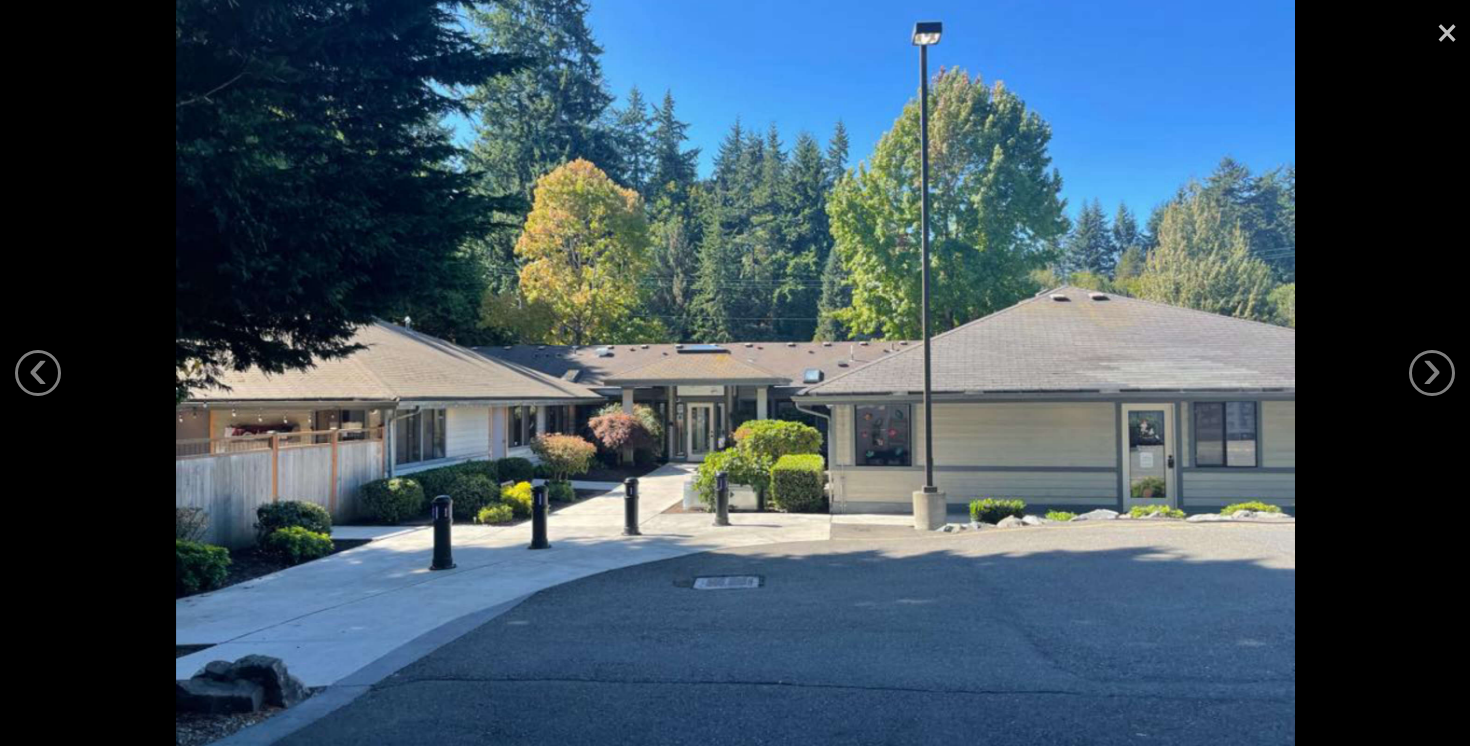 click on "×" at bounding box center (1447, 30) 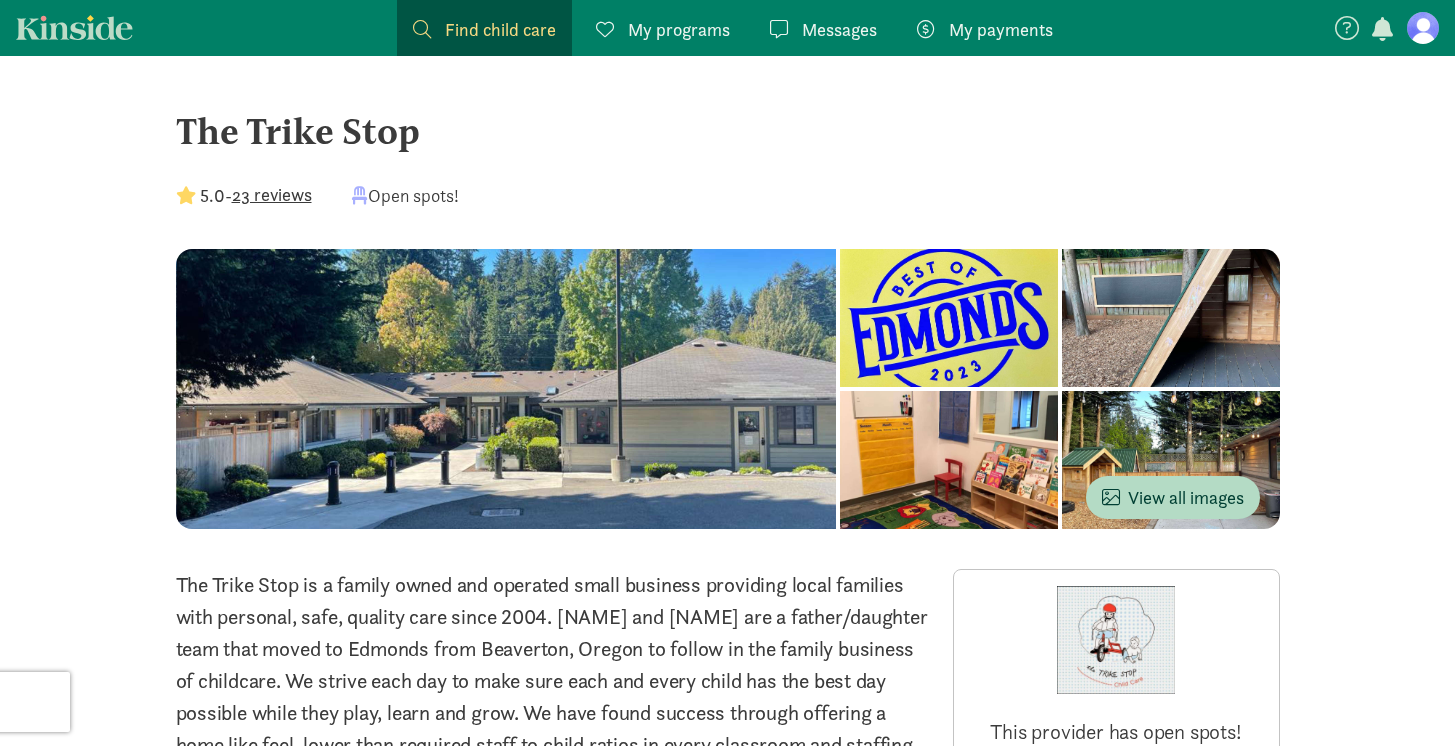 click on "23 reviews" at bounding box center [272, 194] 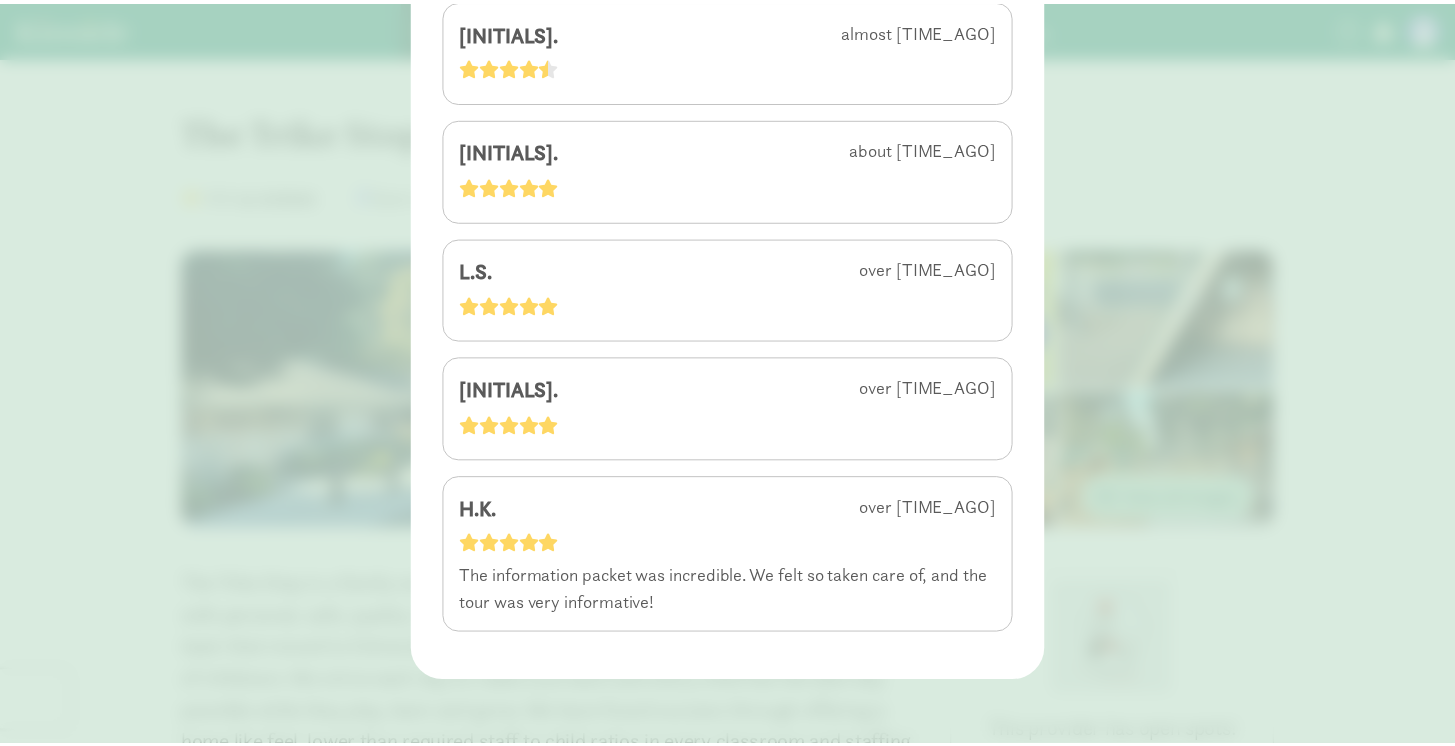 scroll, scrollTop: 2671, scrollLeft: 0, axis: vertical 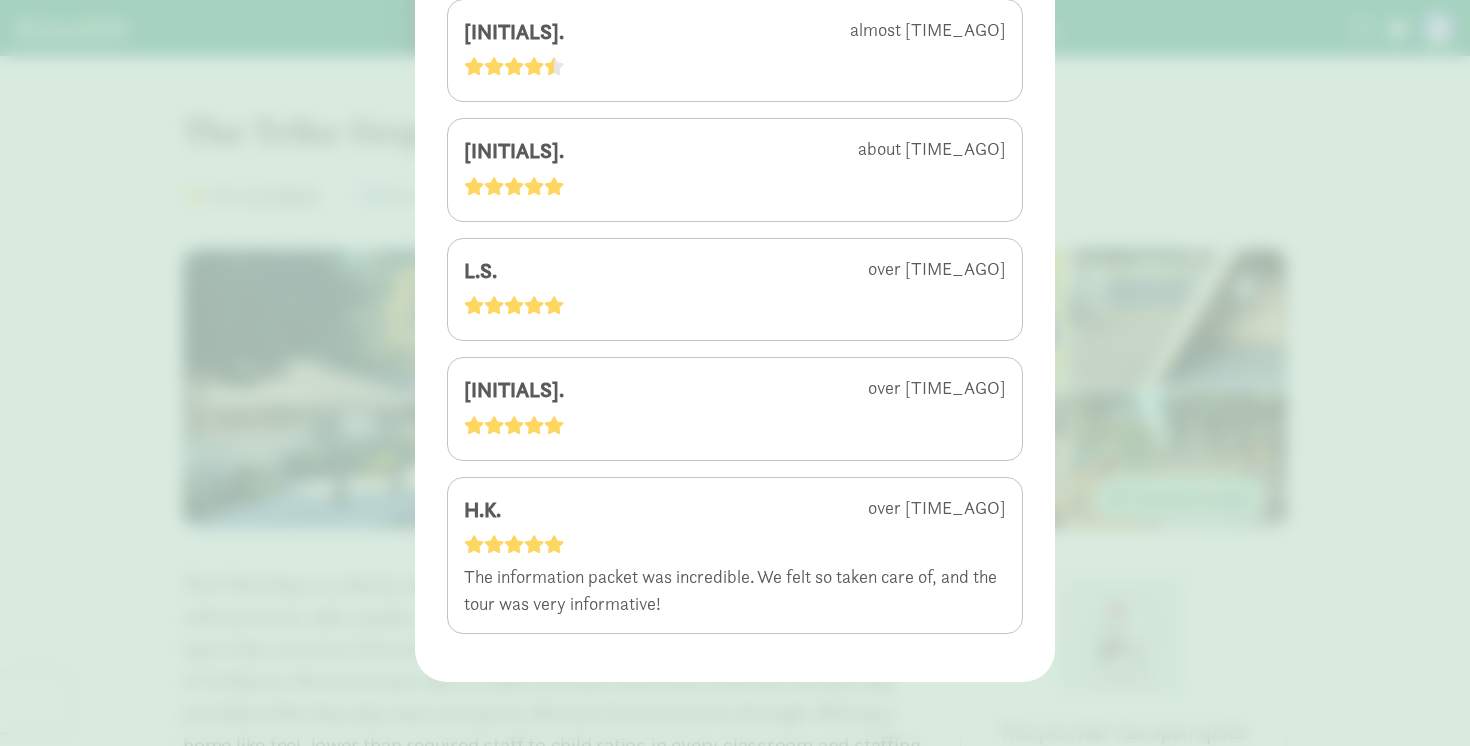 click on "[NUMBER] - [NUMBER] reviews
[INITIALS]   [TIME_AGO]     [INITIALS]   [TIME_AGO]     [INITIALS]   [TIME_AGO]     [INITIALS]   [TIME_AGO]     Great staff, very professional and reassuring! [INITIALS]   about [TIME_AGO]     [INITIALS]   over [TIME_AGO]     [INITIALS]   over [TIME_AGO]     We love The Trike Stop! They take wonderful care of our [AGE] old, and I love that we can follow along with his day through the ProCare app.  [INITIALS]   almost [TIME_AGO]     Everything about the program is great except the cost. We want to have a second child but it will be far less of a financial impact for me to leave my job than to afford both children at trike stop. Since starting, it's gone up over 10% so we may not even make it to second kid before we have to leave. Really great program, just wish it was more affordable. [INITIALS]   almost [TIME_AGO]     [INITIALS]   almost [TIME_AGO]     [INITIALS]   about [TIME_AGO]     [INITIALS]   about [TIME_AGO]     [INITIALS]   over [TIME_AGO]     [INITIALS]   over [TIME_AGO]     [INITIALS]   over [TIME_AGO]     [INITIALS]   over [TIME_AGO]" 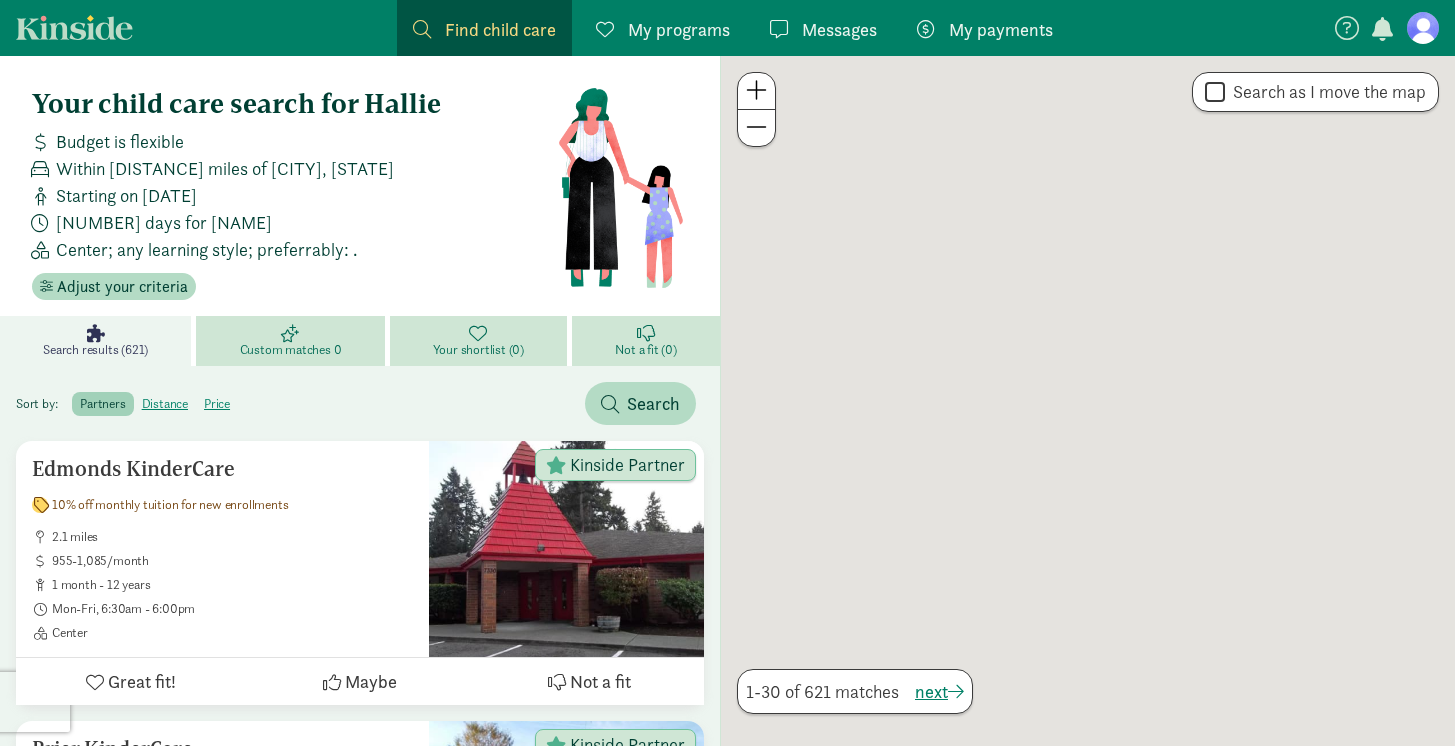 scroll, scrollTop: 44, scrollLeft: 0, axis: vertical 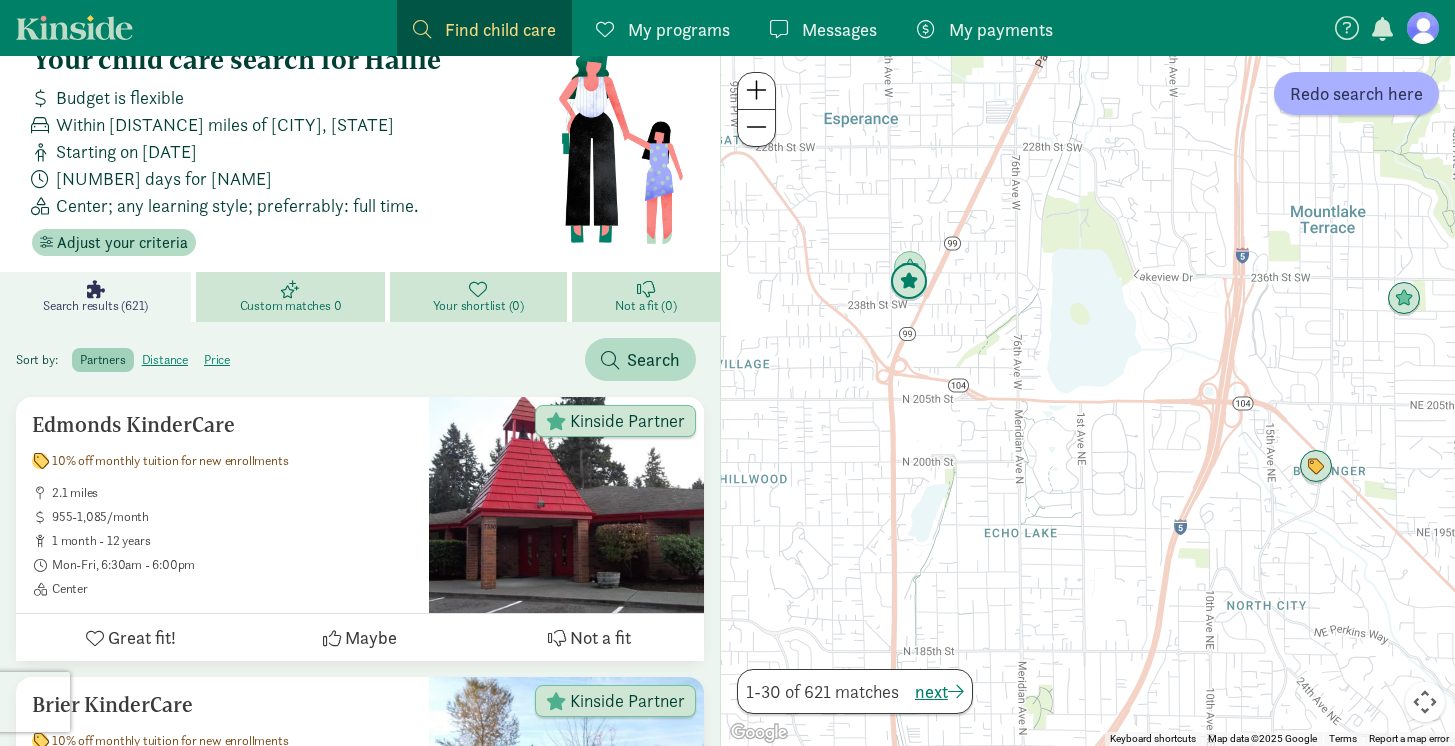 click at bounding box center (909, 282) 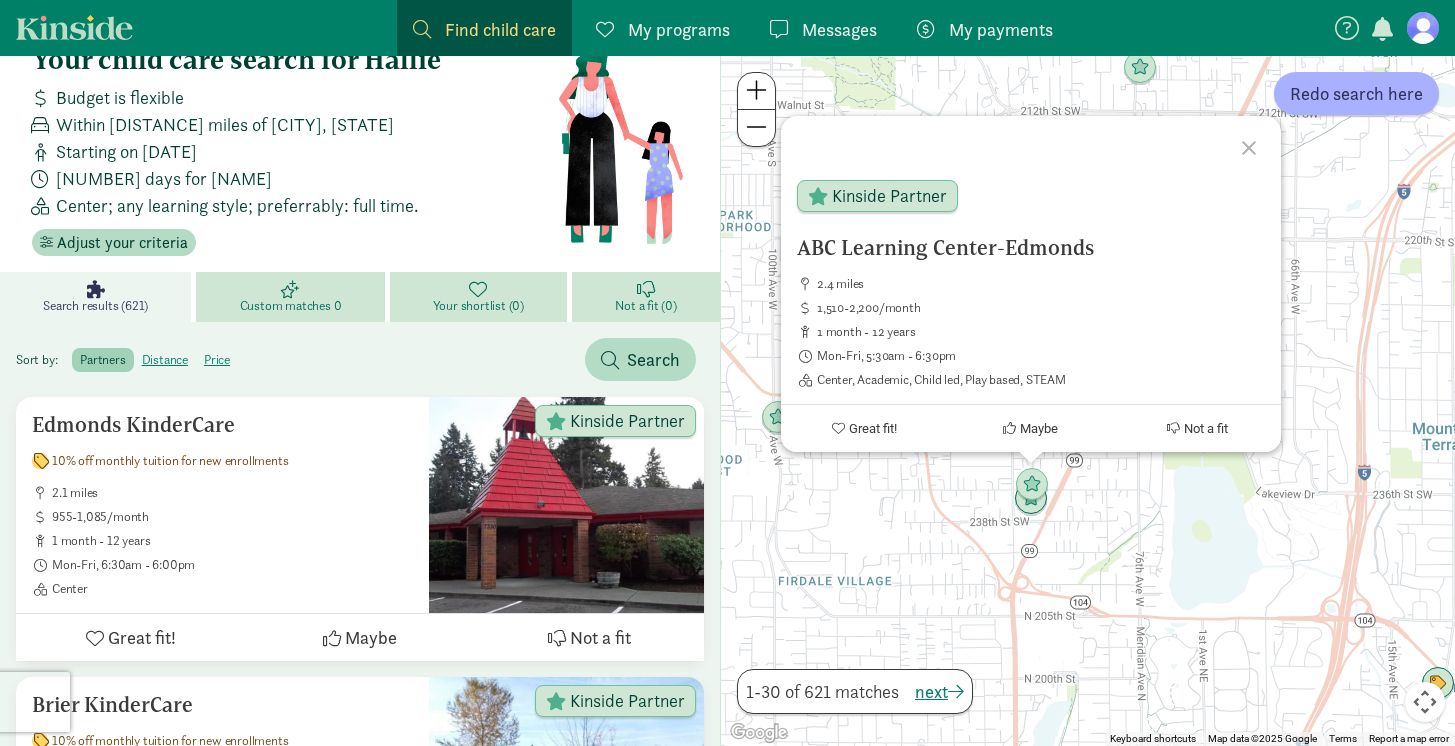 click on "[PROGRAM_NAME]-[CITY]   [MILES]   [PRICE]/month   [AGE]   [DAYS], [TIME]   [LOCATION_TYPE], [STYLE], [STYLE], [STYLE], [STYLE]           Kinside Partner               Great fit!       Maybe       Not a fit" at bounding box center (1088, 401) 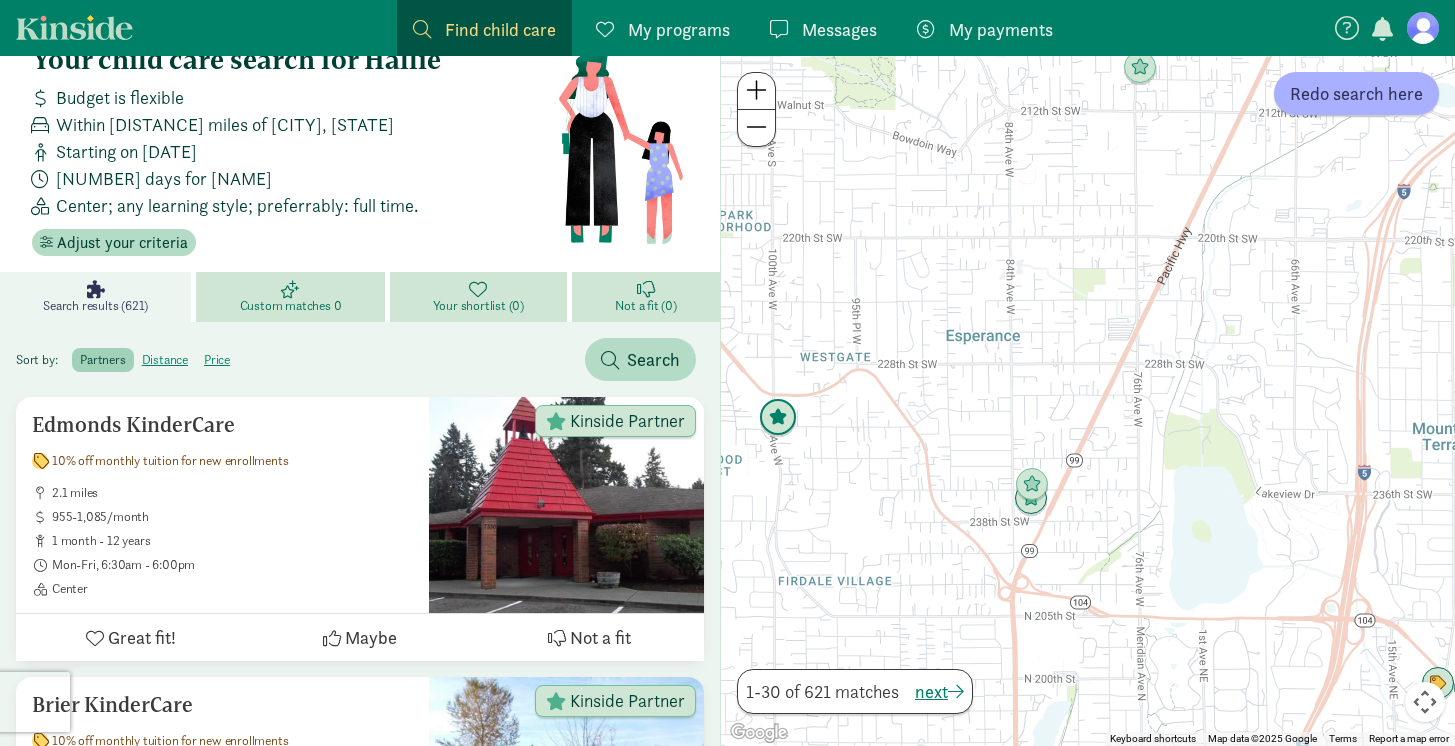 click at bounding box center (778, 418) 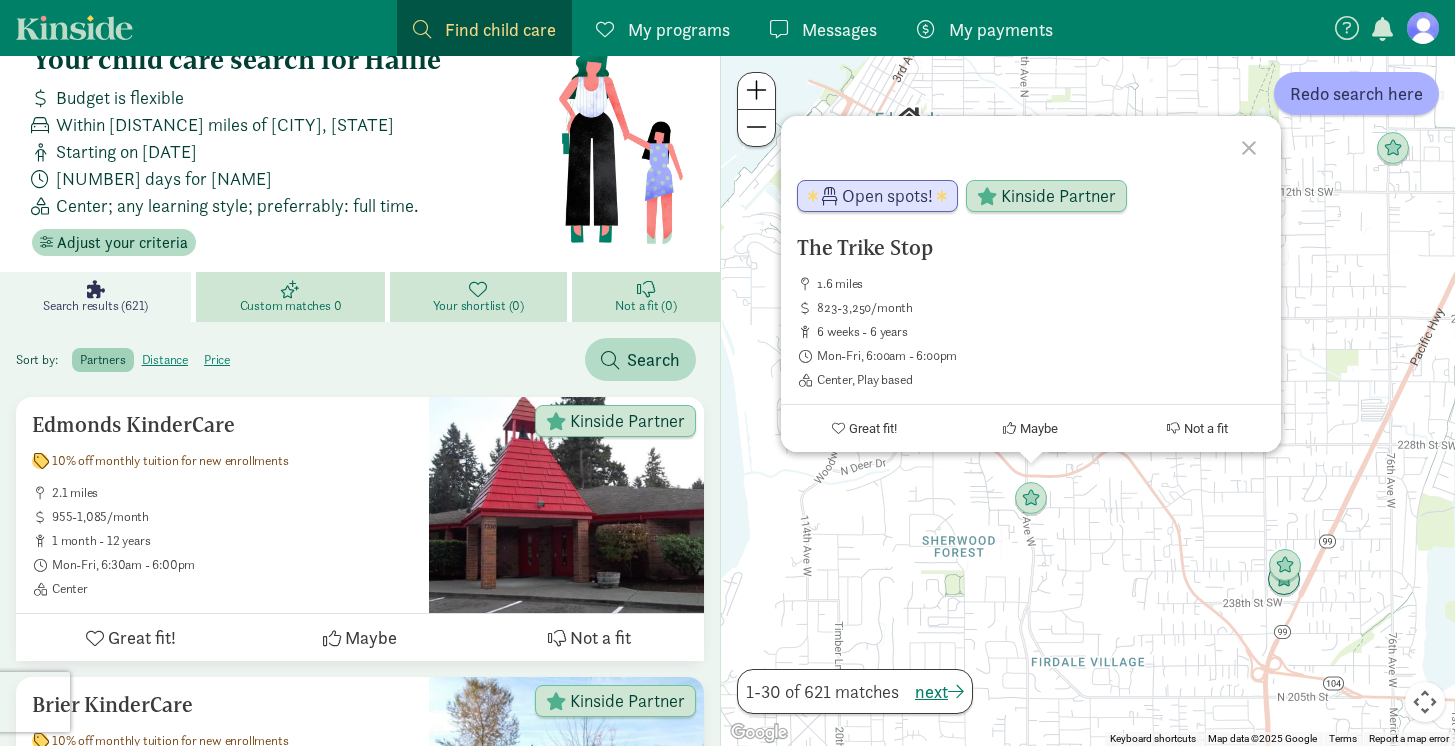 click on "The Trike Stop           [MILES]   [PRICE]/month   [AGE]   [DAYS], [TIME]   [LOCATION_TYPE], [STYLE]         Open spots!         Kinside Partner               Great fit!       Maybe       Not a fit" at bounding box center [1088, 401] 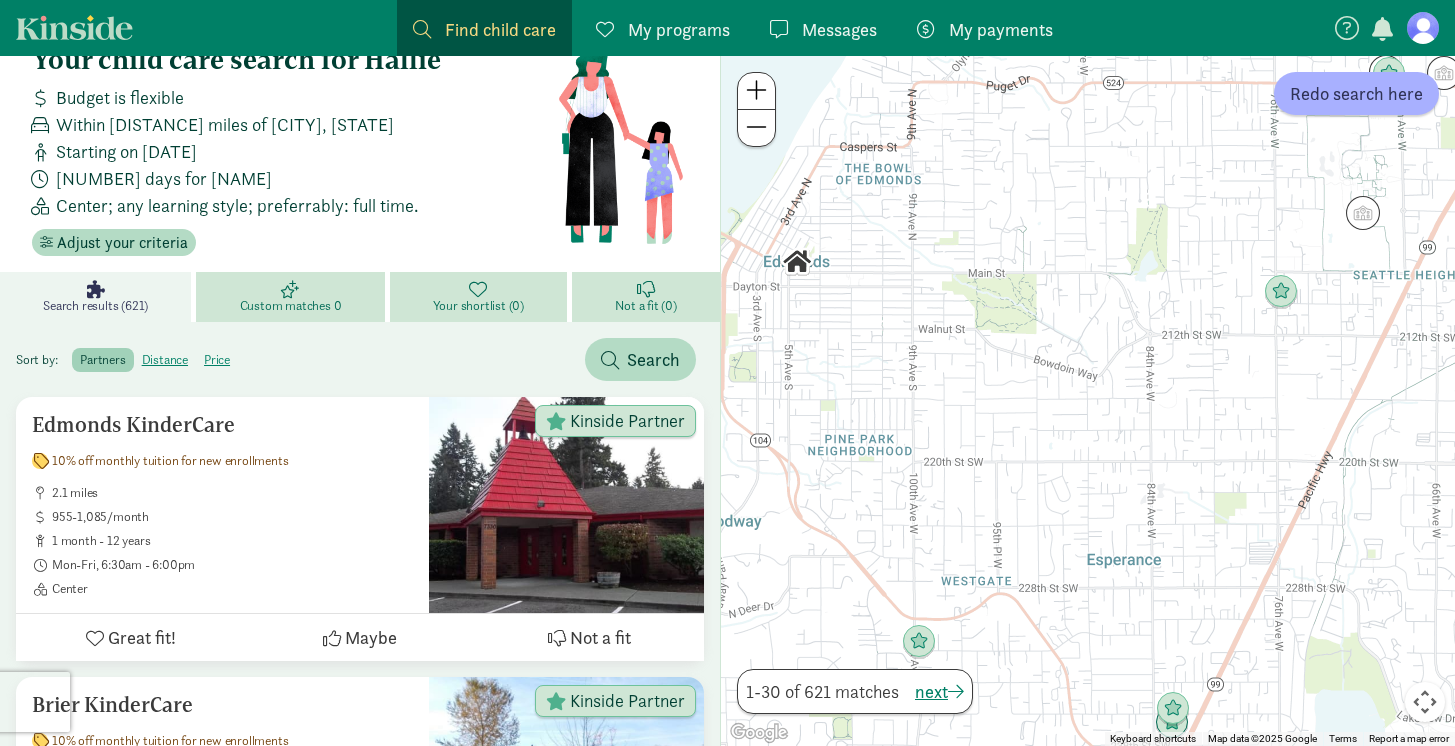 drag, startPoint x: 1087, startPoint y: 451, endPoint x: 973, endPoint y: 595, distance: 183.66273 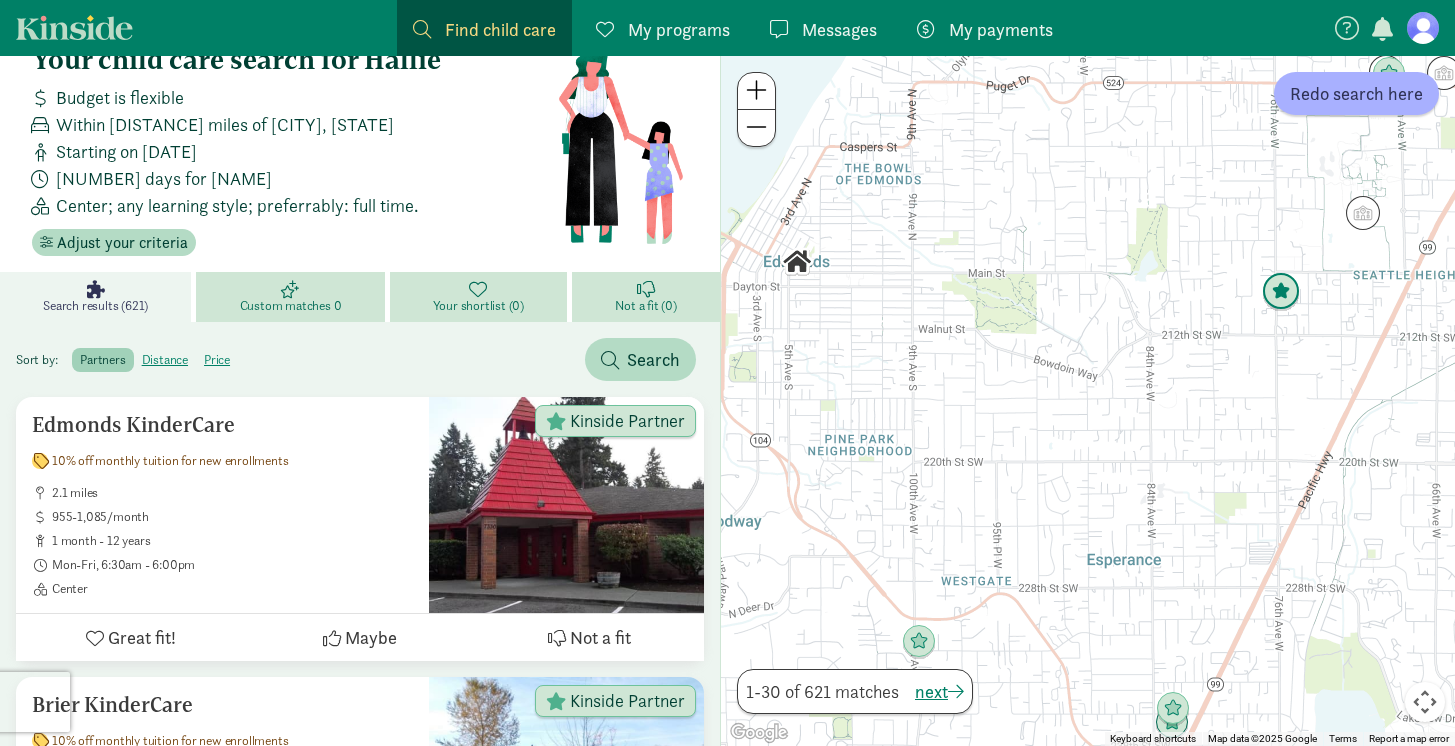 click at bounding box center (1281, 292) 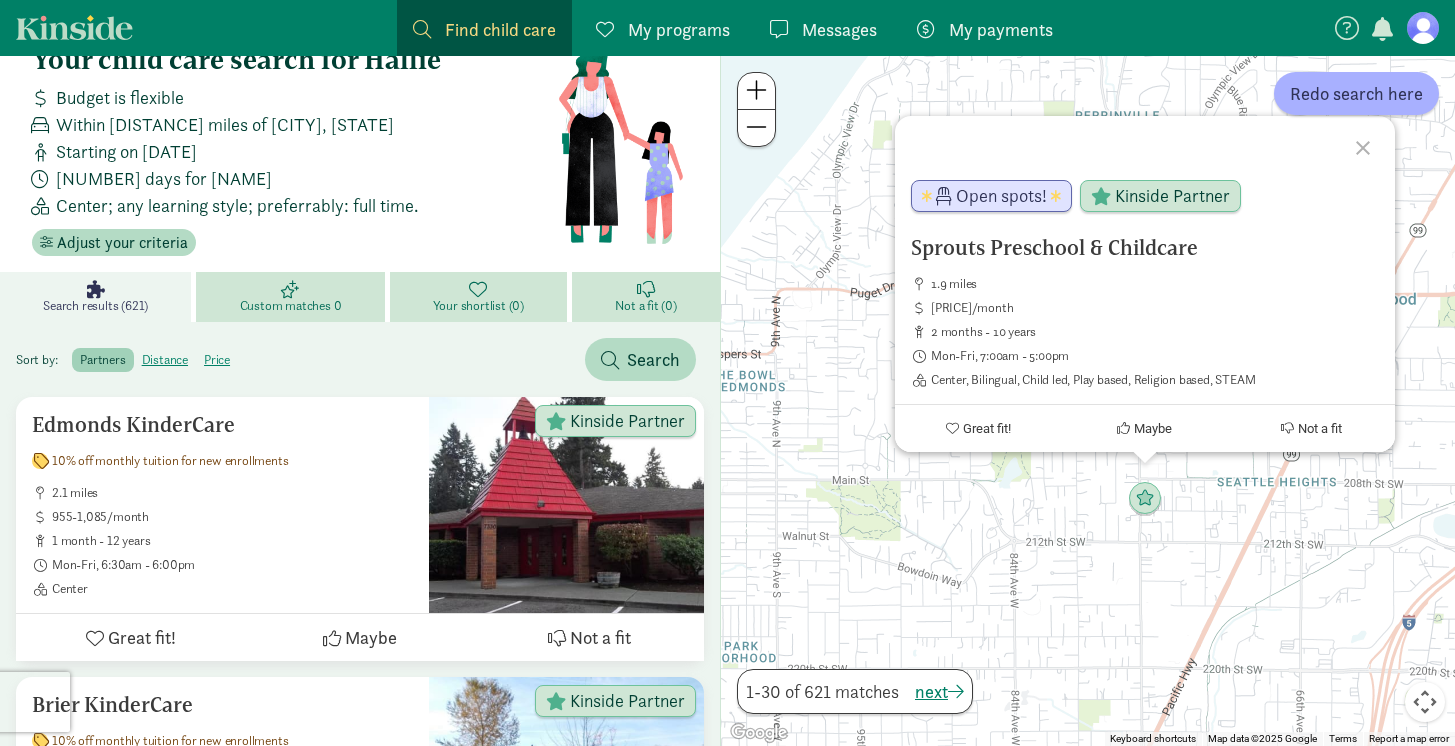 click on "[PROGRAM_NAME]           [MILES]   [PRICE]/month   [AGE]   [DAYS], [TIME]   [LOCATION_TYPE], [STYLE], [STYLE], [STYLE], [STYLE], [STYLE]         Open spots!         Kinside Partner               Great fit!       Maybe       Not a fit" at bounding box center [1088, 401] 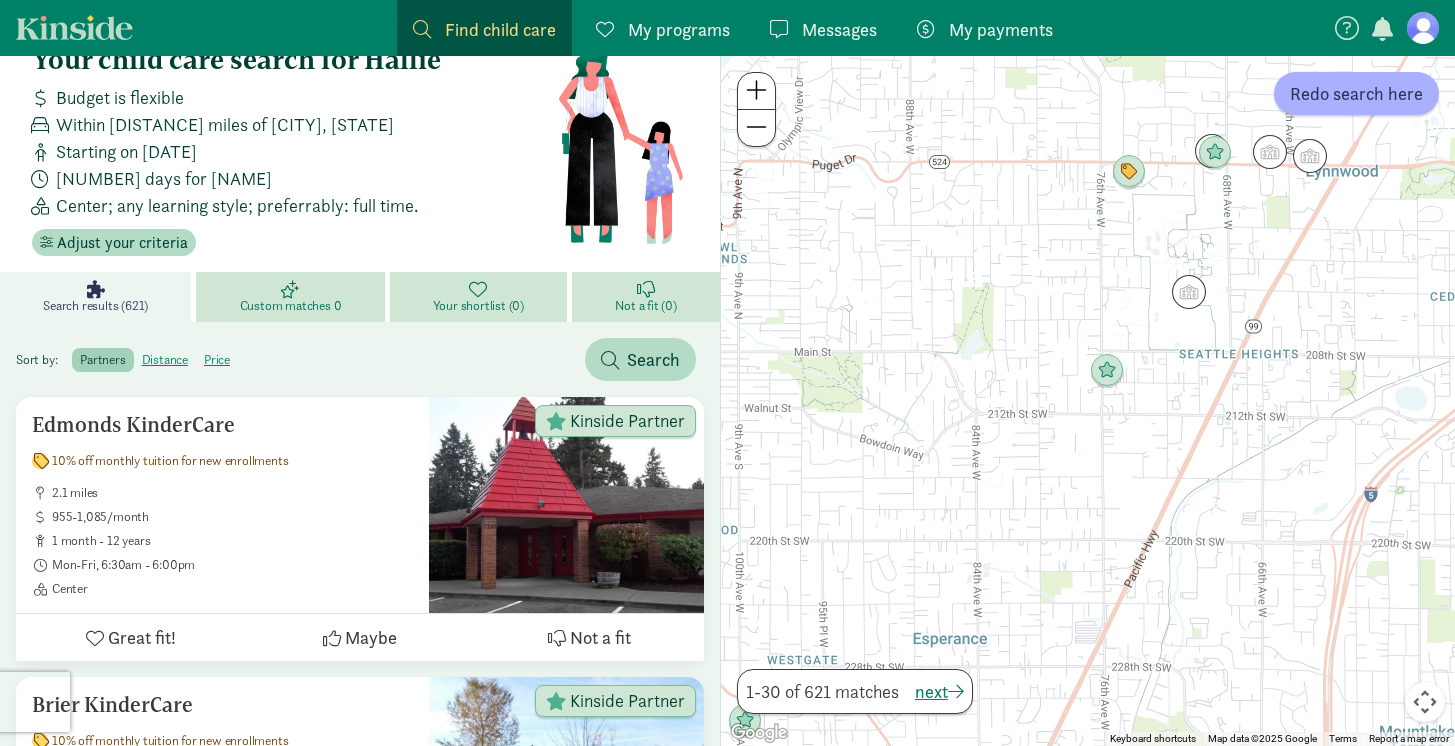 drag, startPoint x: 1134, startPoint y: 611, endPoint x: 1096, endPoint y: 481, distance: 135.44002 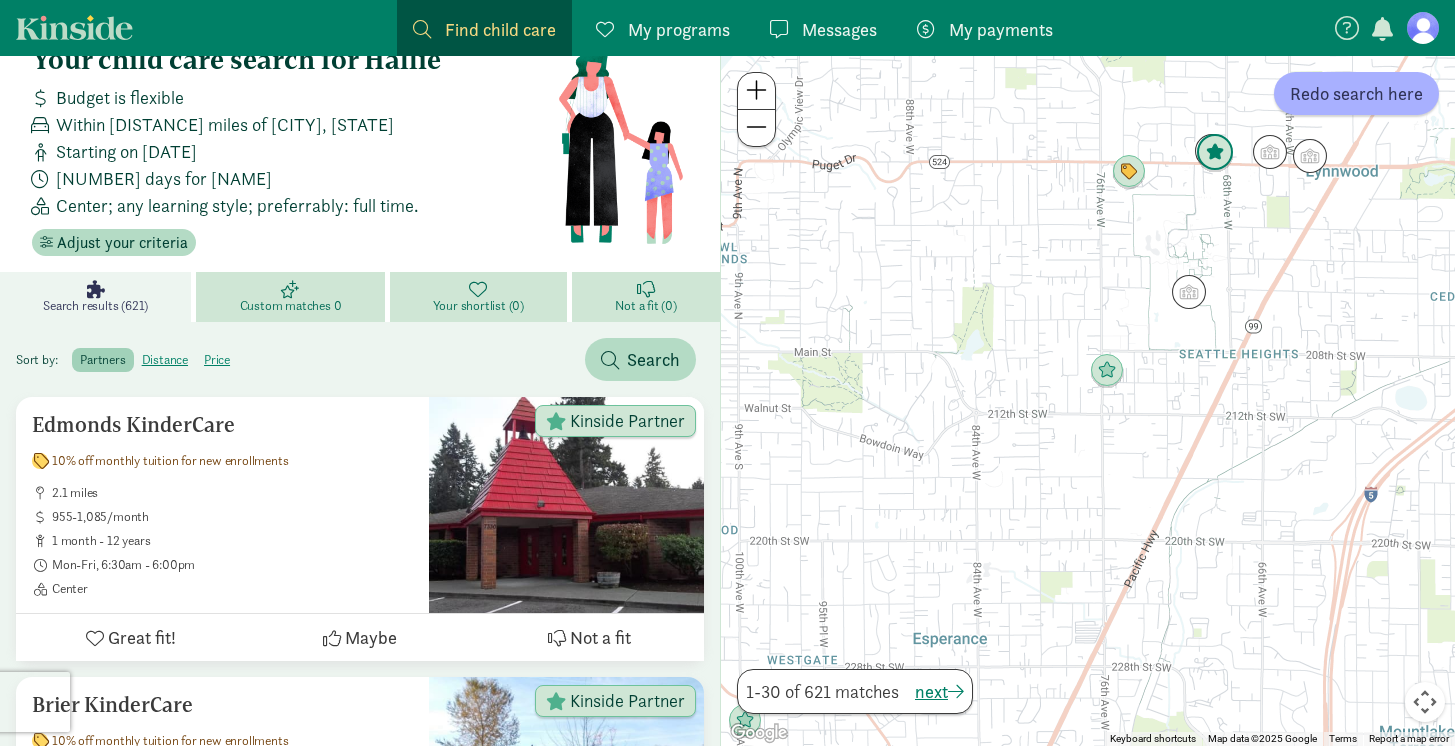 click at bounding box center (1215, 153) 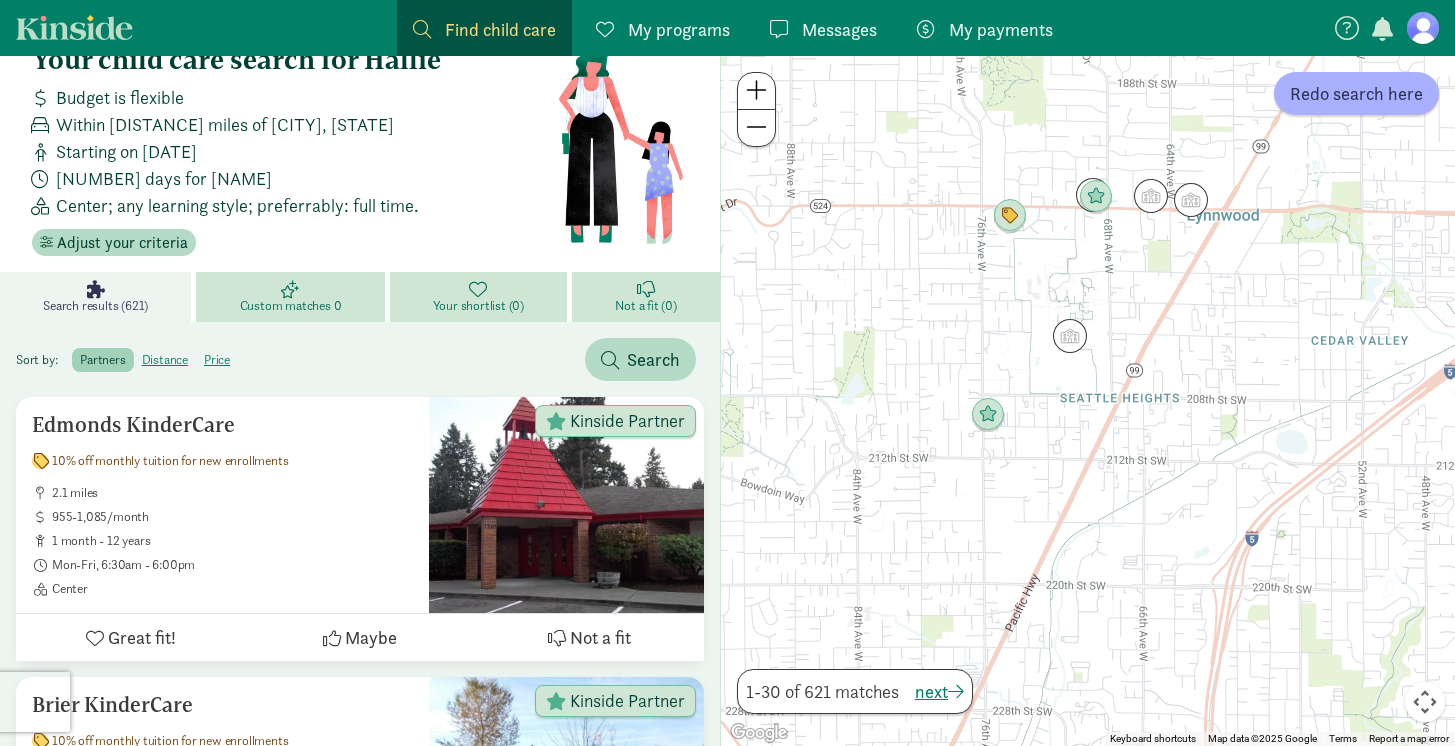 drag, startPoint x: 1100, startPoint y: 586, endPoint x: 1047, endPoint y: 278, distance: 312.5268 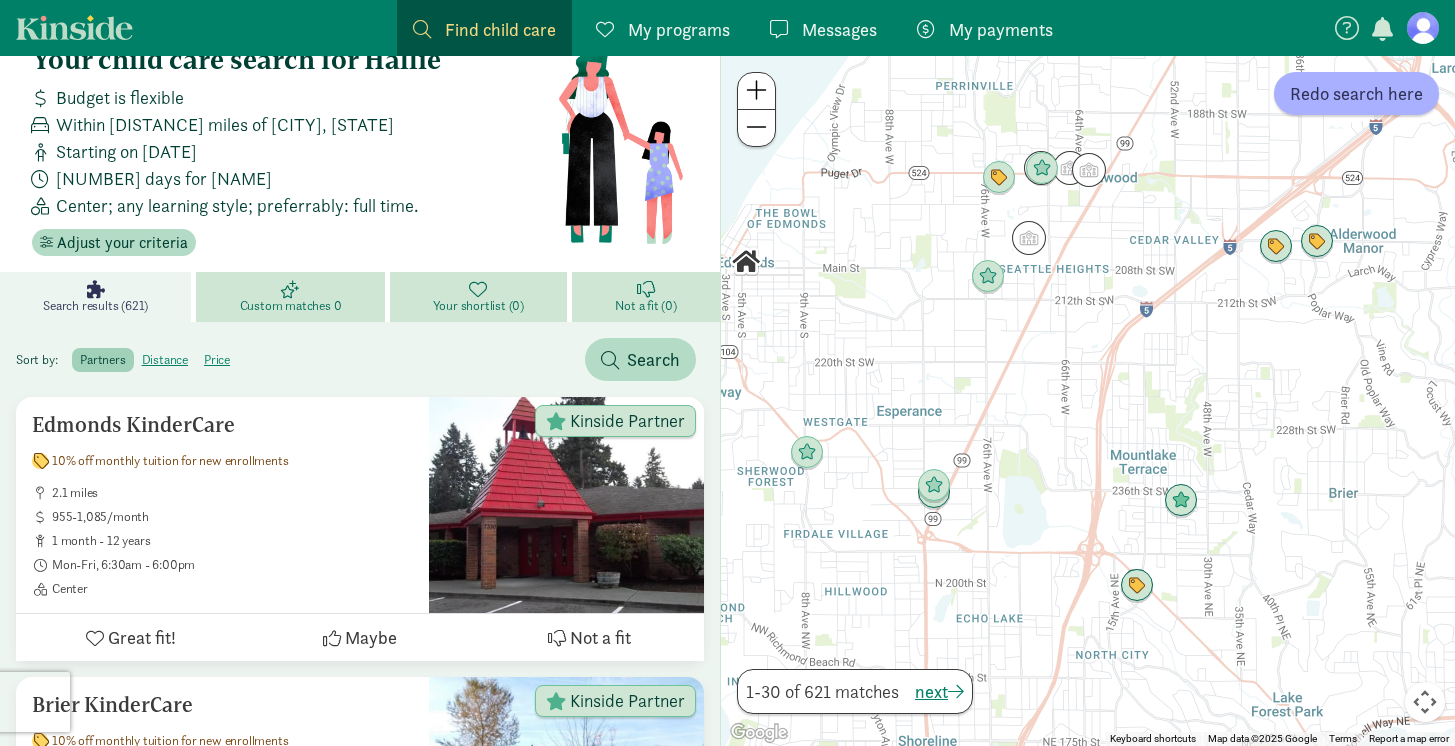 drag, startPoint x: 950, startPoint y: 609, endPoint x: 949, endPoint y: 377, distance: 232.00215 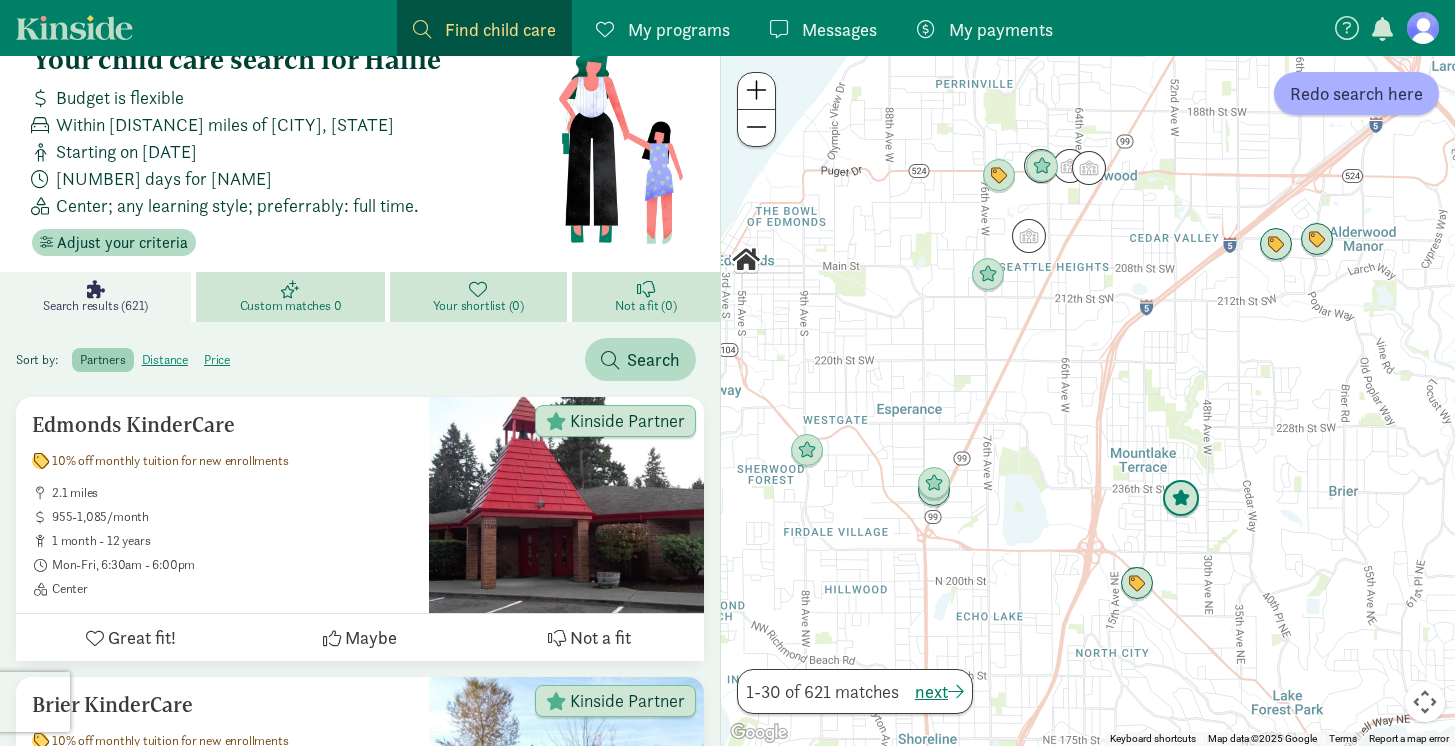 click at bounding box center (1181, 499) 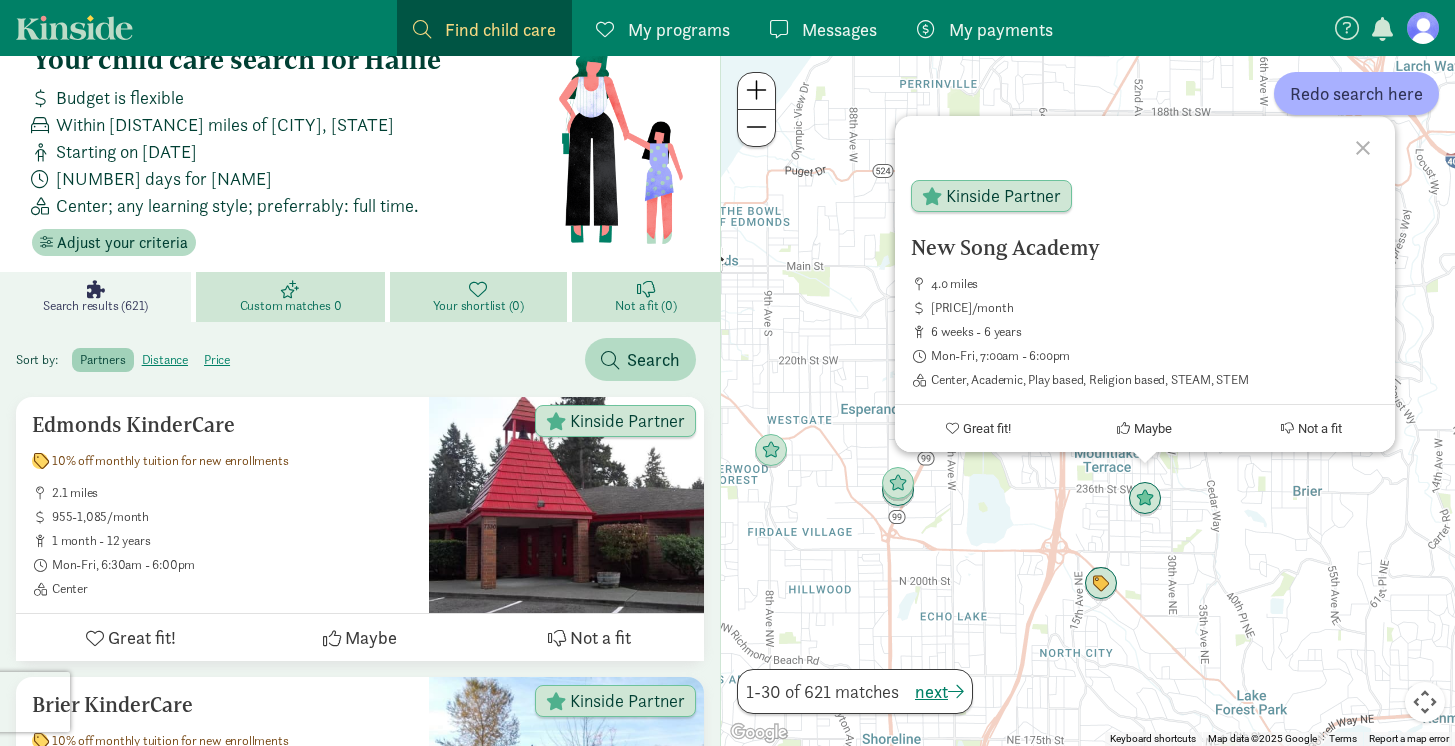 click on "[PROGRAM_NAME] [LOCATION]   [PRICE]/month   [AGE]   [DAYS], [TIME]   [LOCATION_TYPE], [STYLE], [STYLE], [STYLE], [STYLE], [STYLE]           Kinside Partner               Great fit!       Maybe       Not a fit" at bounding box center (1088, 401) 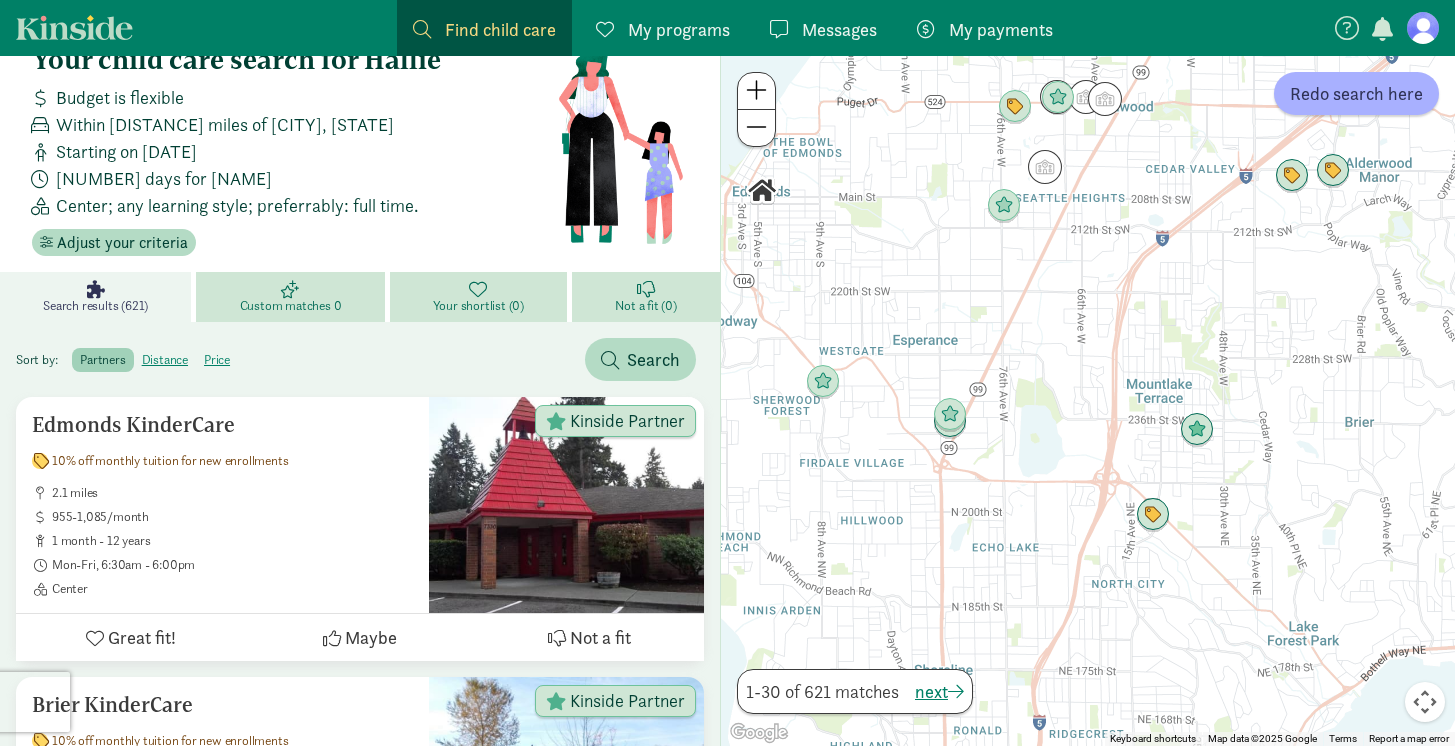 drag, startPoint x: 871, startPoint y: 577, endPoint x: 926, endPoint y: 504, distance: 91.400215 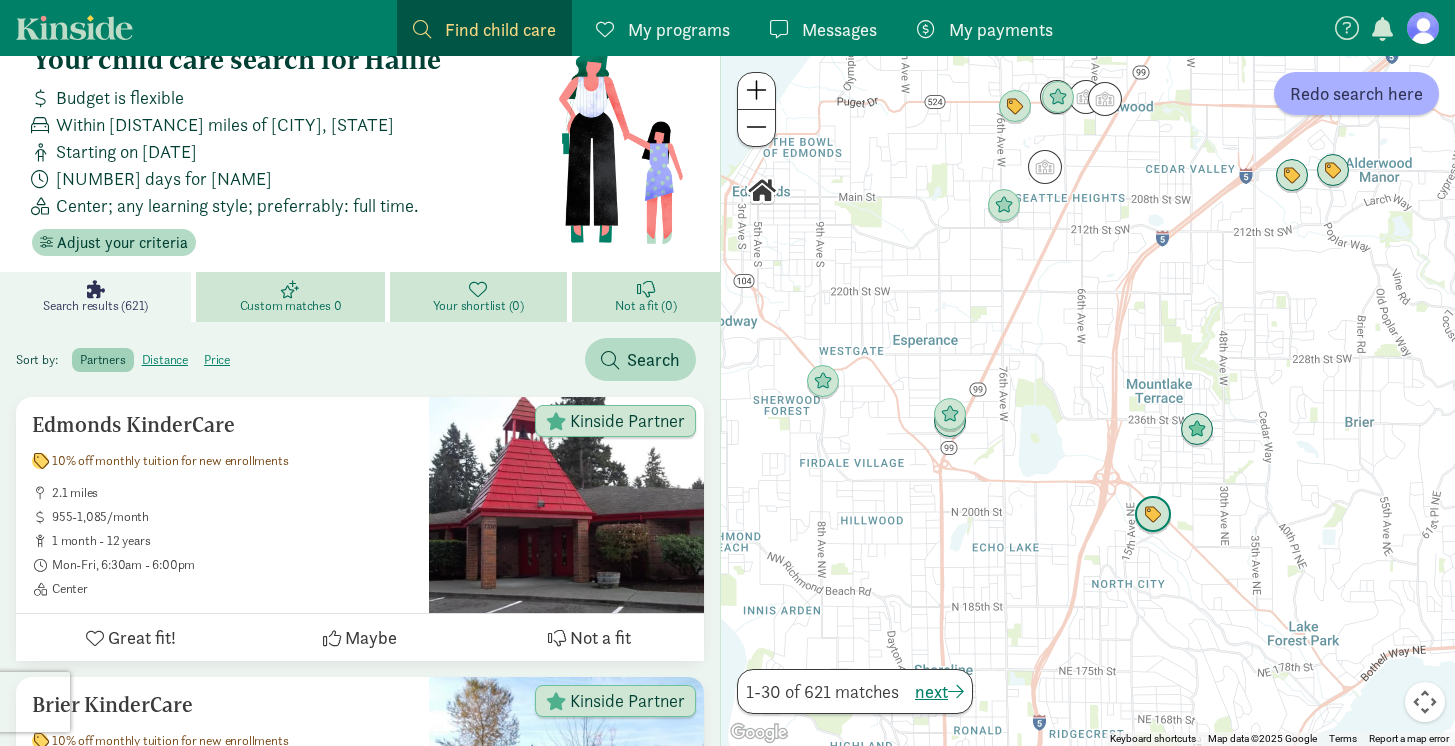 click at bounding box center [1153, 515] 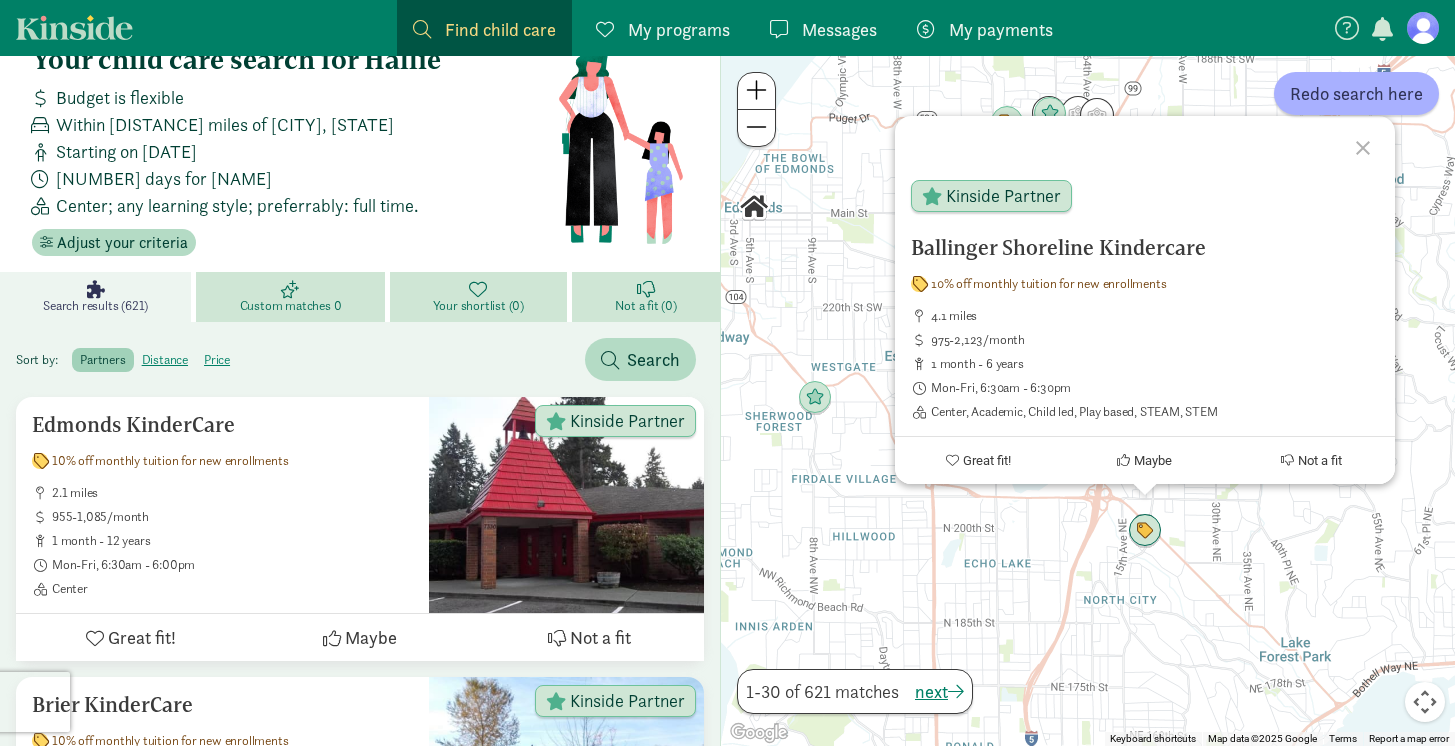 click on "[PROGRAM_NAME]     [DISCOUNT]         [MILES]   [PRICE]/month   [AGE]   [DAYS], [TIME]   [LOCATION_TYPE], [STYLE], [STYLE], [STYLE], [STYLE]           Kinside Partner               Great fit!       Maybe       Not a fit" at bounding box center (1088, 401) 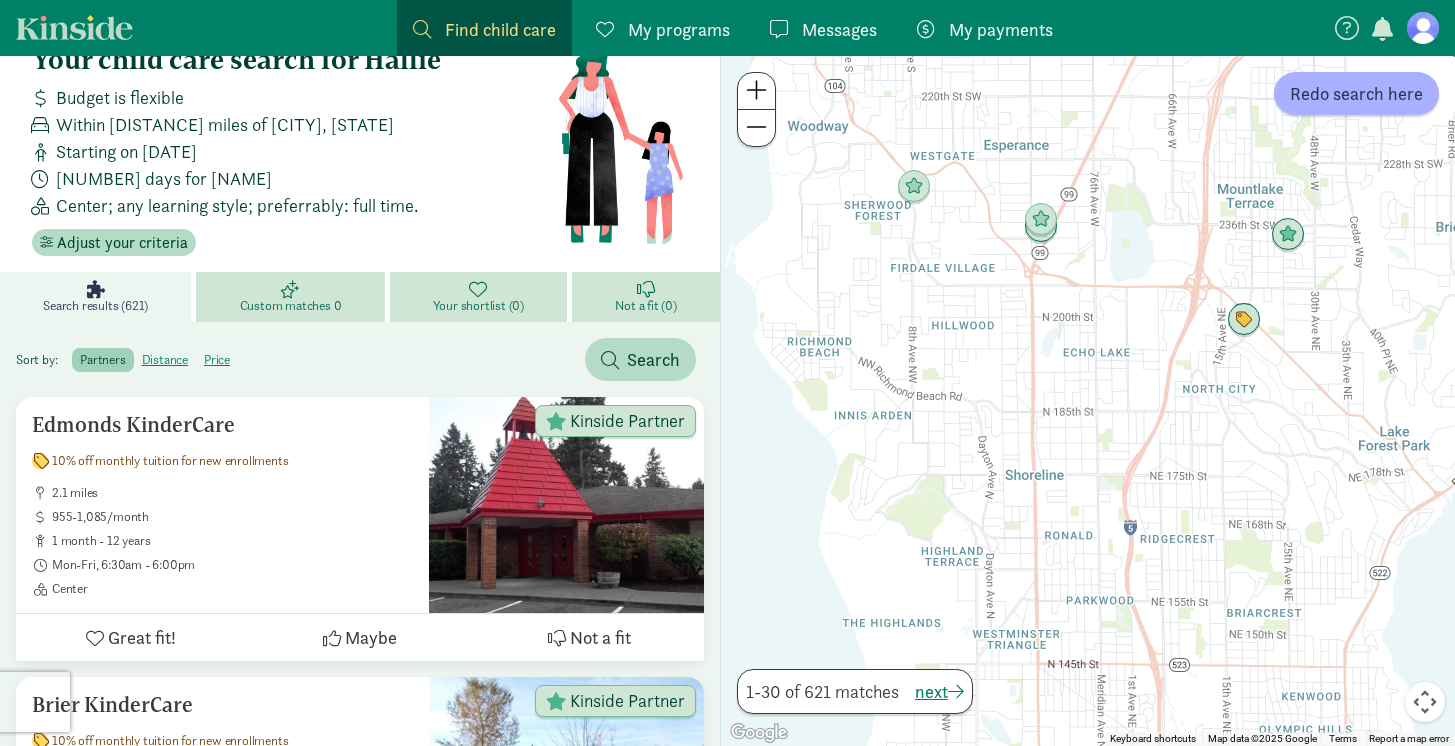 drag, startPoint x: 992, startPoint y: 516, endPoint x: 1094, endPoint y: 302, distance: 237.0654 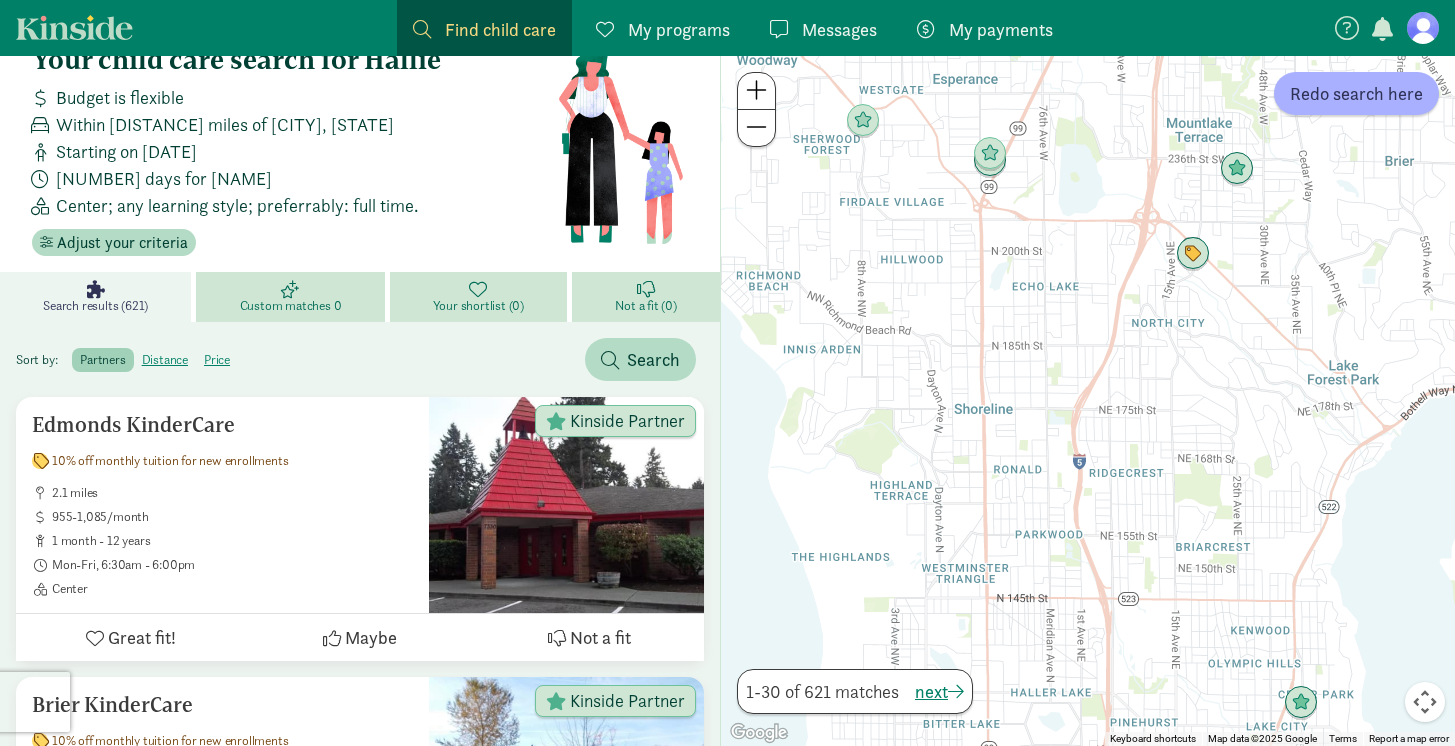 drag, startPoint x: 1038, startPoint y: 382, endPoint x: 986, endPoint y: 312, distance: 87.20092 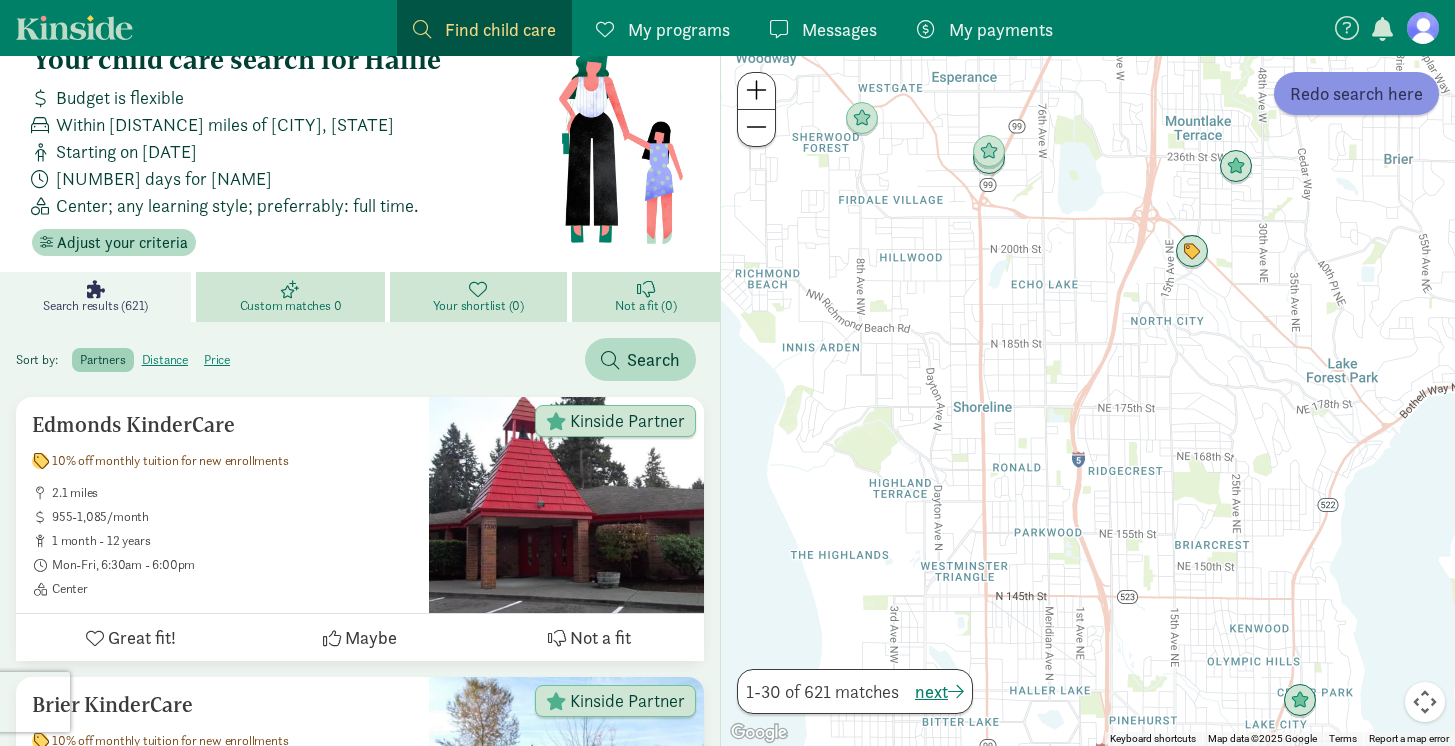 click on "Redo search here" at bounding box center (1356, 93) 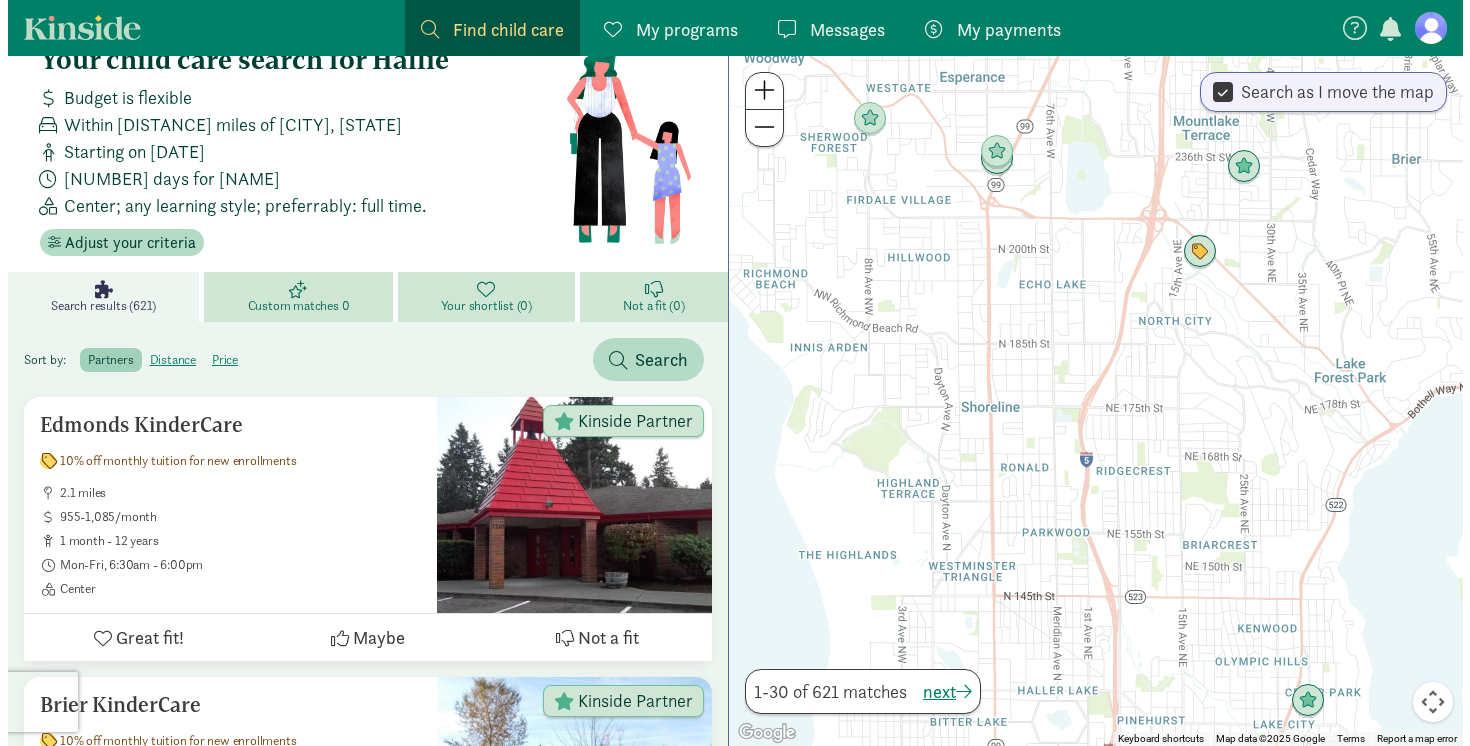 scroll, scrollTop: 0, scrollLeft: 0, axis: both 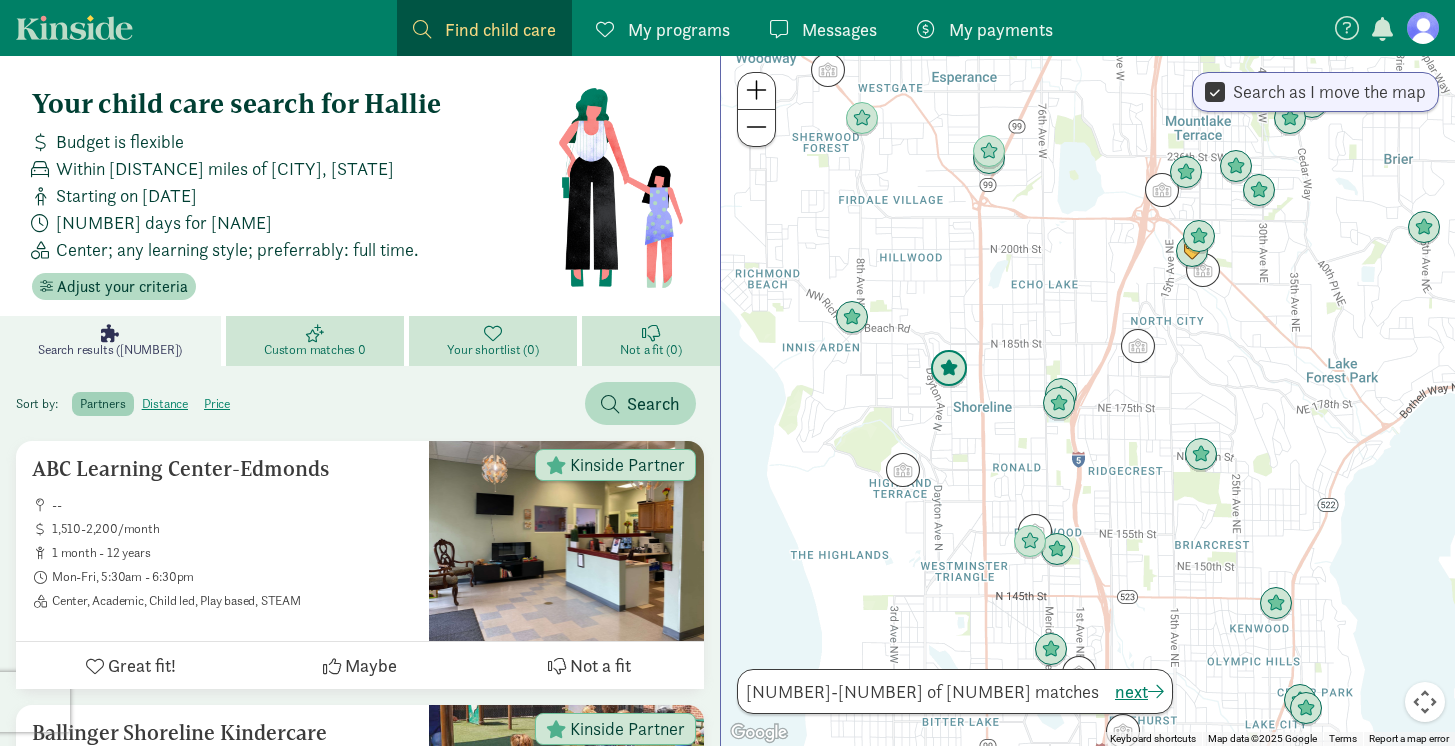 click at bounding box center [949, 369] 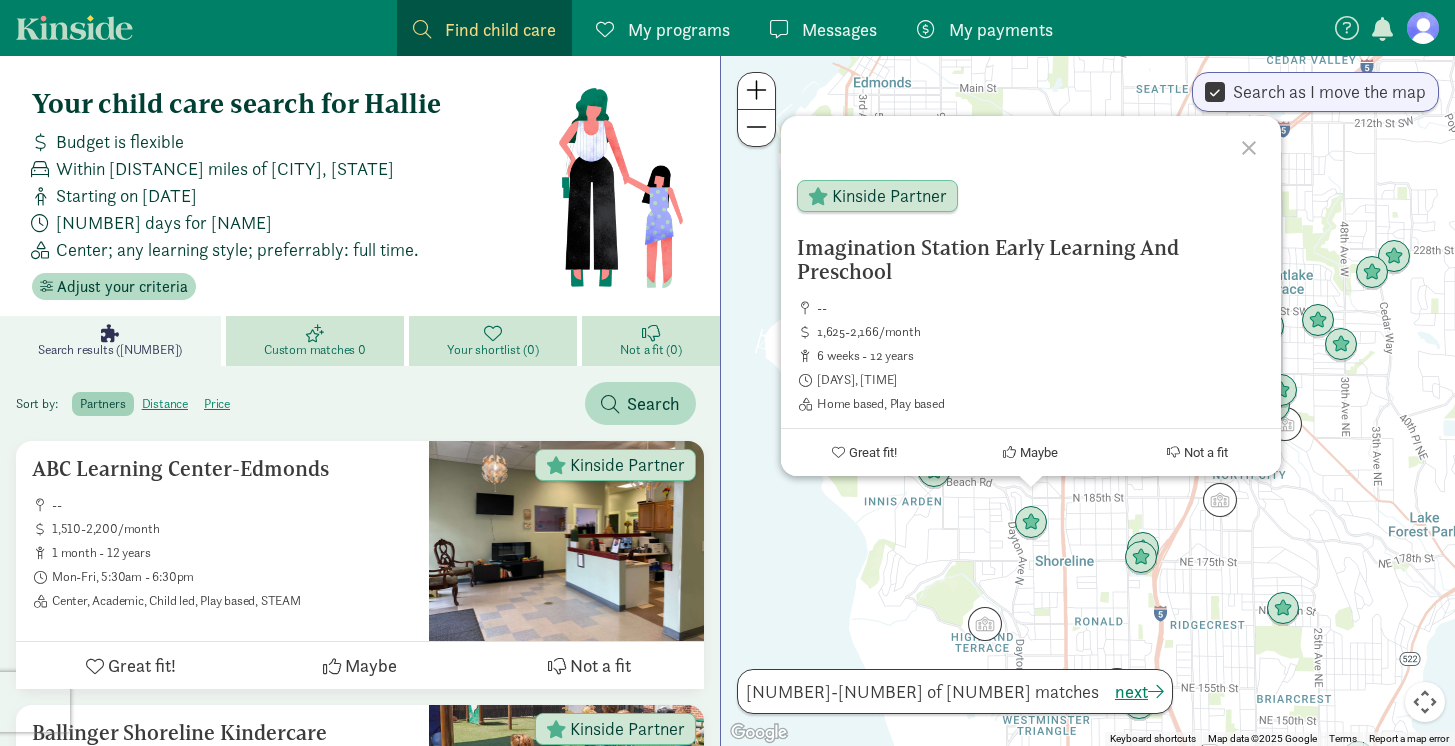 click on "[PROGRAM_NAME]           --   [PRICE]/month   [AGE]   [DAYS], [TIME]   [LOCATION_TYPE], [STYLE]           Kinside Partner               Great fit!       Maybe       Not a fit" at bounding box center (1088, 401) 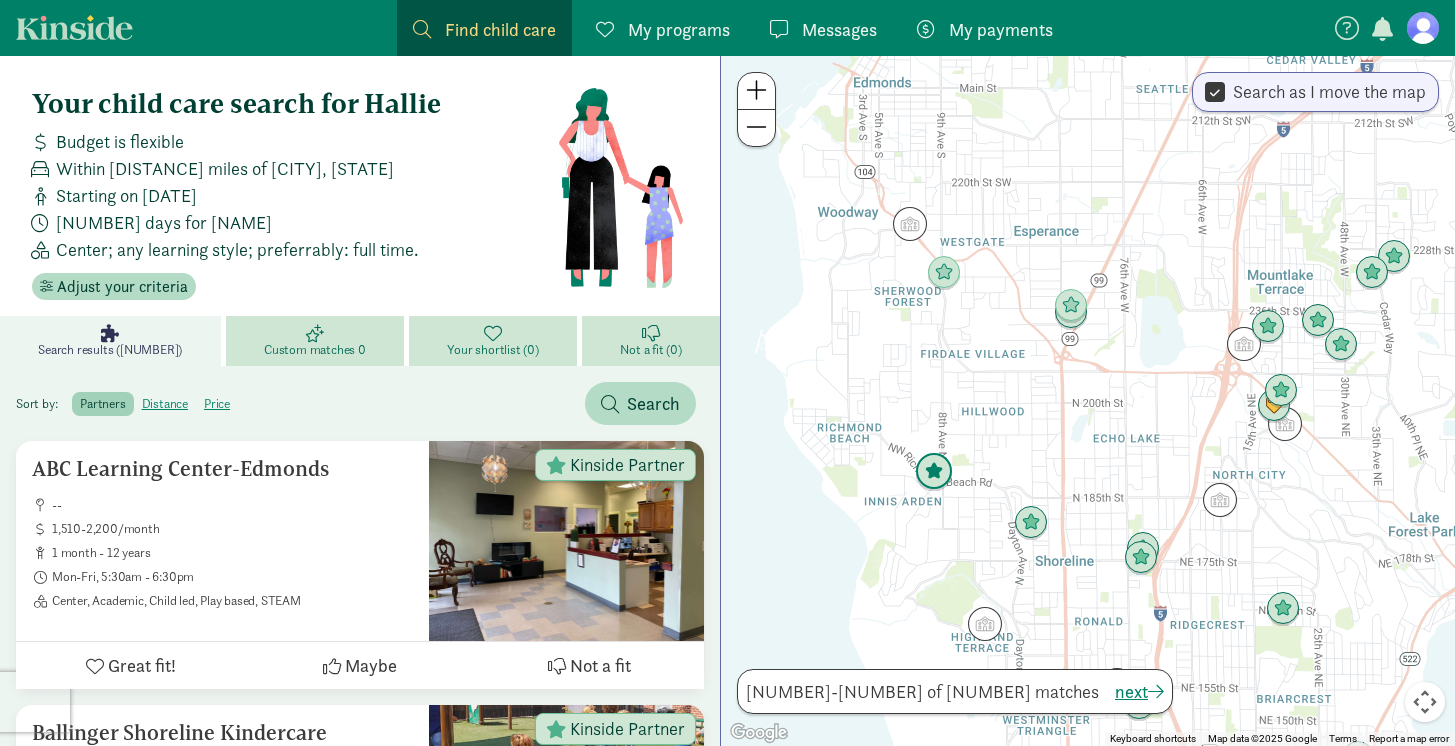 click at bounding box center [934, 472] 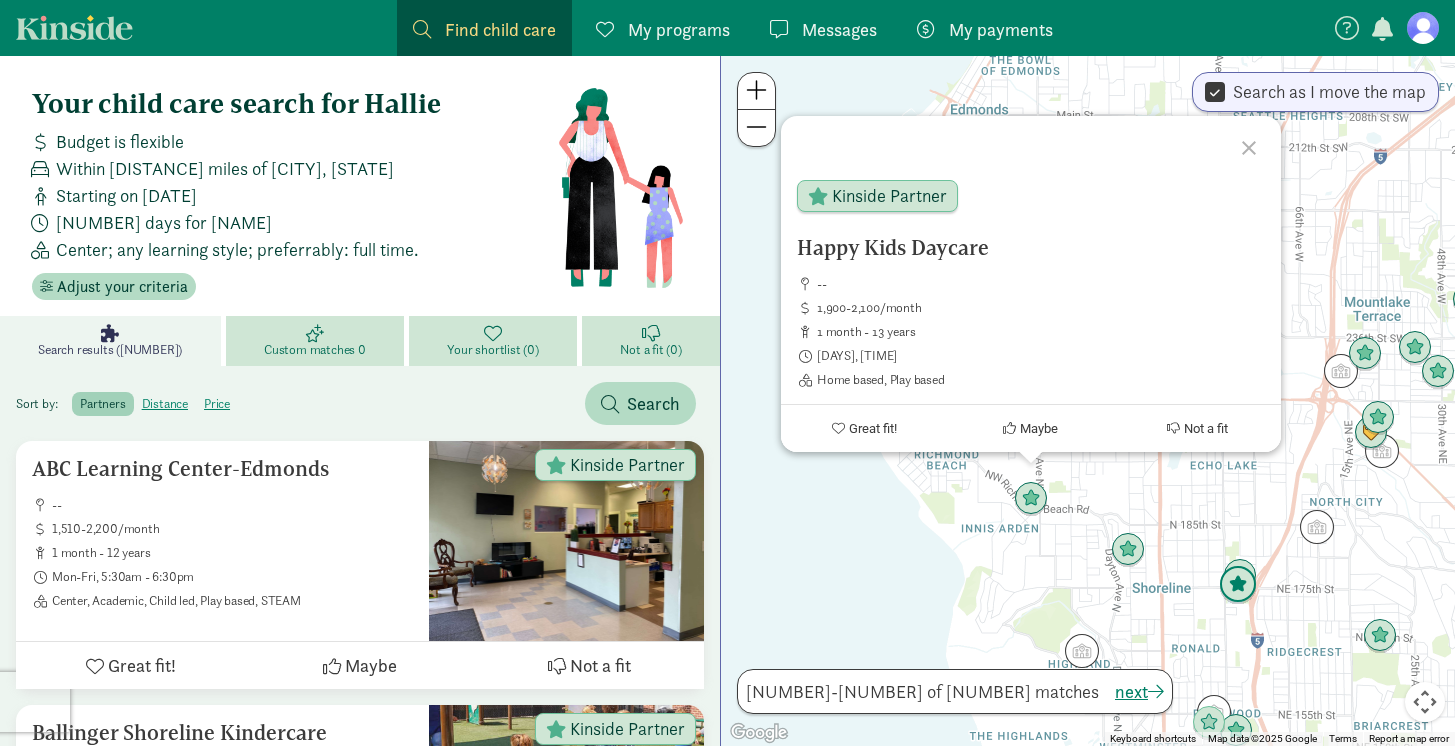 click at bounding box center (1238, 585) 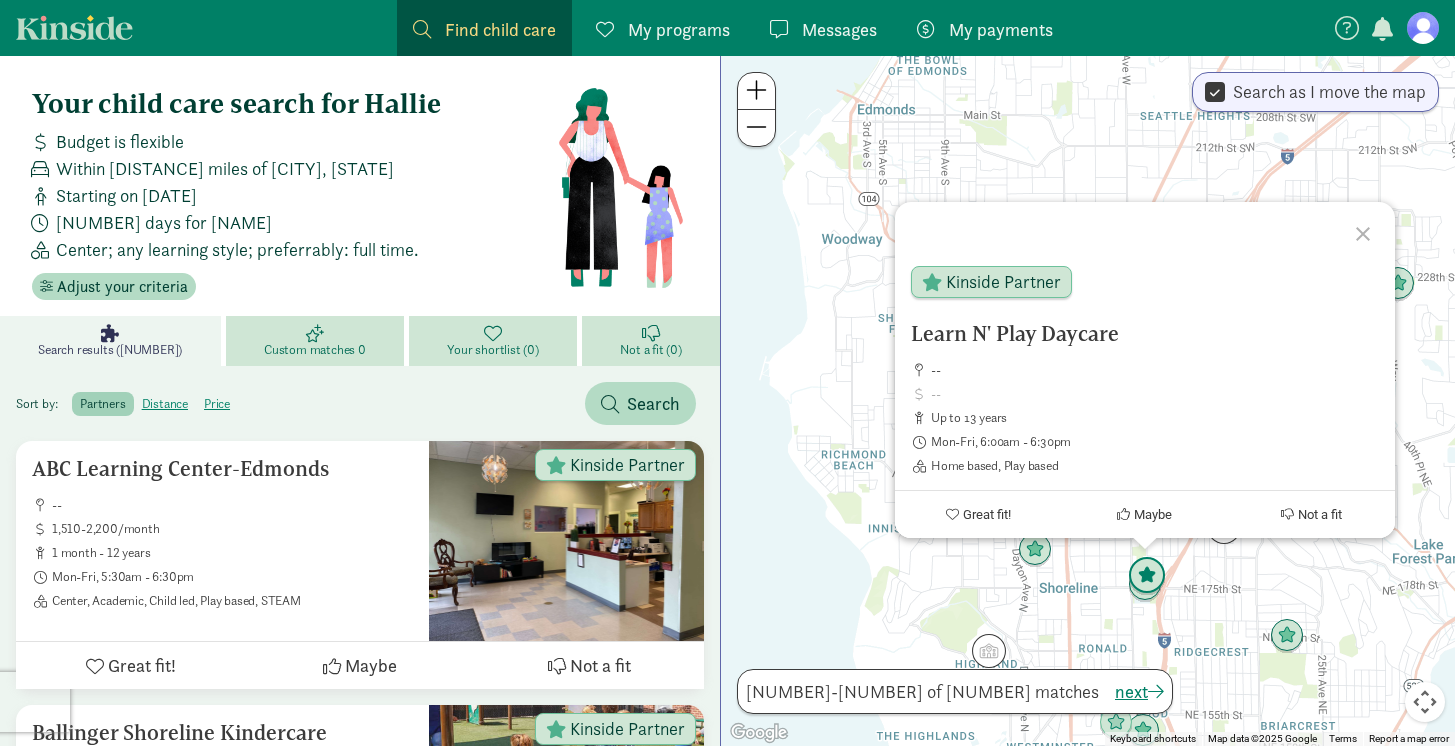 click at bounding box center [1147, 576] 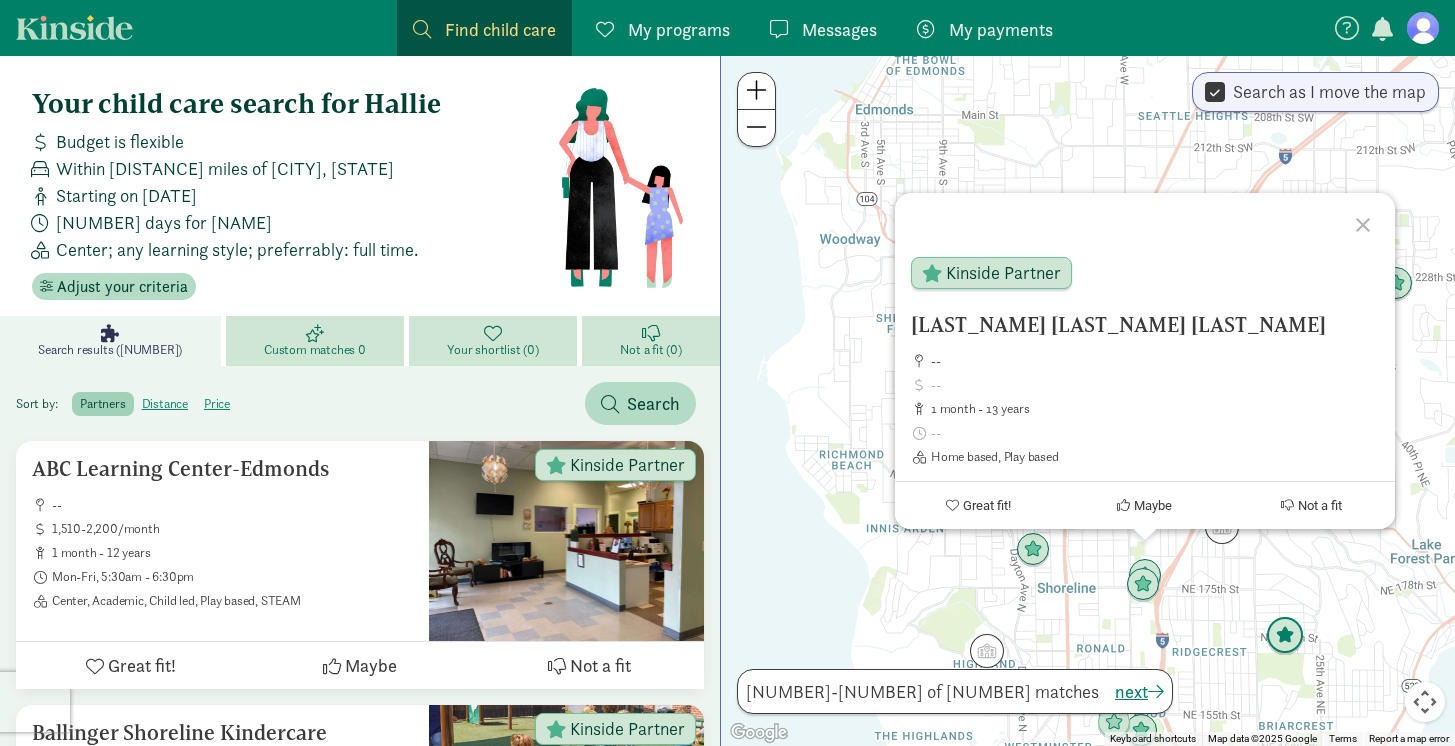 click at bounding box center [1285, 636] 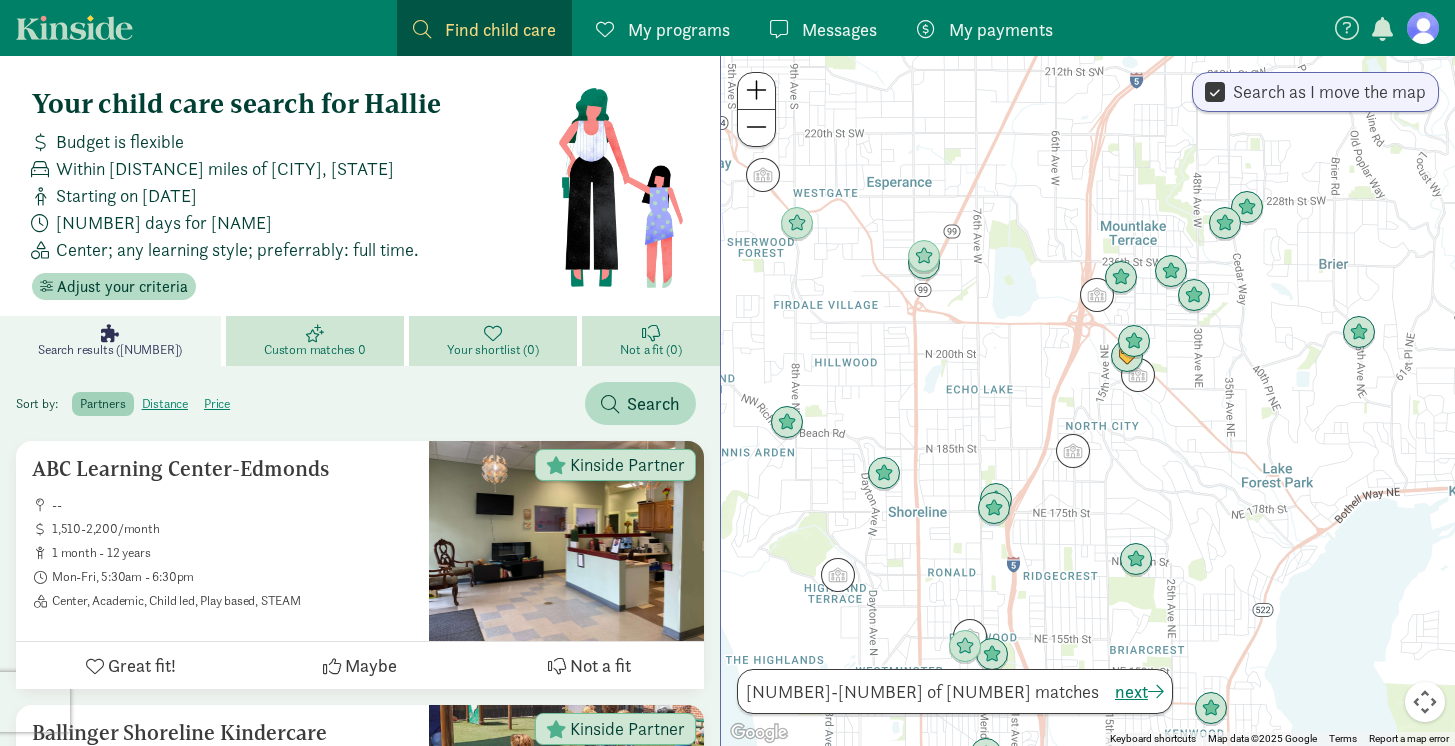 drag, startPoint x: 907, startPoint y: 647, endPoint x: 898, endPoint y: 569, distance: 78.51752 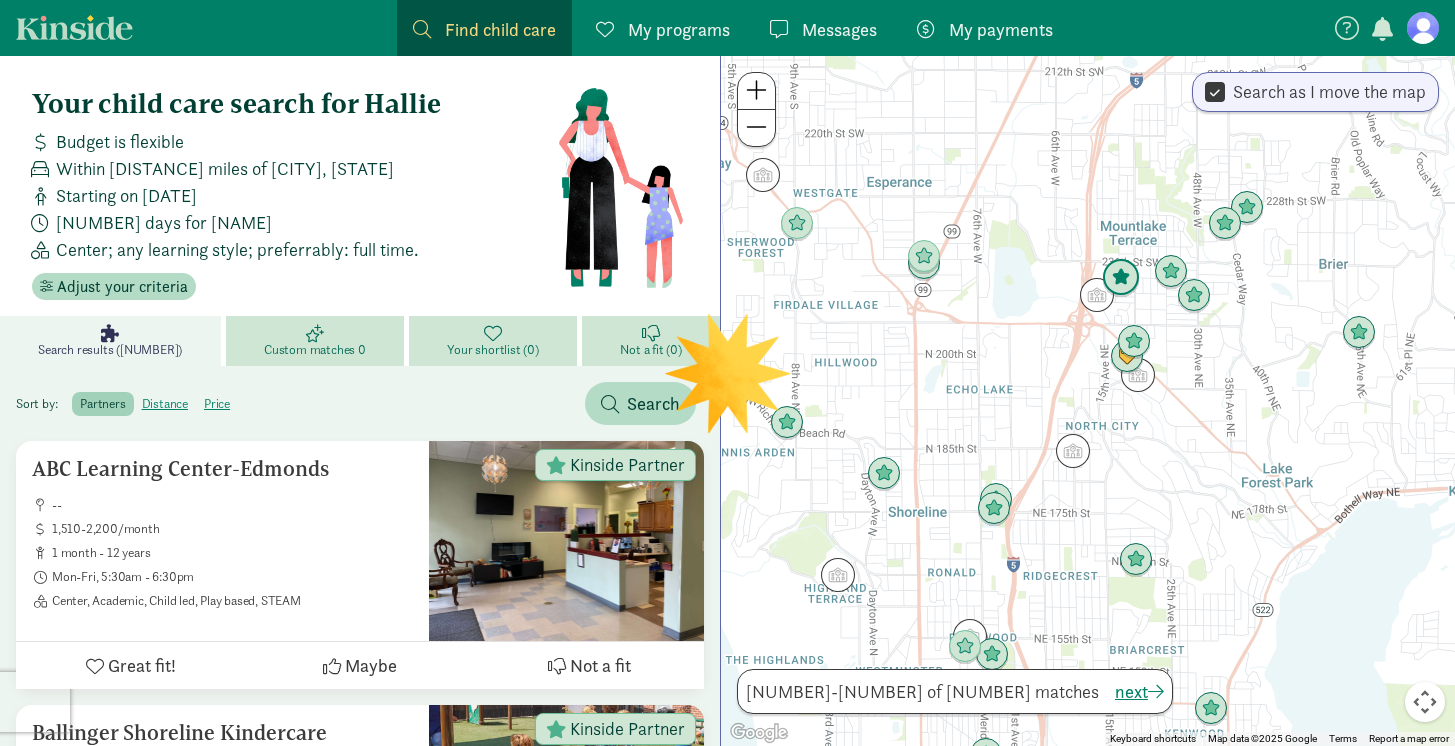 click at bounding box center [1121, 278] 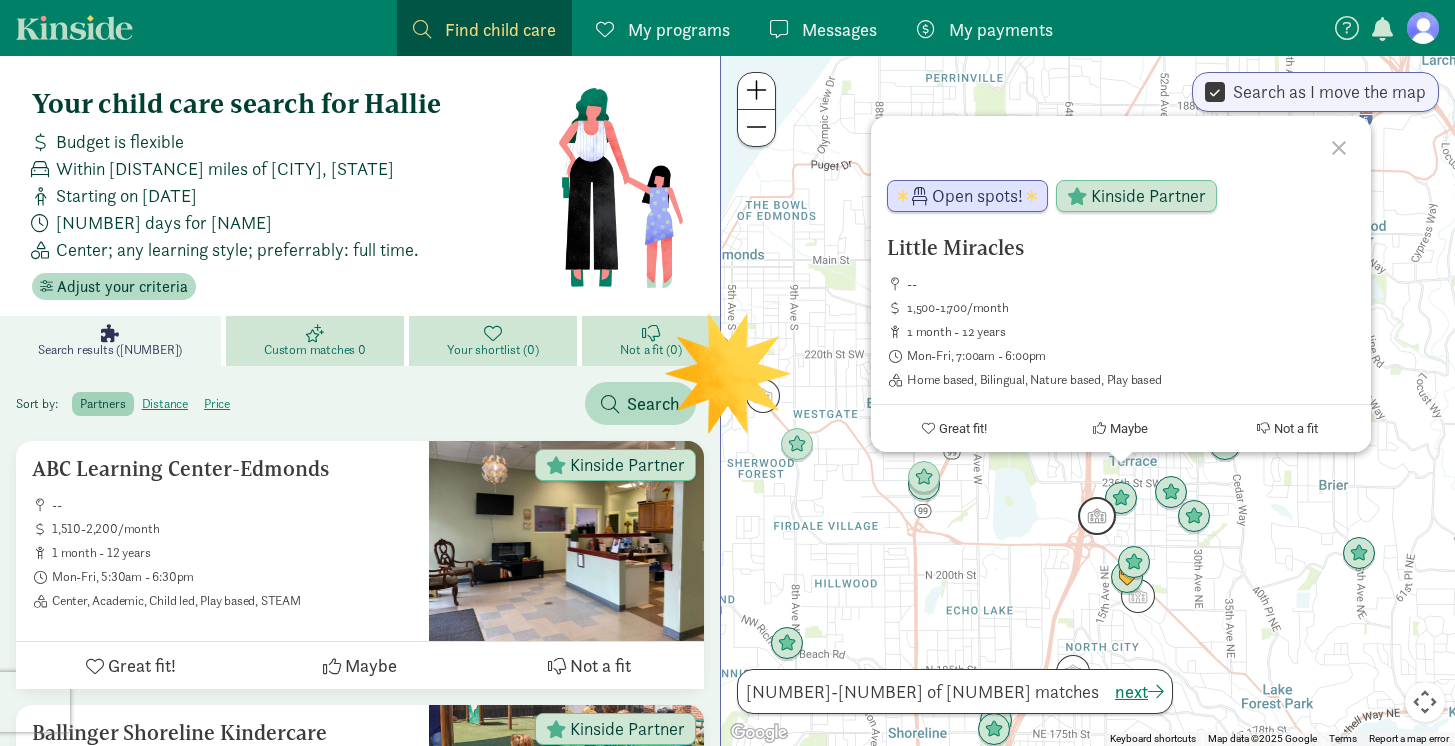 click at bounding box center [1097, 516] 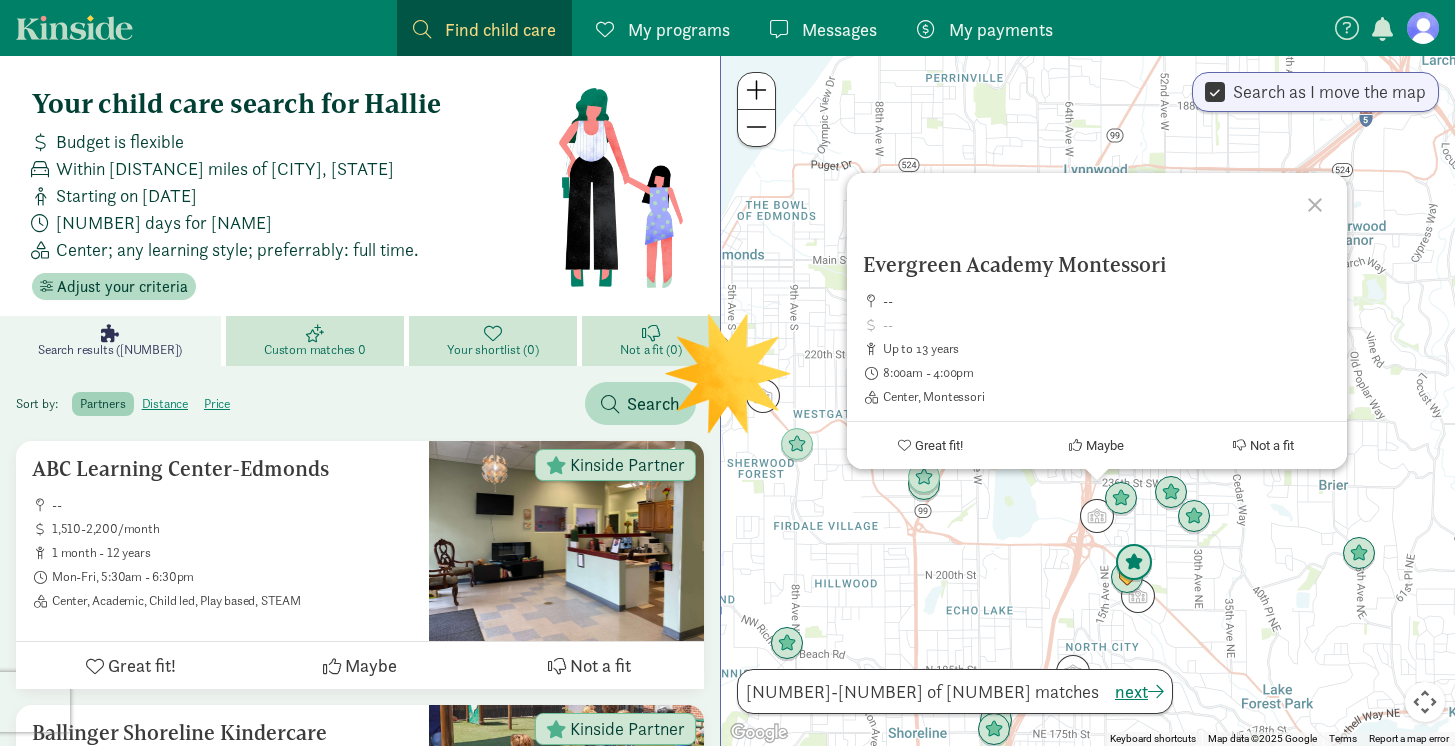 click at bounding box center [1134, 563] 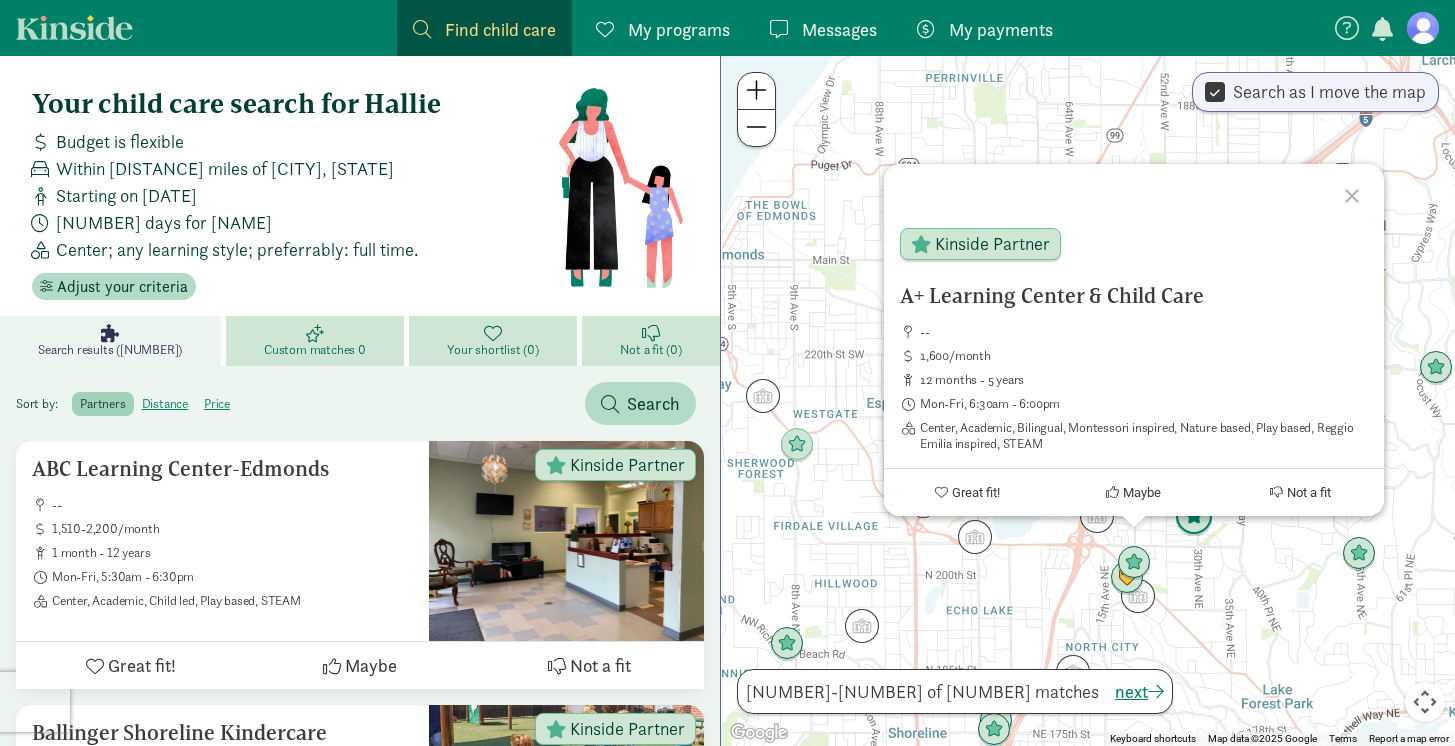click at bounding box center (1194, 517) 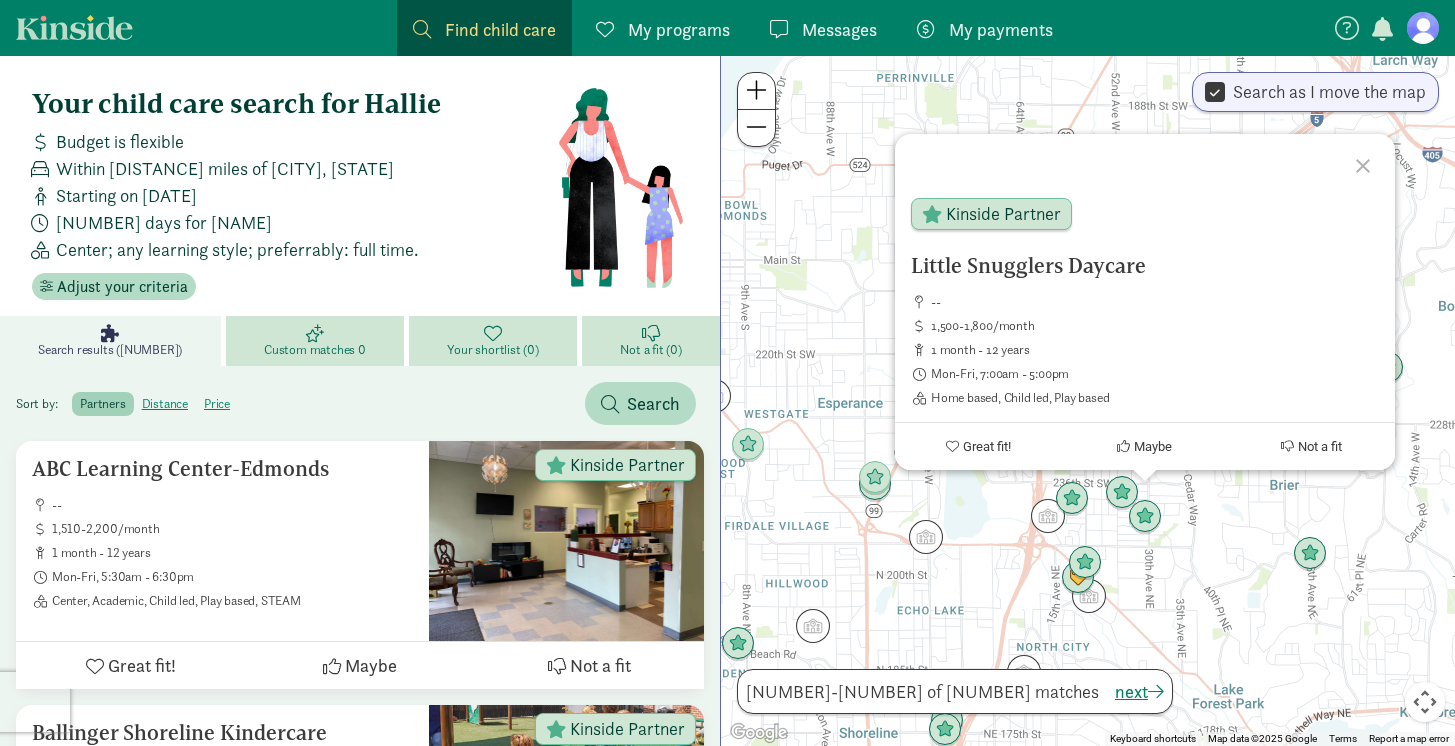 click on "To navigate, press the arrow keys.    [PROGRAM_NAME]           --   [PRICE]/month   [AGE]   [DAYS], [TIME]   [LOCATION_TYPE], [STYLE], [STYLE]           Kinside Partner               Great fit!       Maybe       Not a fit" at bounding box center [1088, 401] 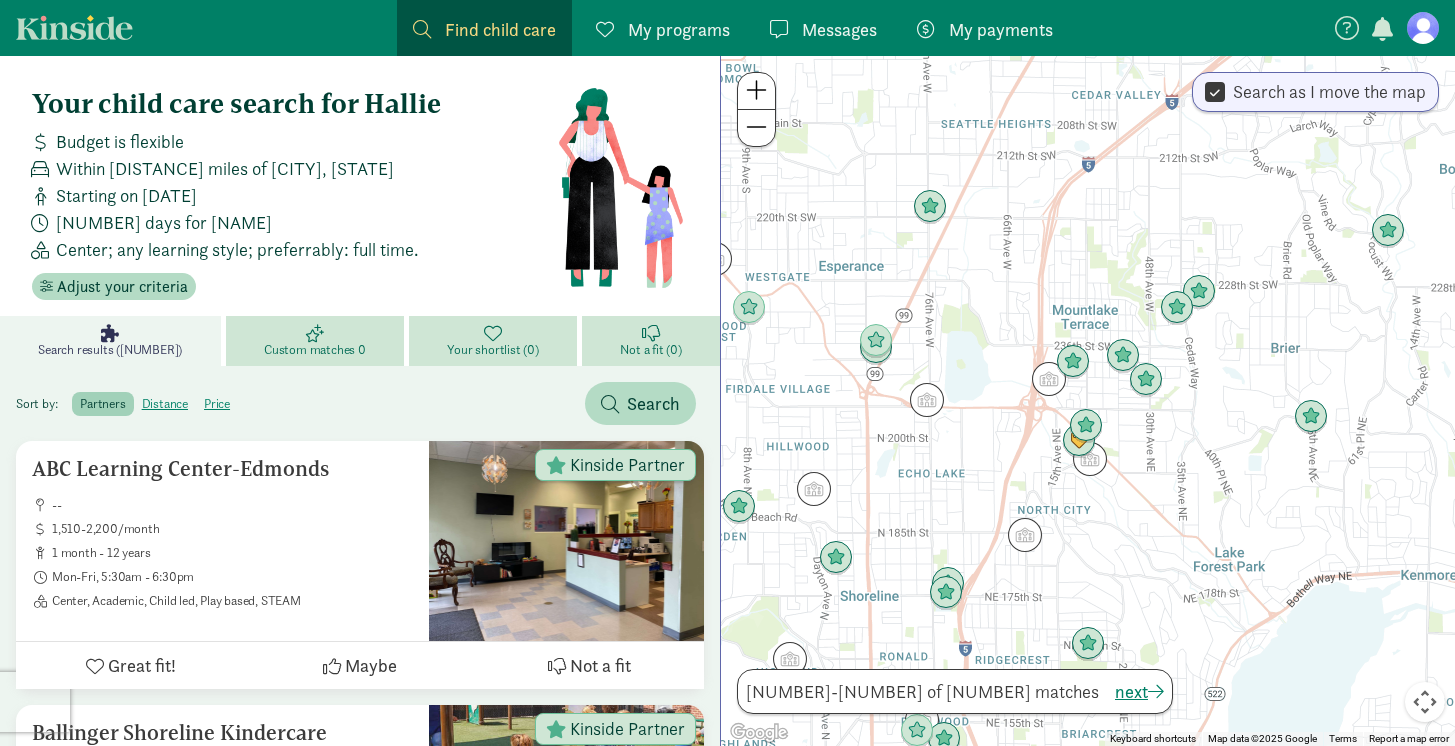 drag, startPoint x: 976, startPoint y: 625, endPoint x: 977, endPoint y: 482, distance: 143.0035 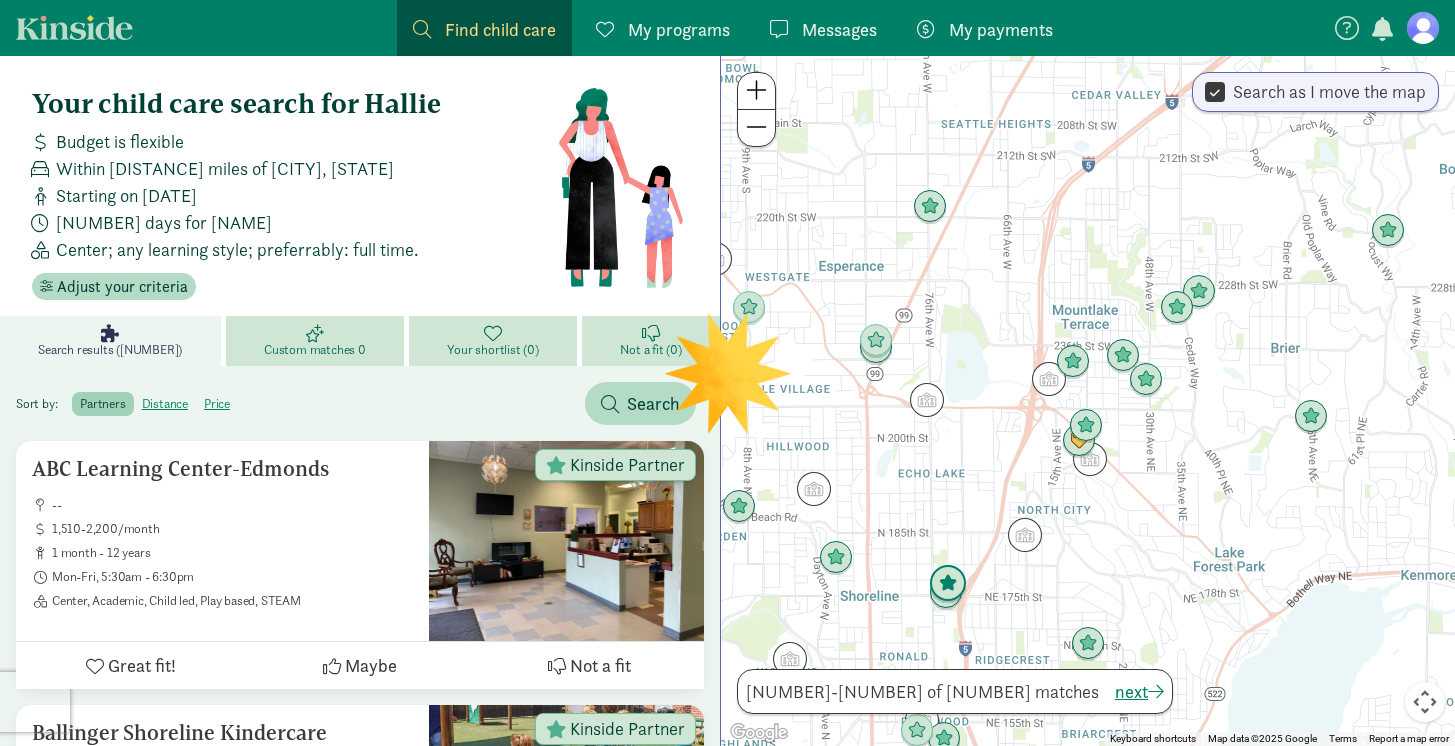 click at bounding box center (948, 584) 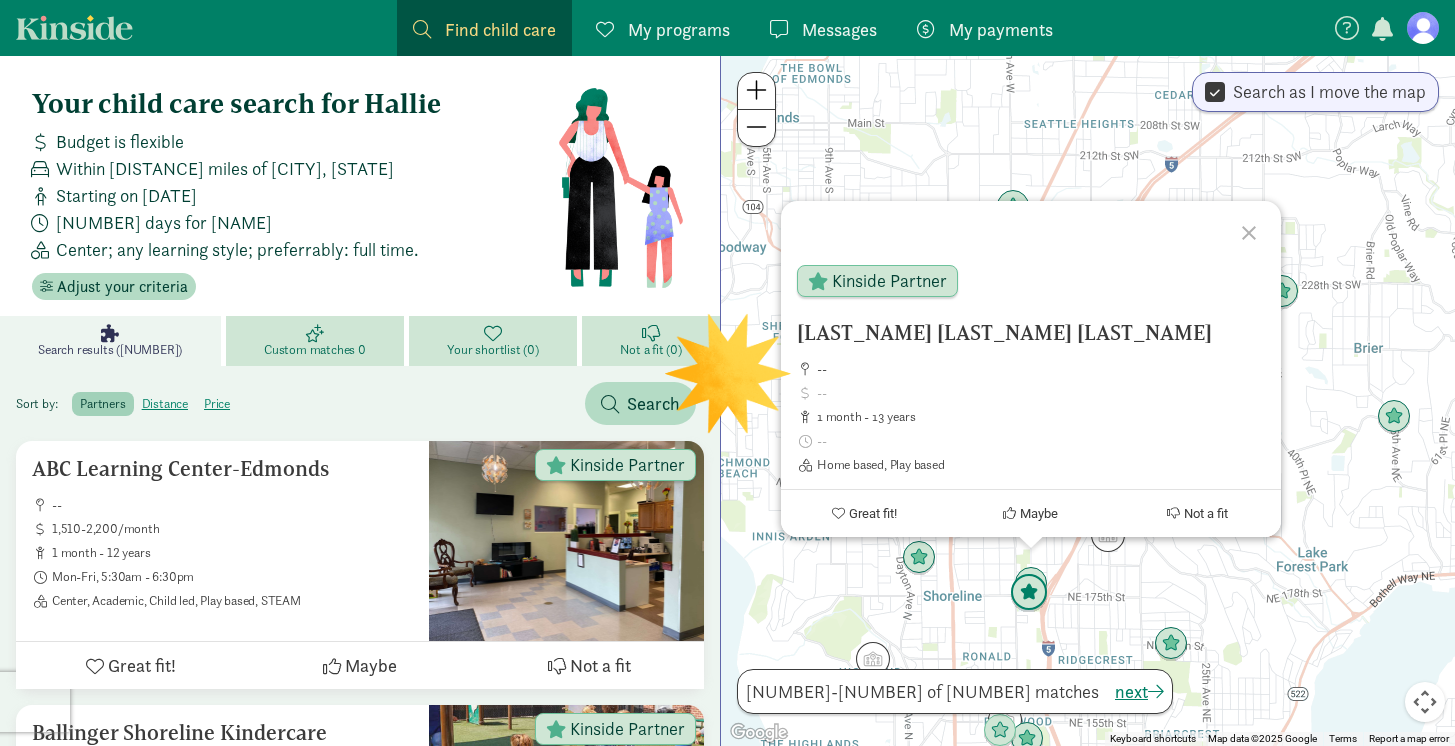 click at bounding box center (1029, 593) 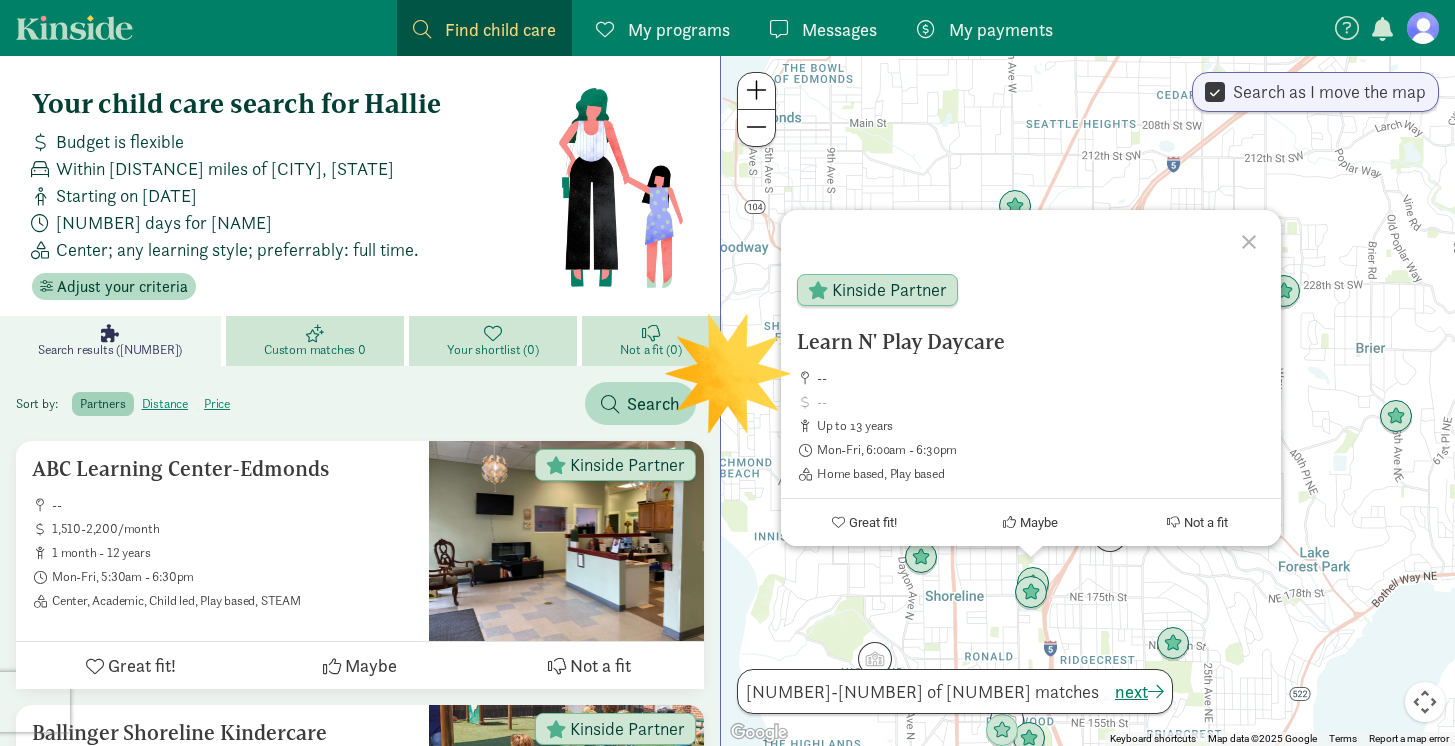 click on "To navigate, press the arrow keys.   [PROGRAM_NAME]           --     up to [AGE]   [DAYS], [TIME]   [LOCATION_TYPE], [STYLE]           Kinside Partner               Great fit!       Maybe       Not a fit" at bounding box center [1088, 401] 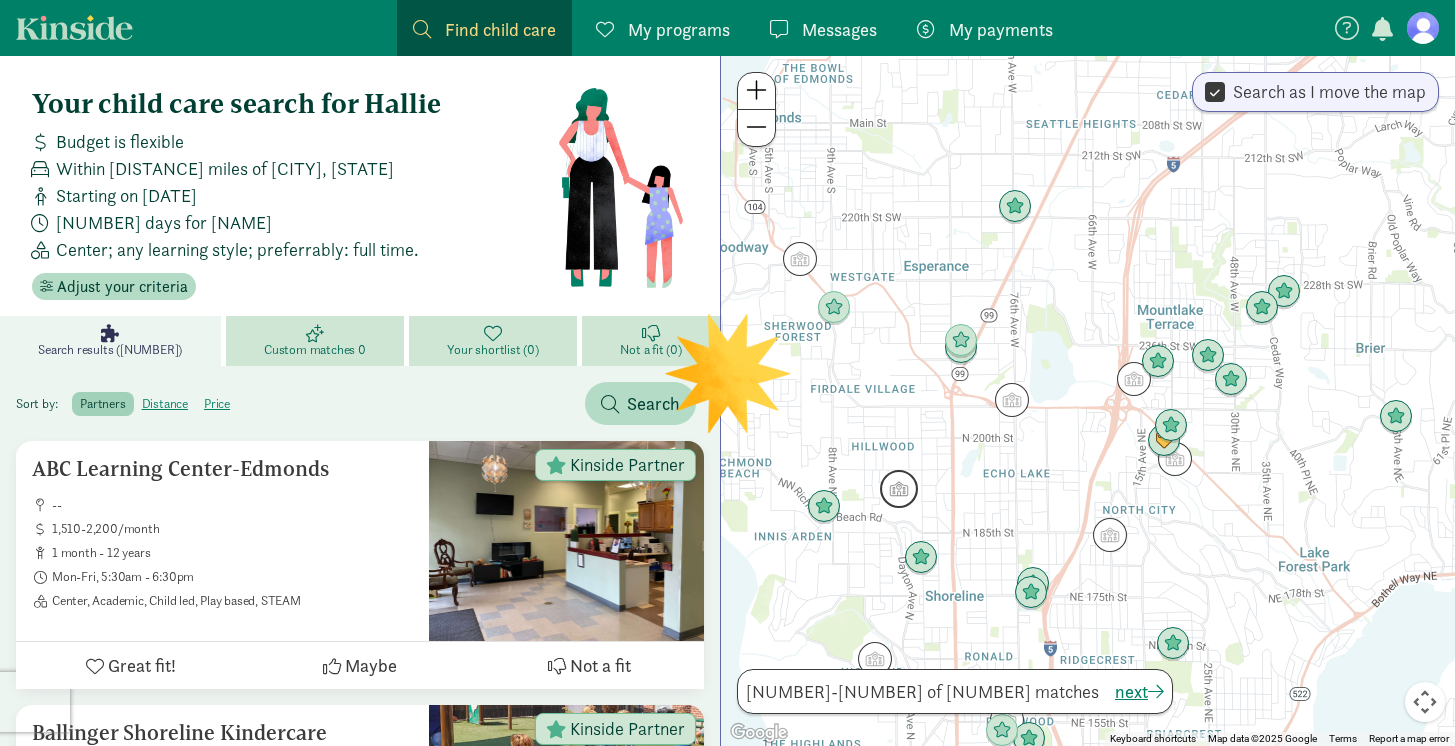 click at bounding box center (899, 489) 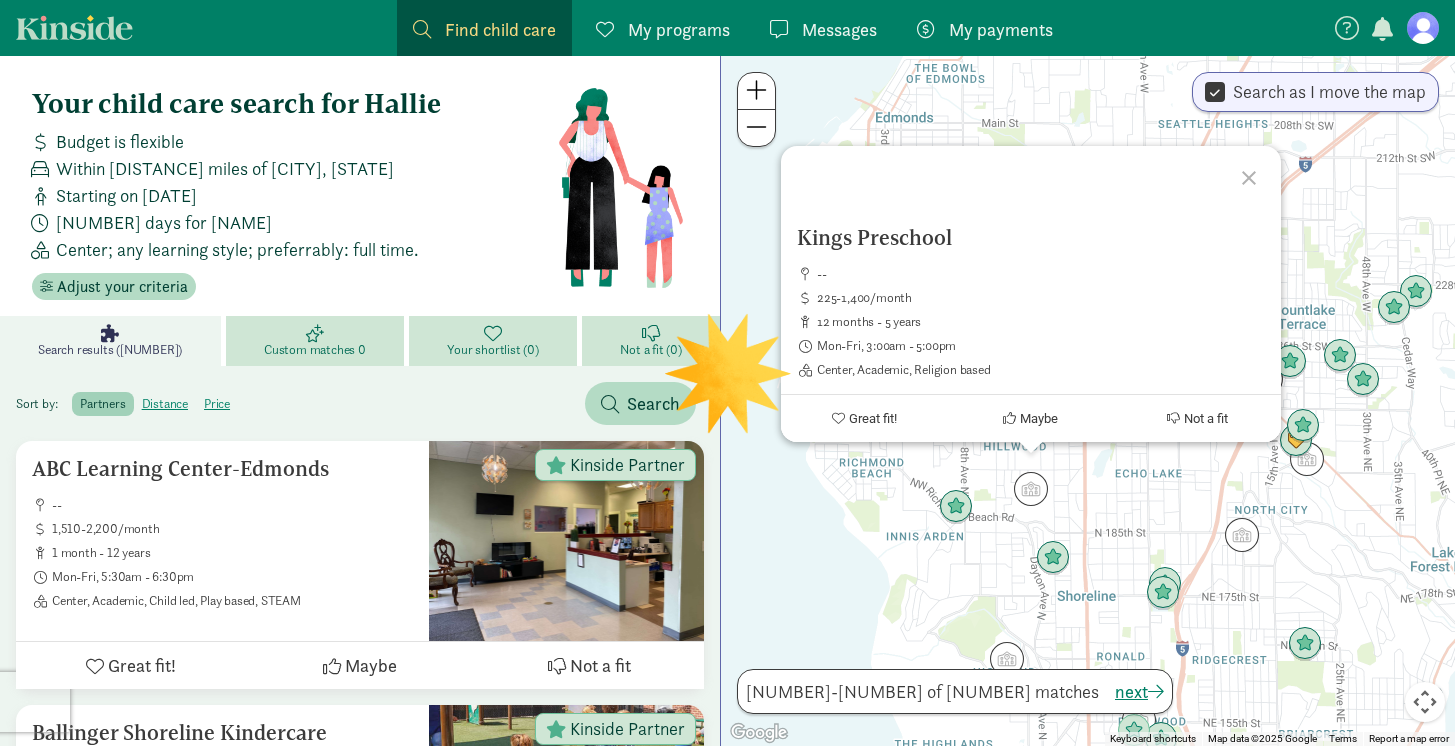 click on "[PROGRAM_NAME]           --   [PRICE]/month   [AGE]   [DAYS], [TIME]   [LOCATION_TYPE], [STYLE], [STYLE]                   Great fit!       Maybe       Not a fit" at bounding box center (1088, 401) 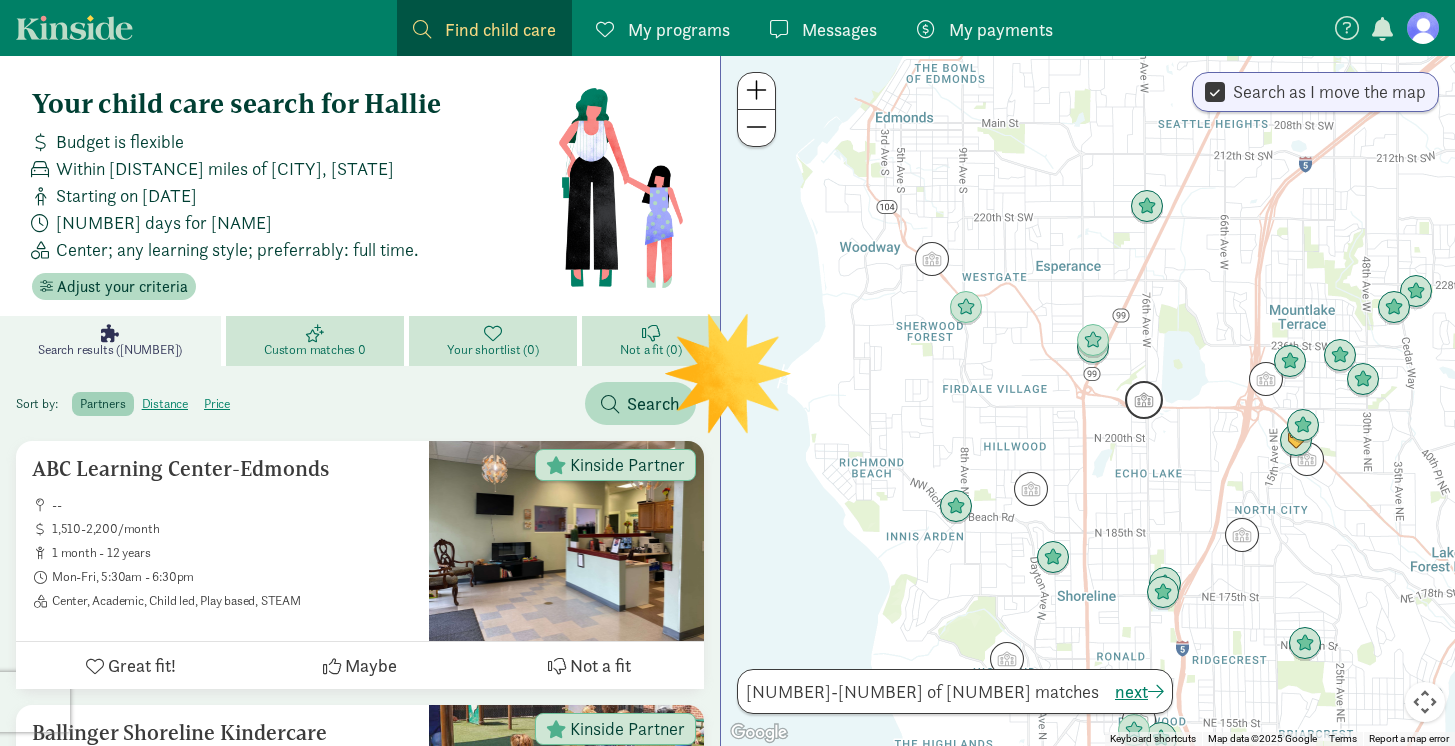 click at bounding box center (1144, 400) 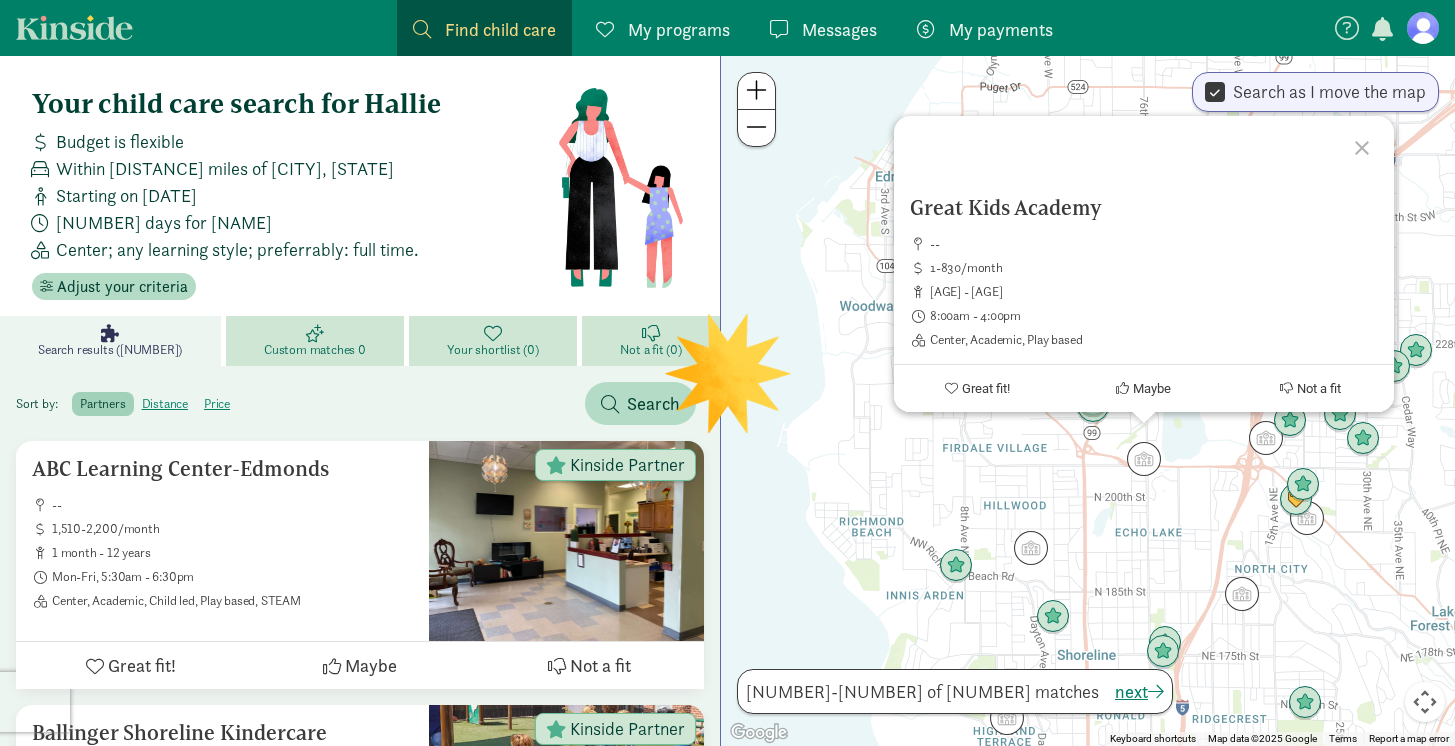 click on "[PROGRAM_NAME]           --   [PRICE]/month   [AGE]   [TIME]   [LOCATION_TYPE], [STYLE], [STYLE]                   Great fit!       Maybe       Not a fit" at bounding box center (1088, 401) 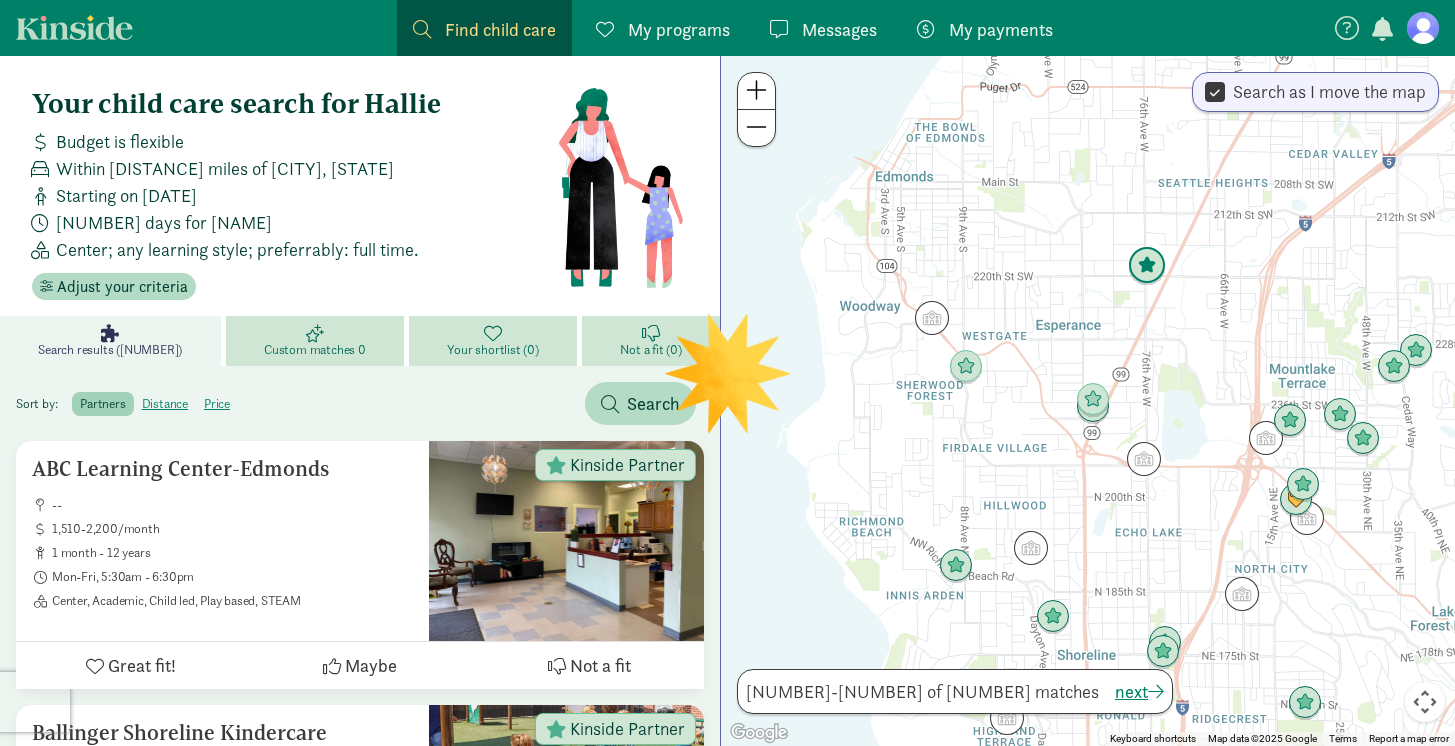 click at bounding box center (1147, 266) 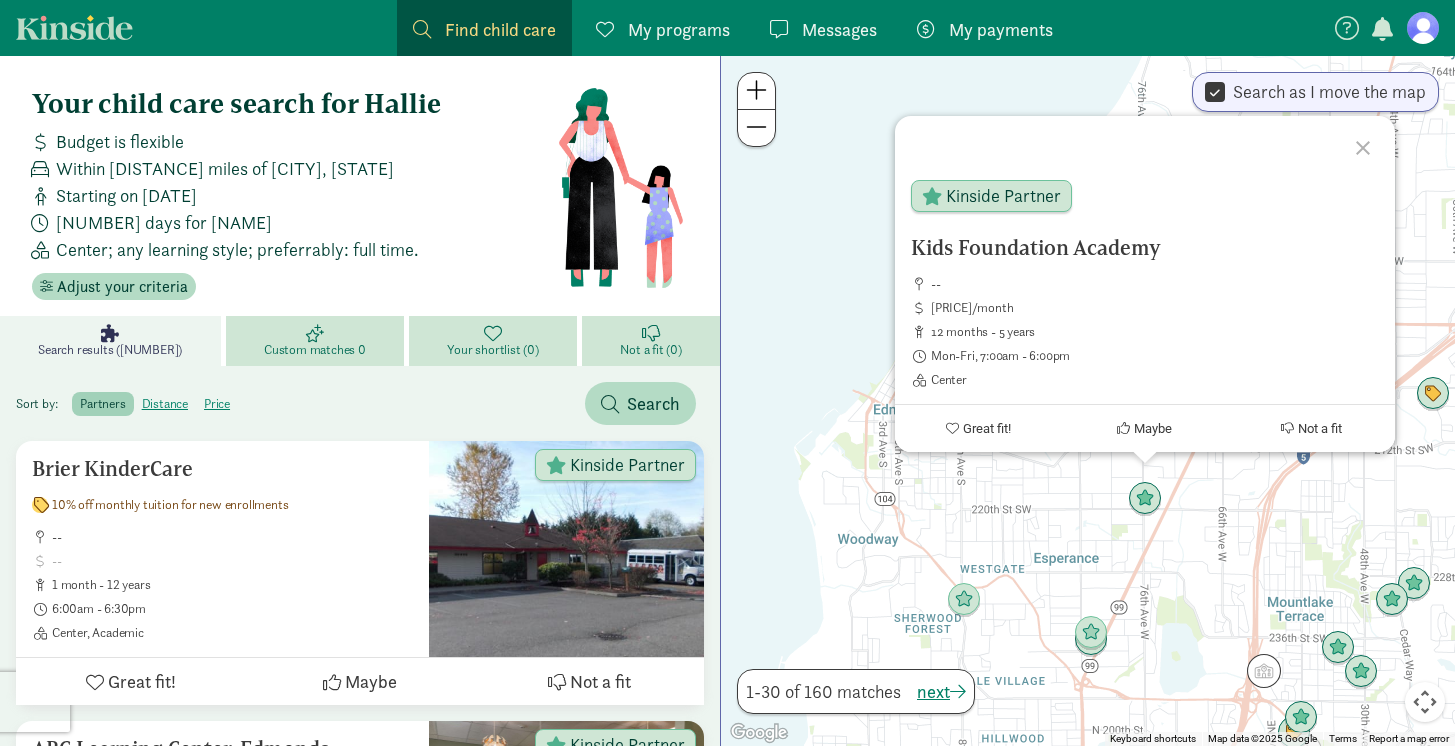 click on "[PROGRAM_NAME]           --   [PRICE]/month   [AGE]   [DAYS], [TIME]   [LOCATION_TYPE]           Kinside Partner               Great fit!       Maybe       Not a fit" at bounding box center (1088, 401) 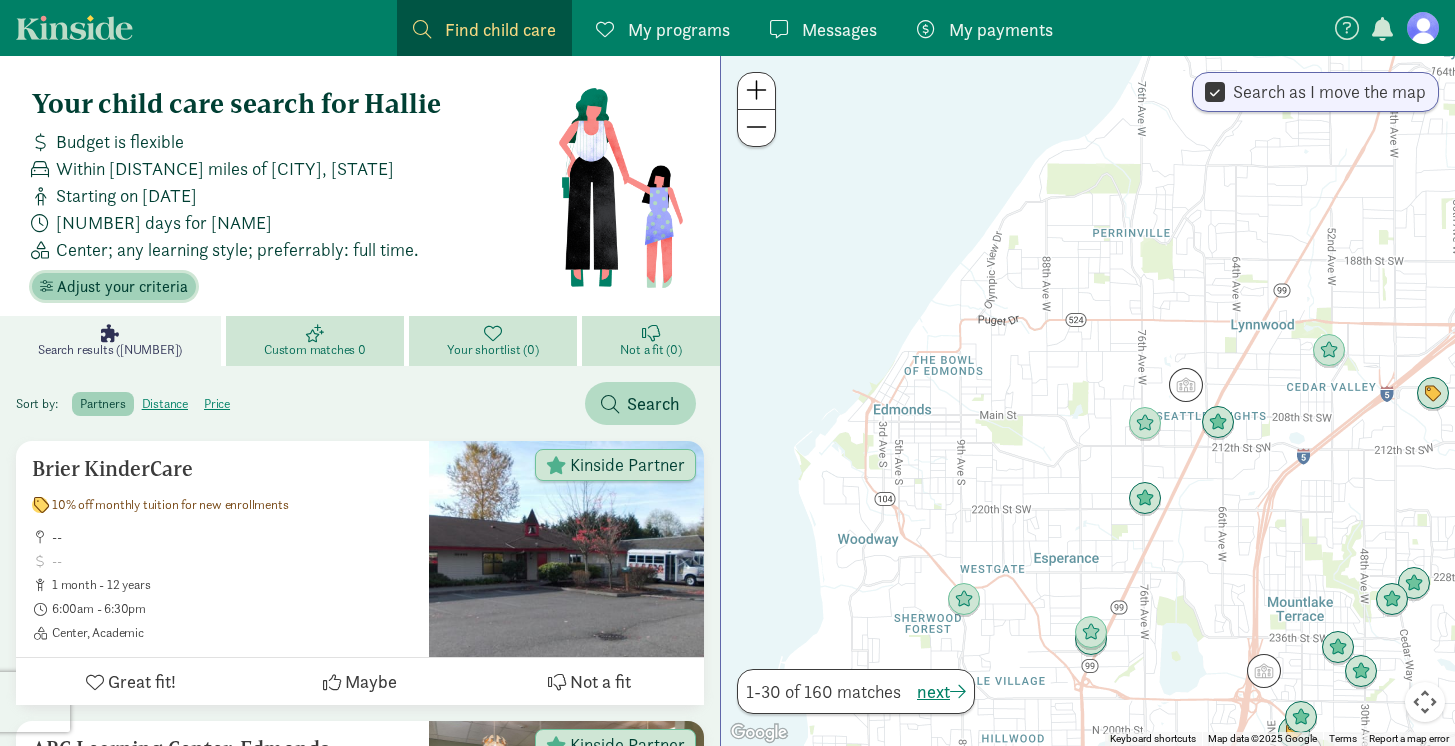 click on "Adjust your criteria" at bounding box center [122, 287] 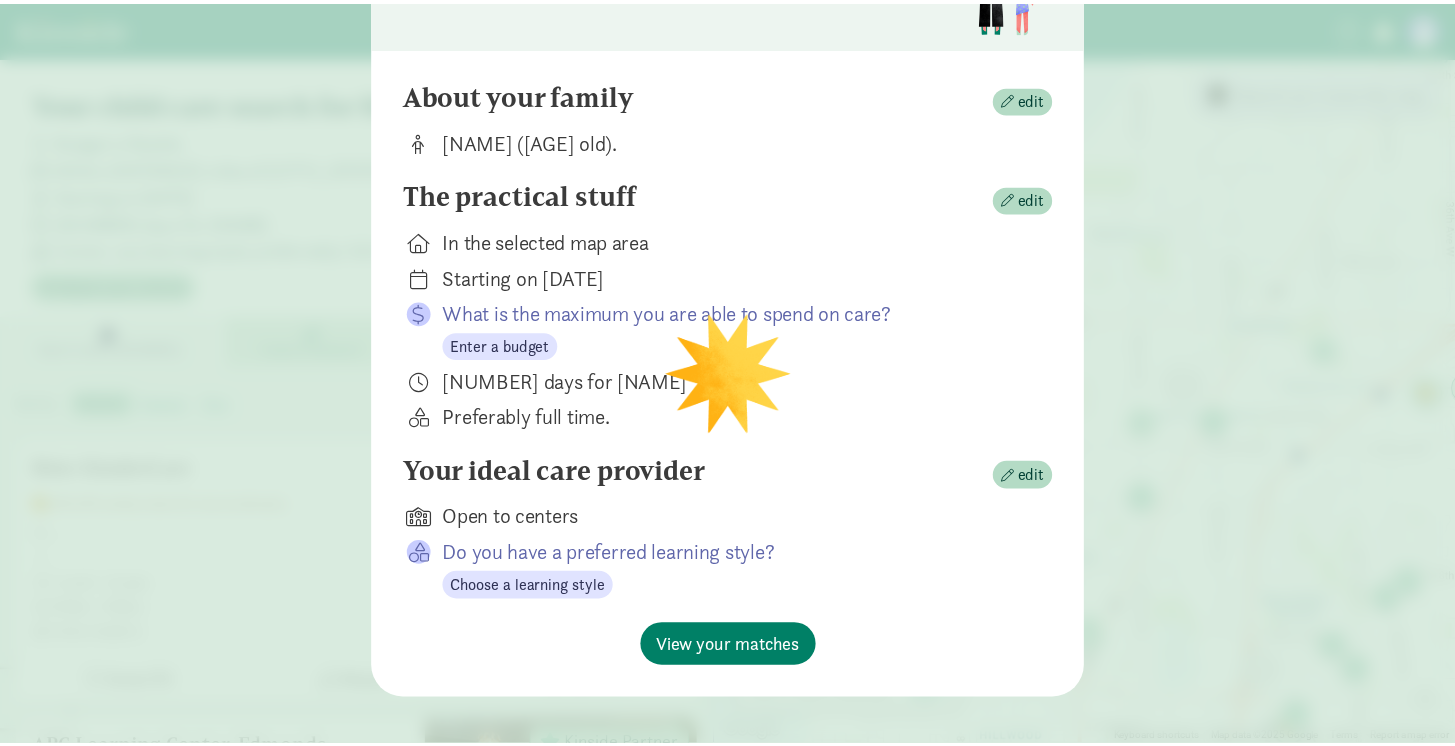 scroll, scrollTop: 159, scrollLeft: 0, axis: vertical 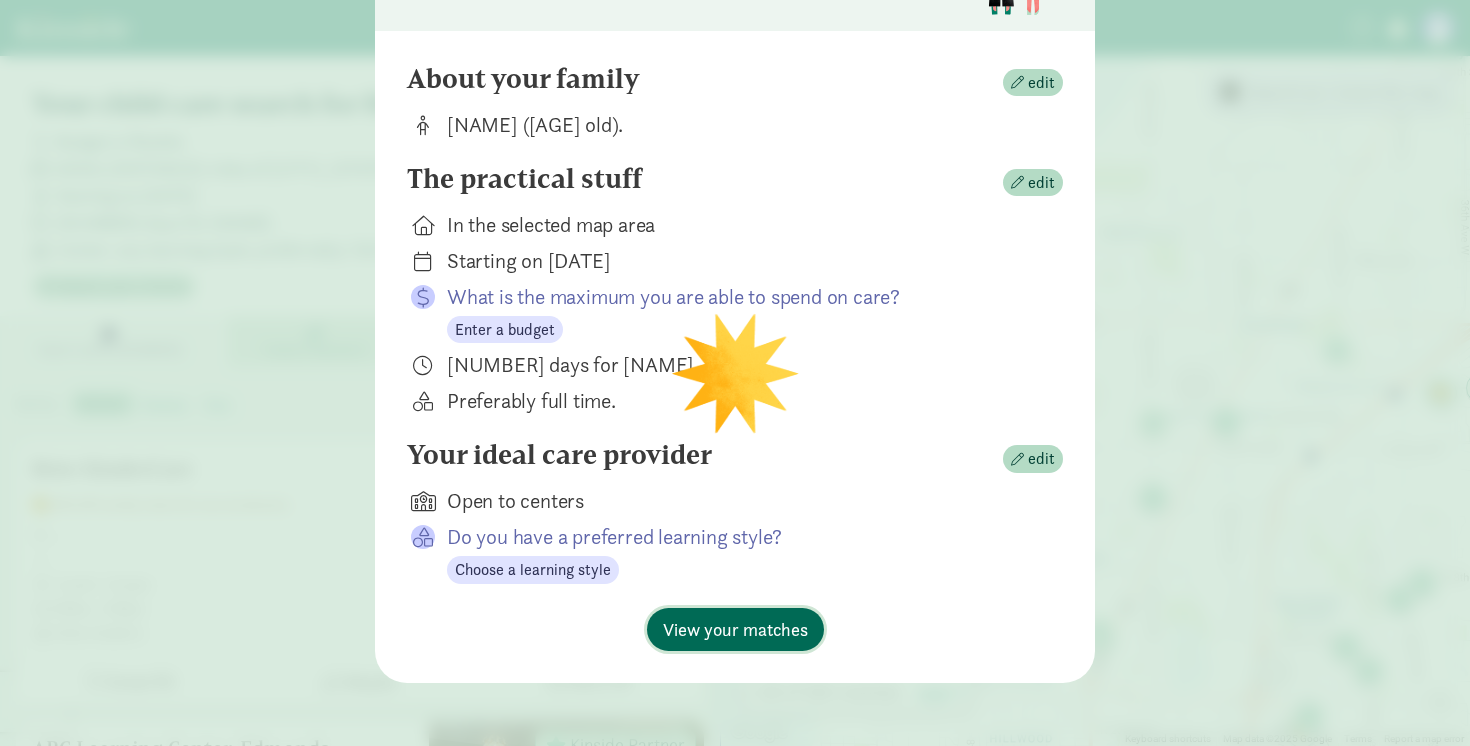 click on "View your matches" at bounding box center [735, 629] 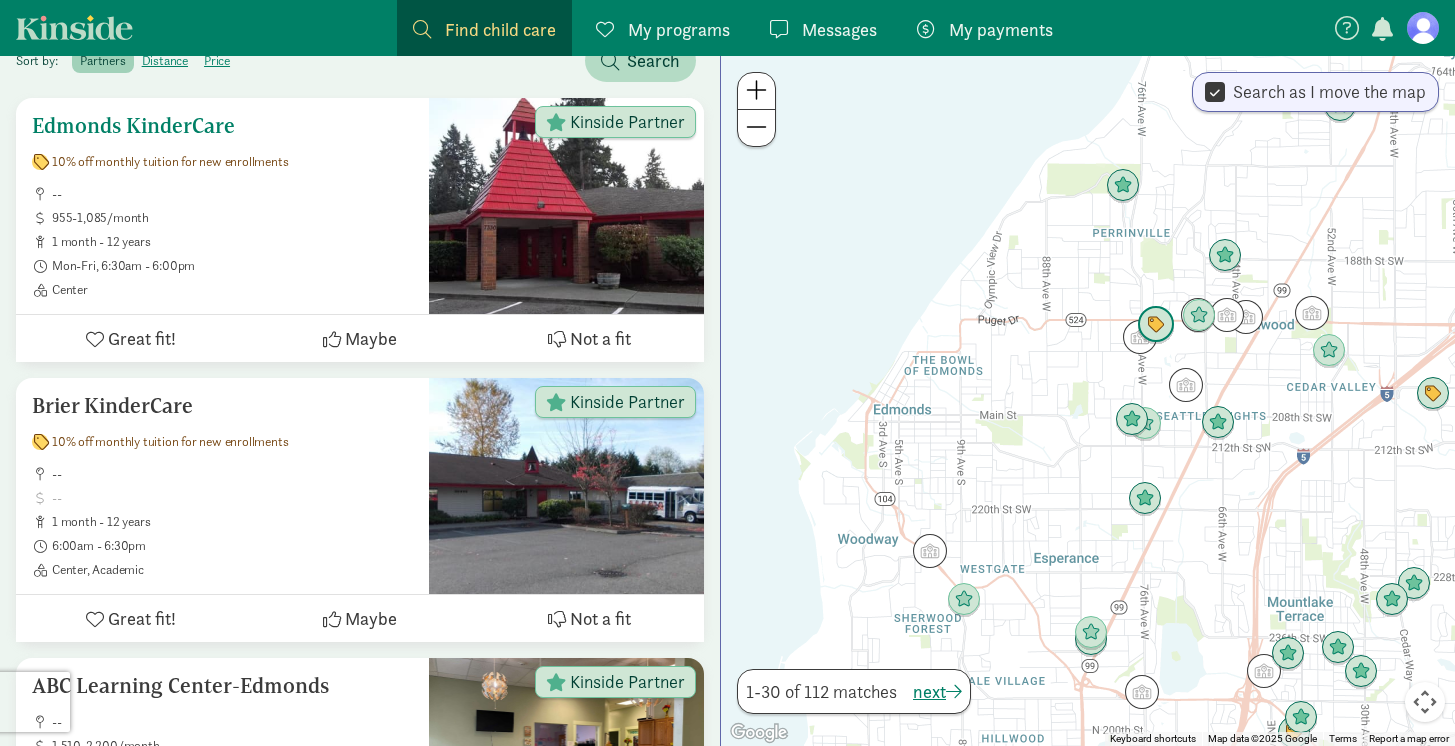 scroll, scrollTop: 344, scrollLeft: 0, axis: vertical 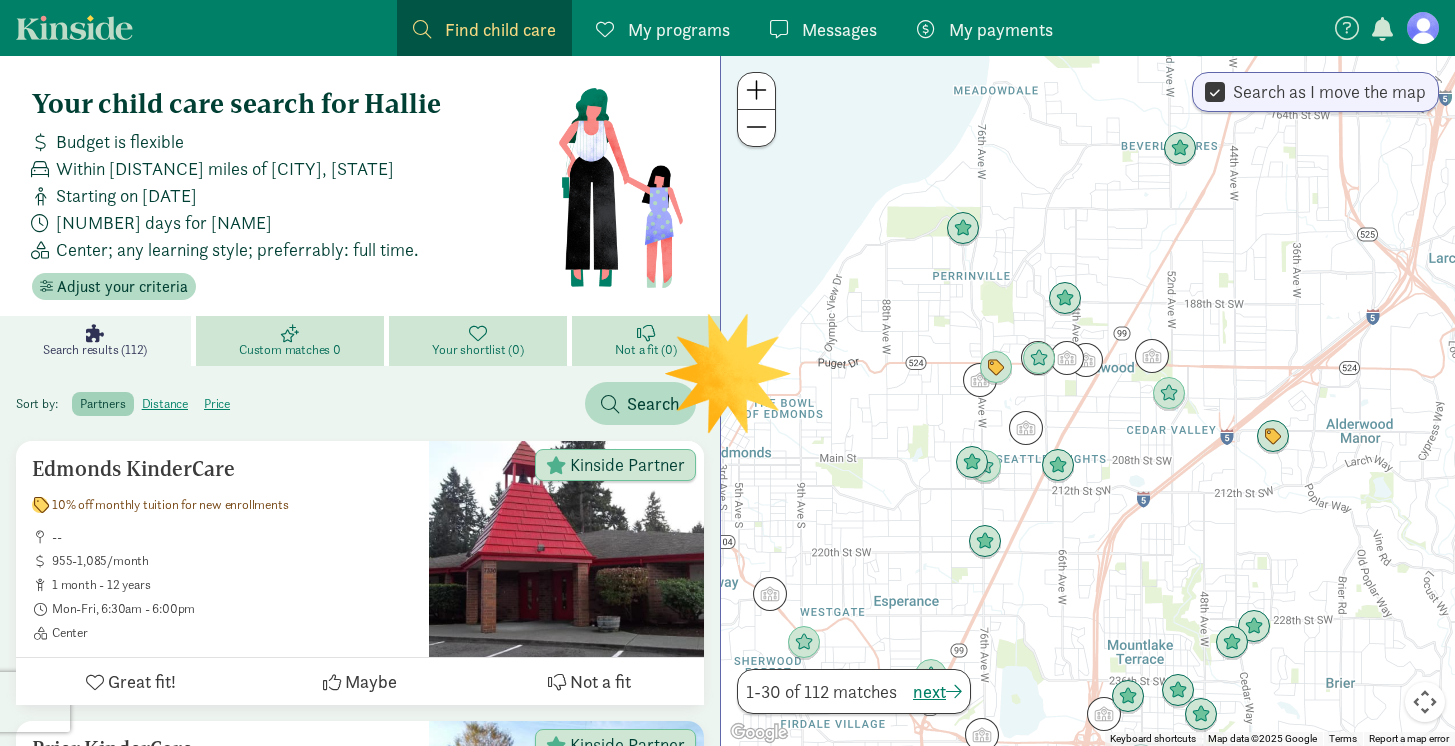 drag, startPoint x: 1059, startPoint y: 474, endPoint x: 895, endPoint y: 517, distance: 169.5435 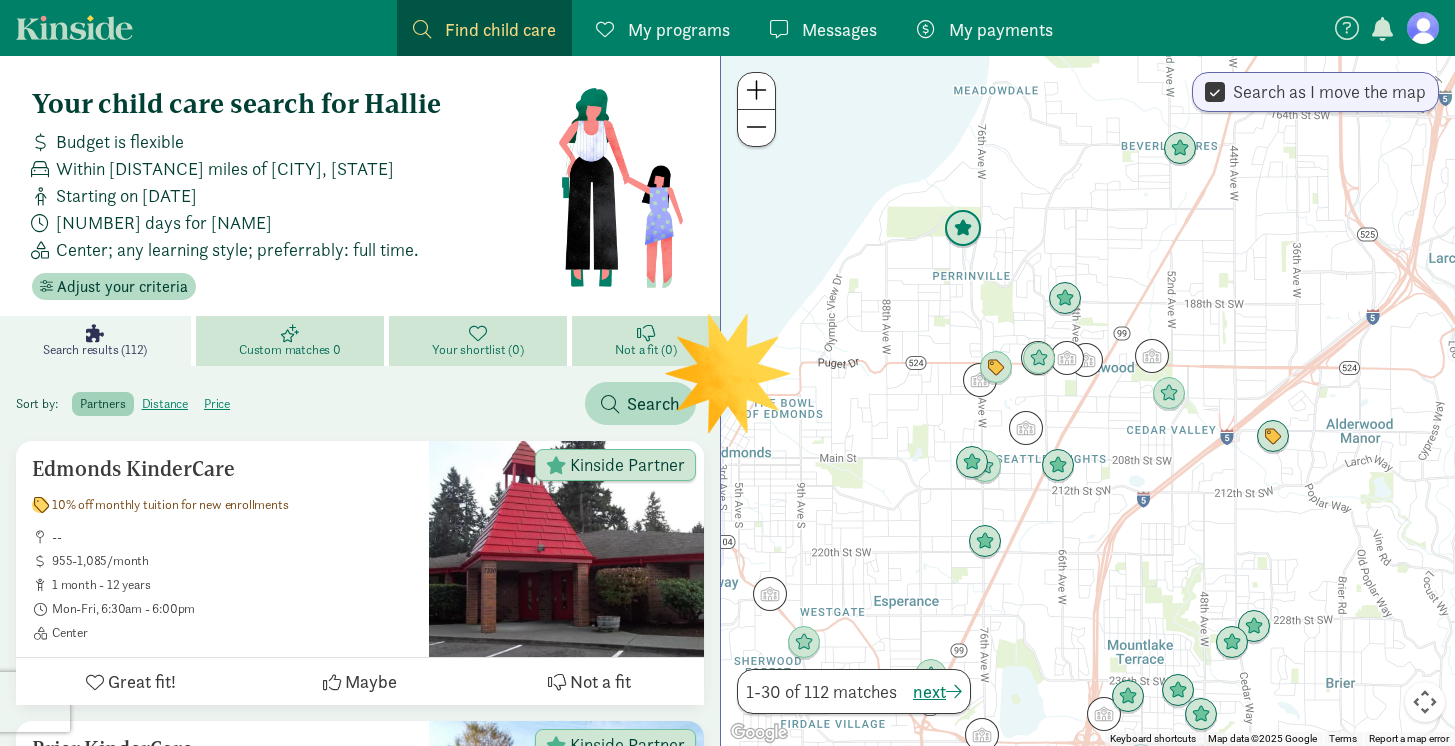 click at bounding box center [963, 229] 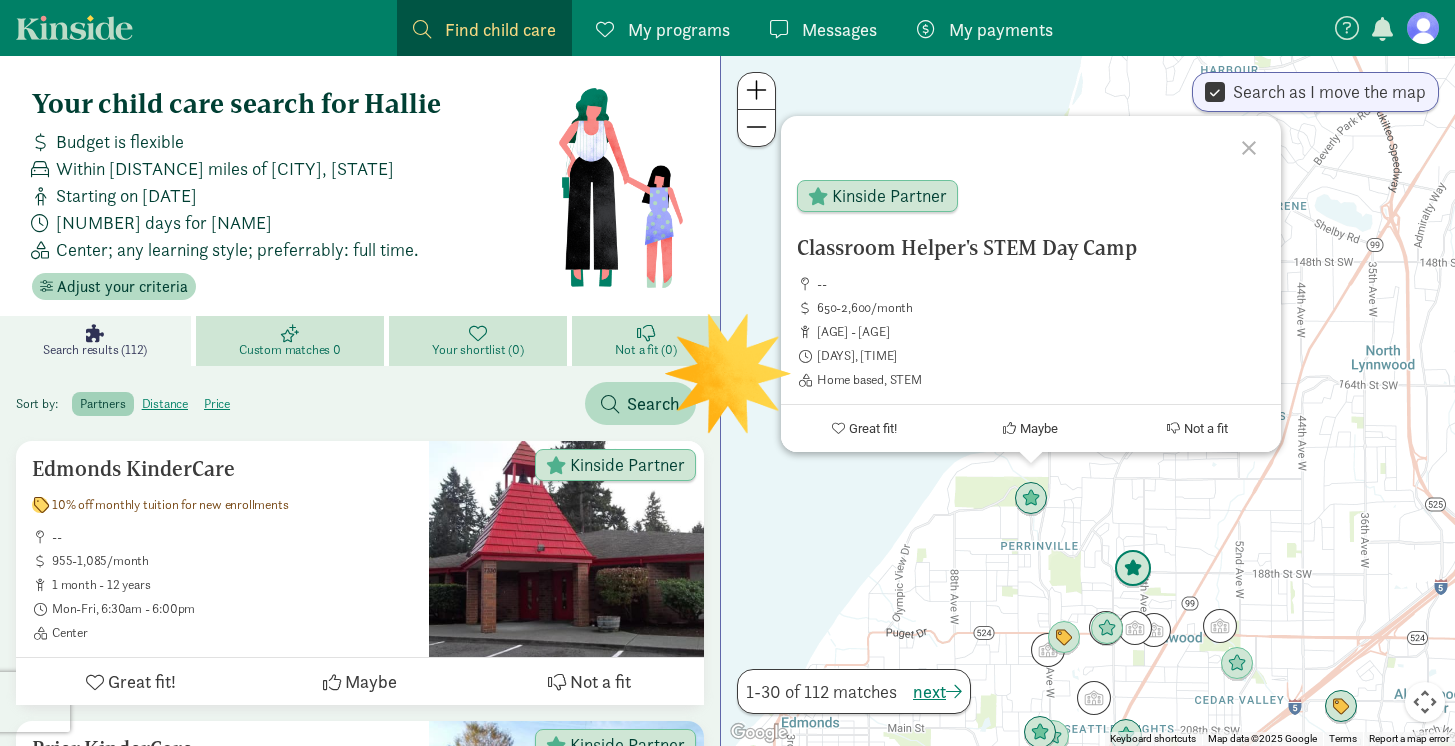 click at bounding box center (1133, 569) 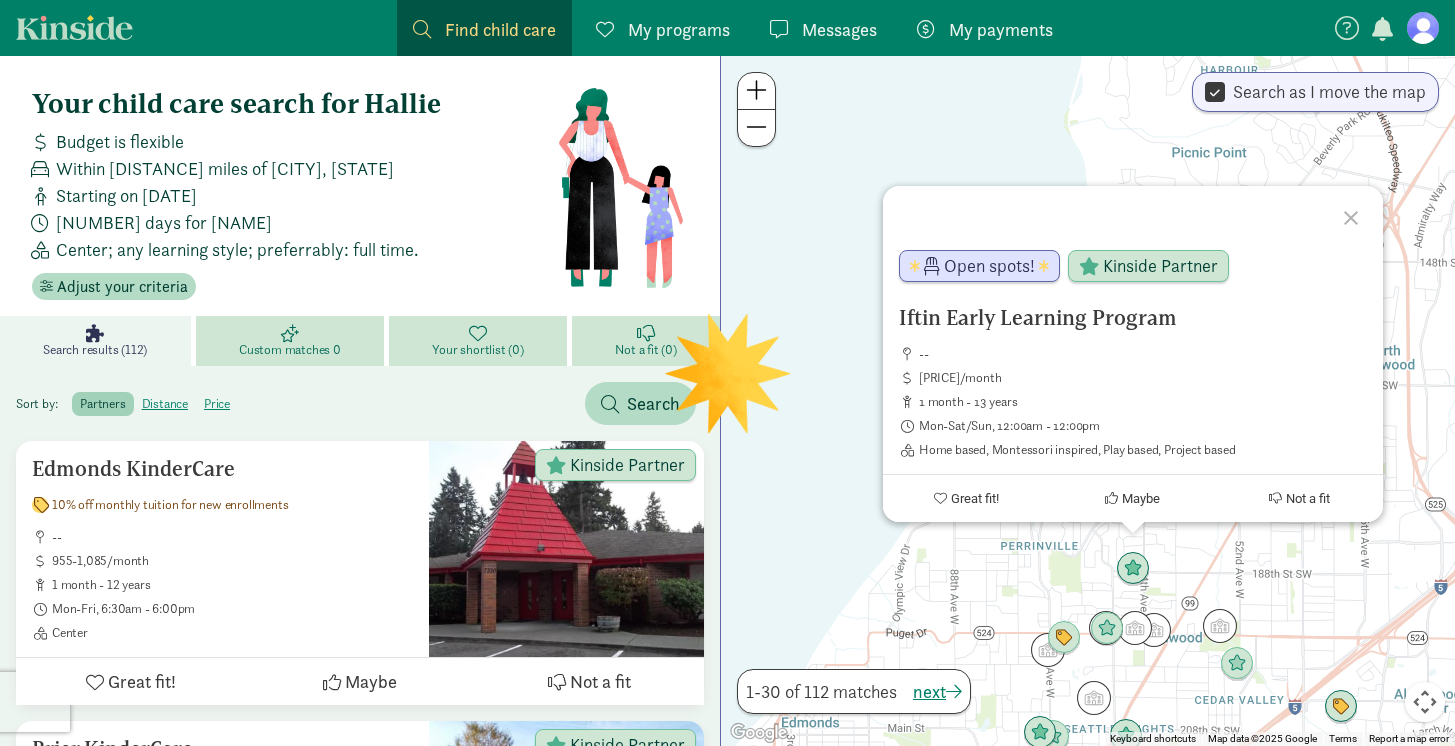 click on "To navigate, press the arrow keys.    [PROGRAM_NAME]           --   [PRICE]/month   [AGE]   [DAYS], [TIME]   [LOCATION_TYPE], [STYLE], [STYLE], [STYLE]         Open spots!         Kinside Partner               Great fit!       Maybe       Not a fit" at bounding box center [1088, 401] 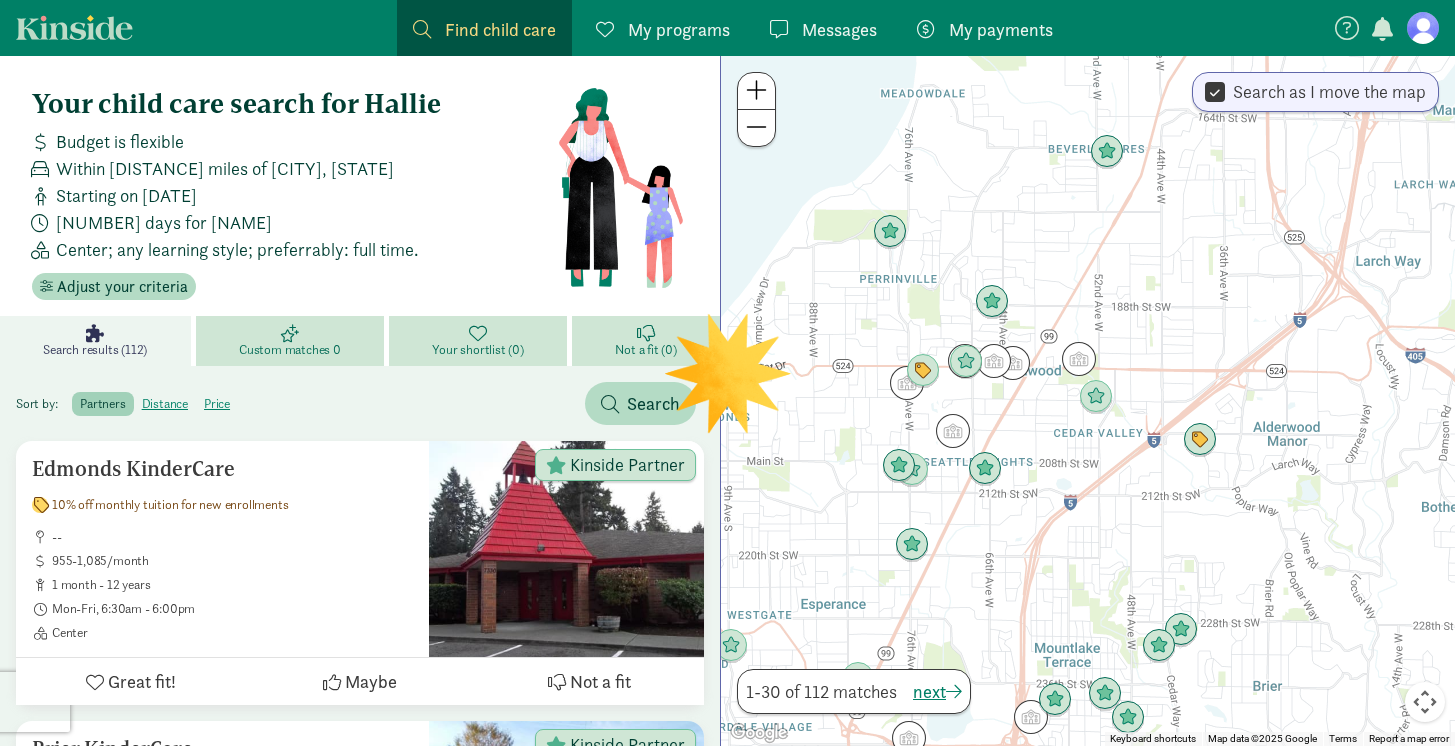 drag, startPoint x: 1007, startPoint y: 610, endPoint x: 860, endPoint y: 340, distance: 307.42316 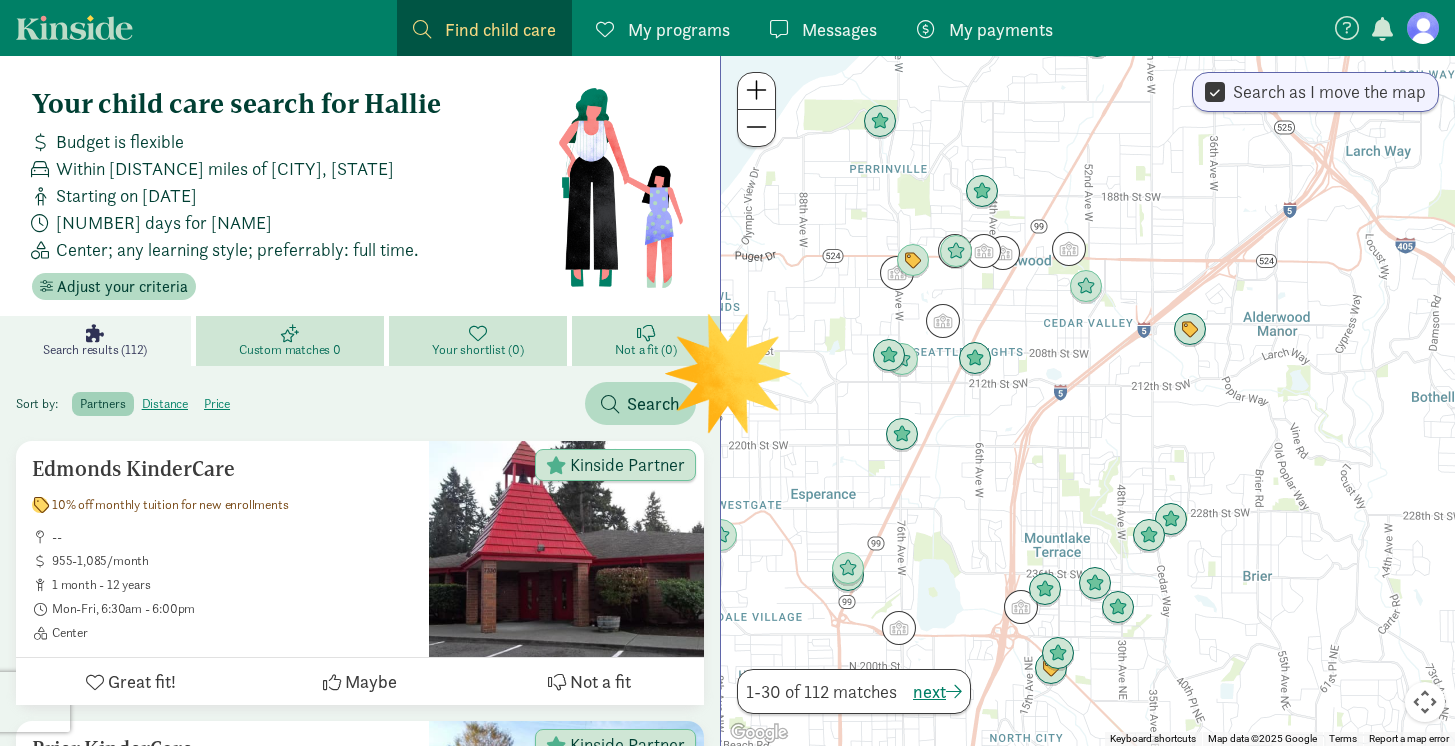 drag, startPoint x: 973, startPoint y: 578, endPoint x: 968, endPoint y: 429, distance: 149.08386 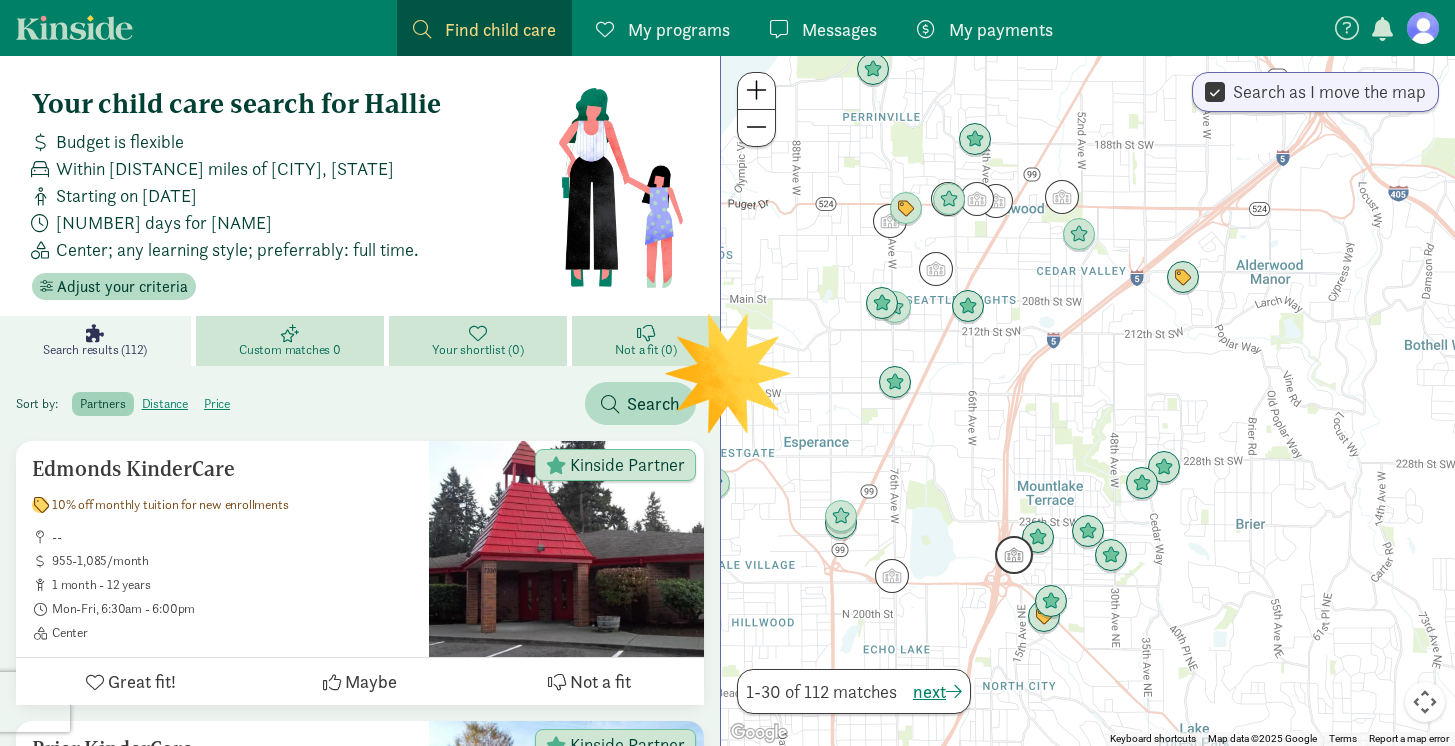 click at bounding box center (1014, 555) 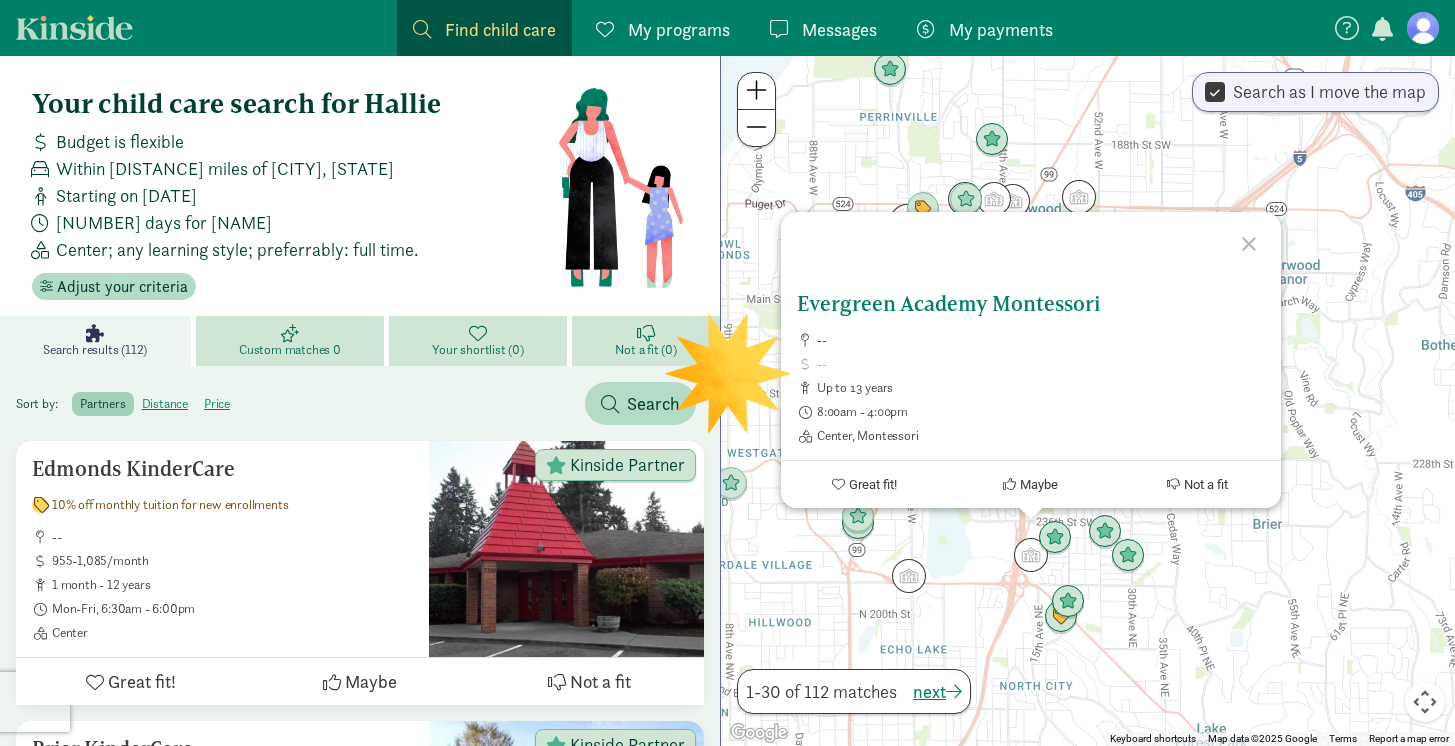 click on "Evergreen Academy Montessori" at bounding box center (1031, 304) 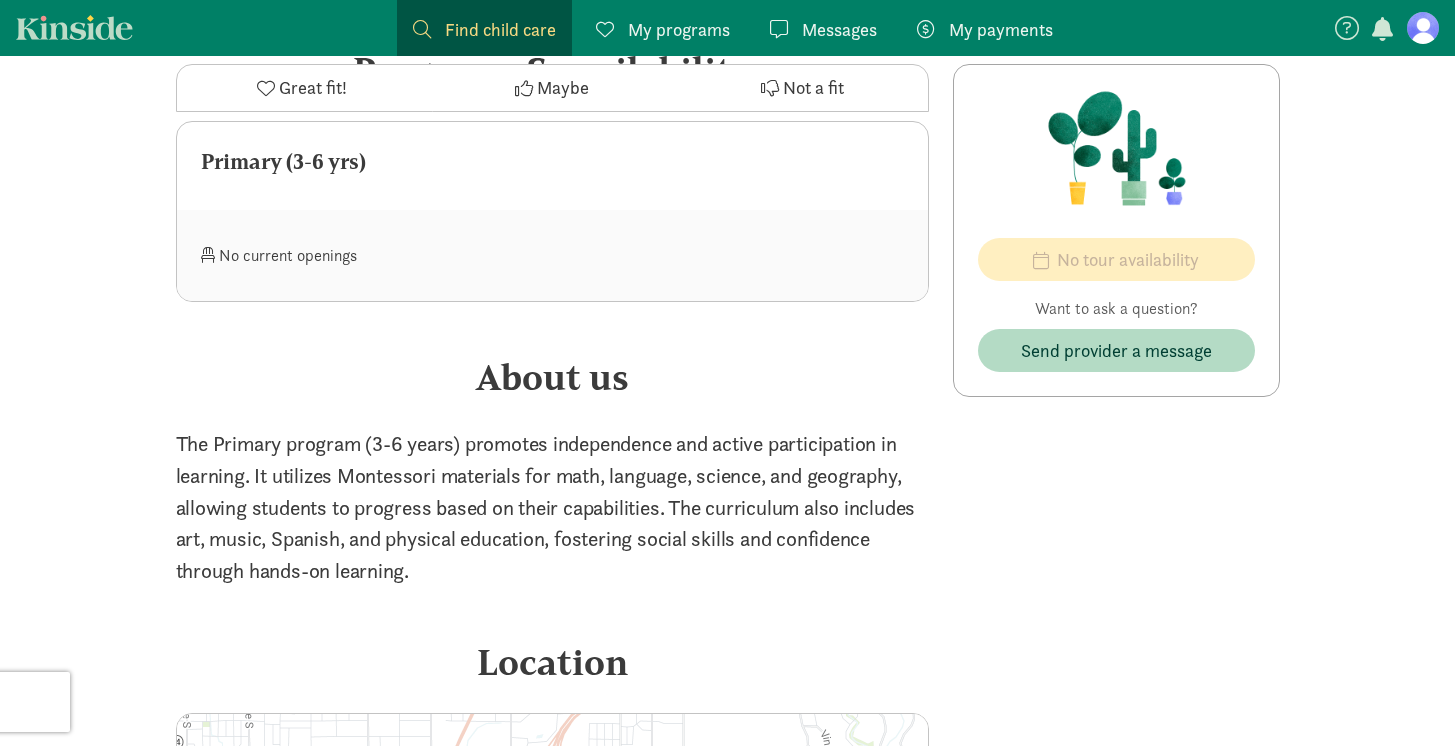 scroll, scrollTop: 0, scrollLeft: 0, axis: both 